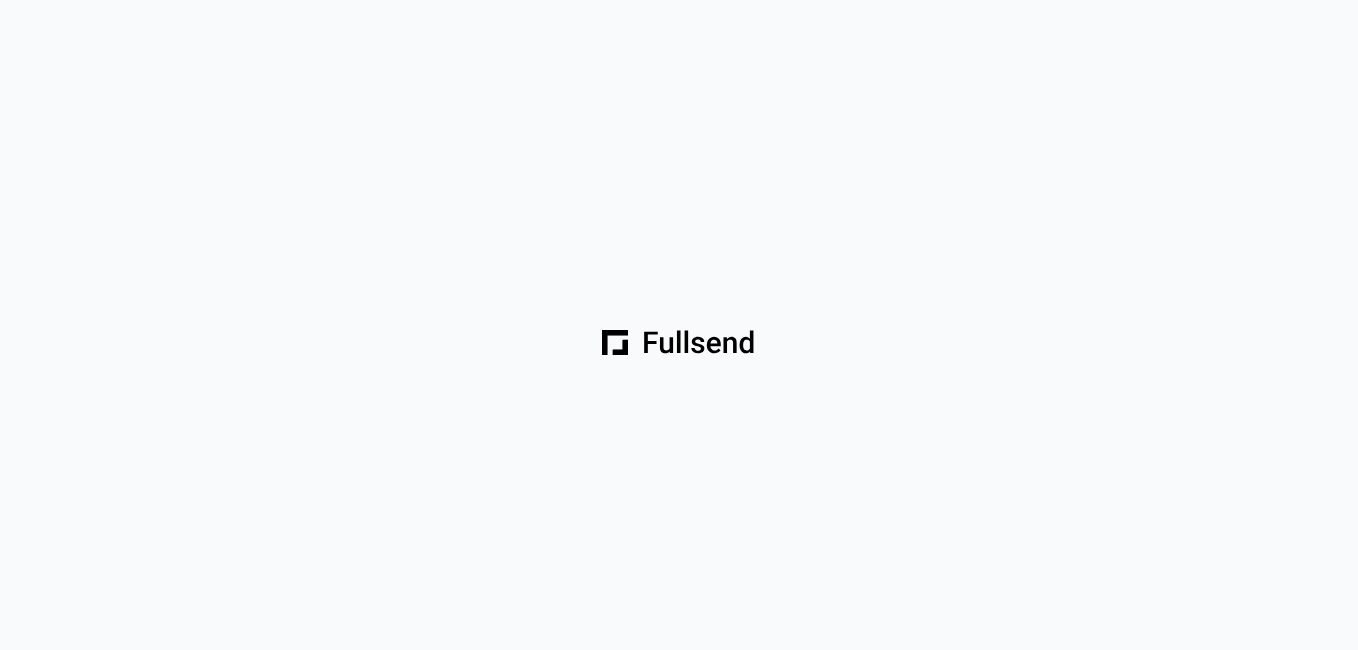 scroll, scrollTop: 0, scrollLeft: 0, axis: both 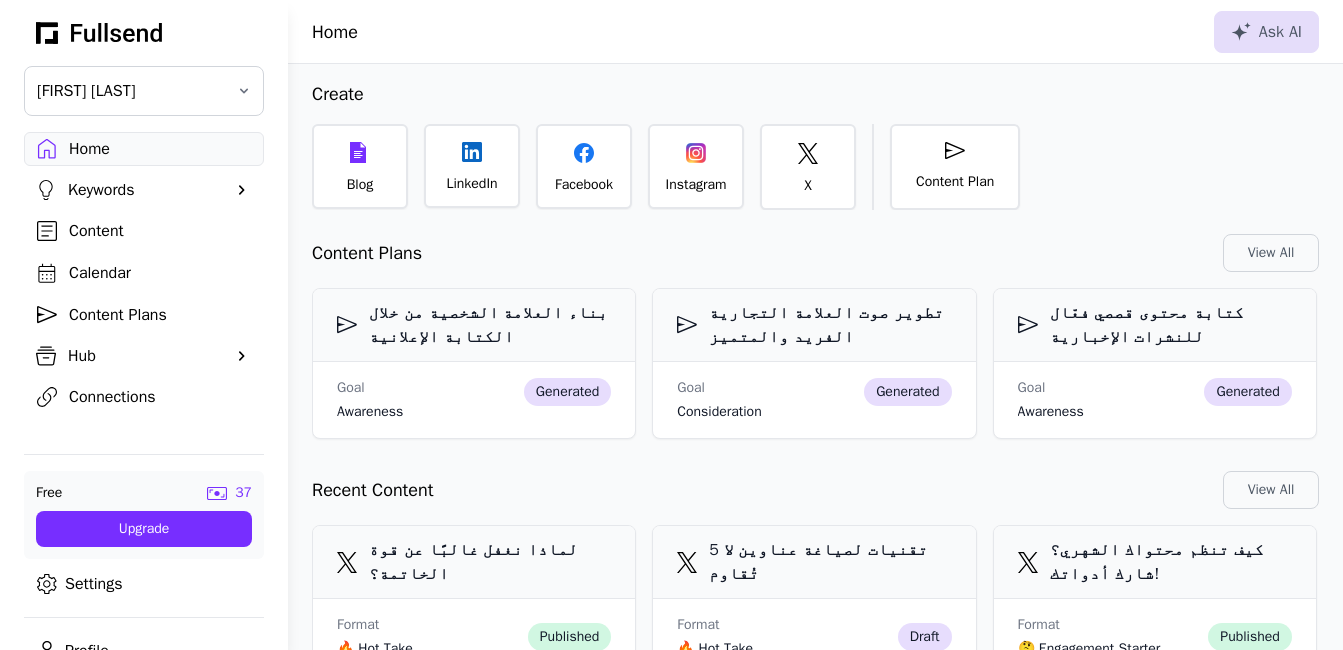 click on "Content Plans" at bounding box center (160, 315) 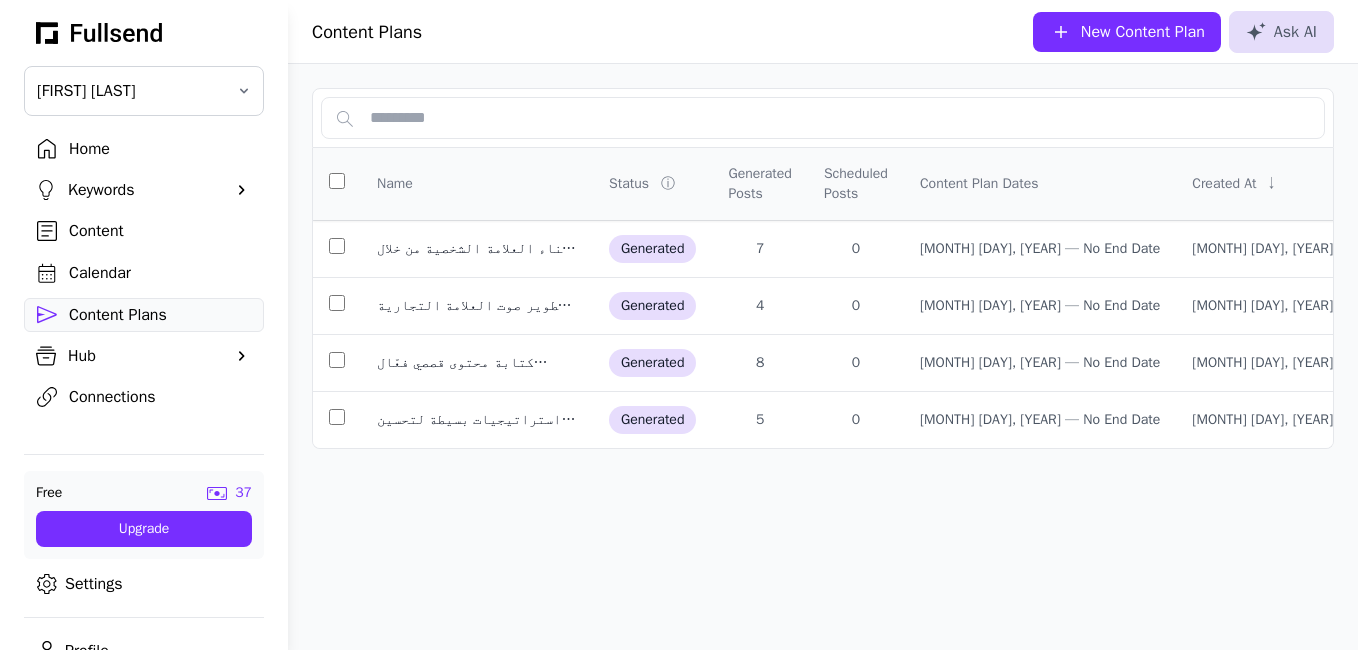 click on "Content" at bounding box center (160, 231) 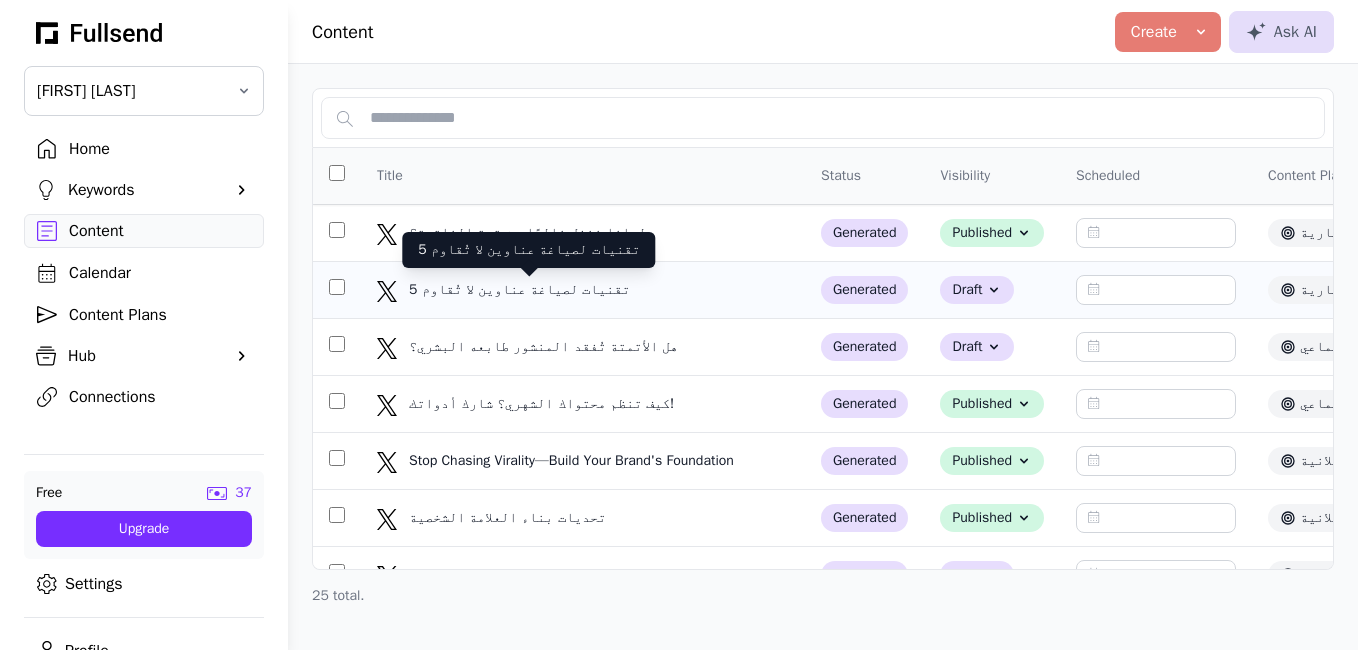 click on "5 تقنيات لصياغة عناوين لا تُقاوم" at bounding box center (529, 290) 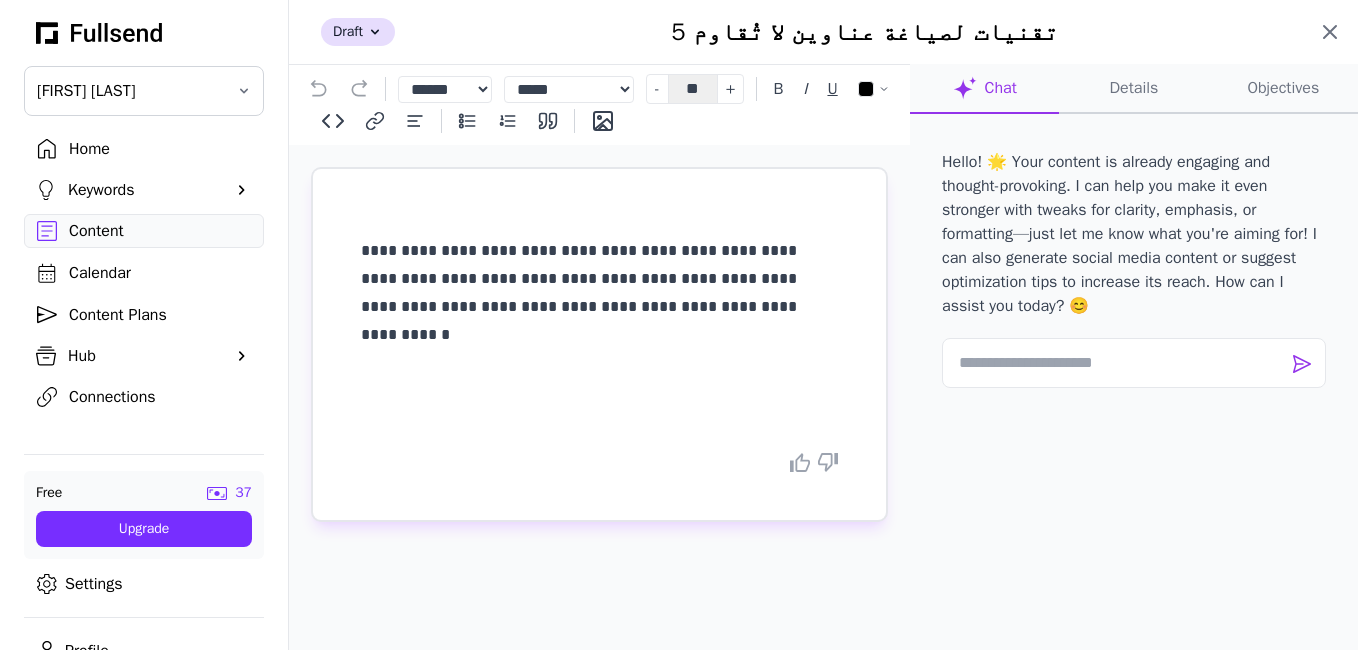 click 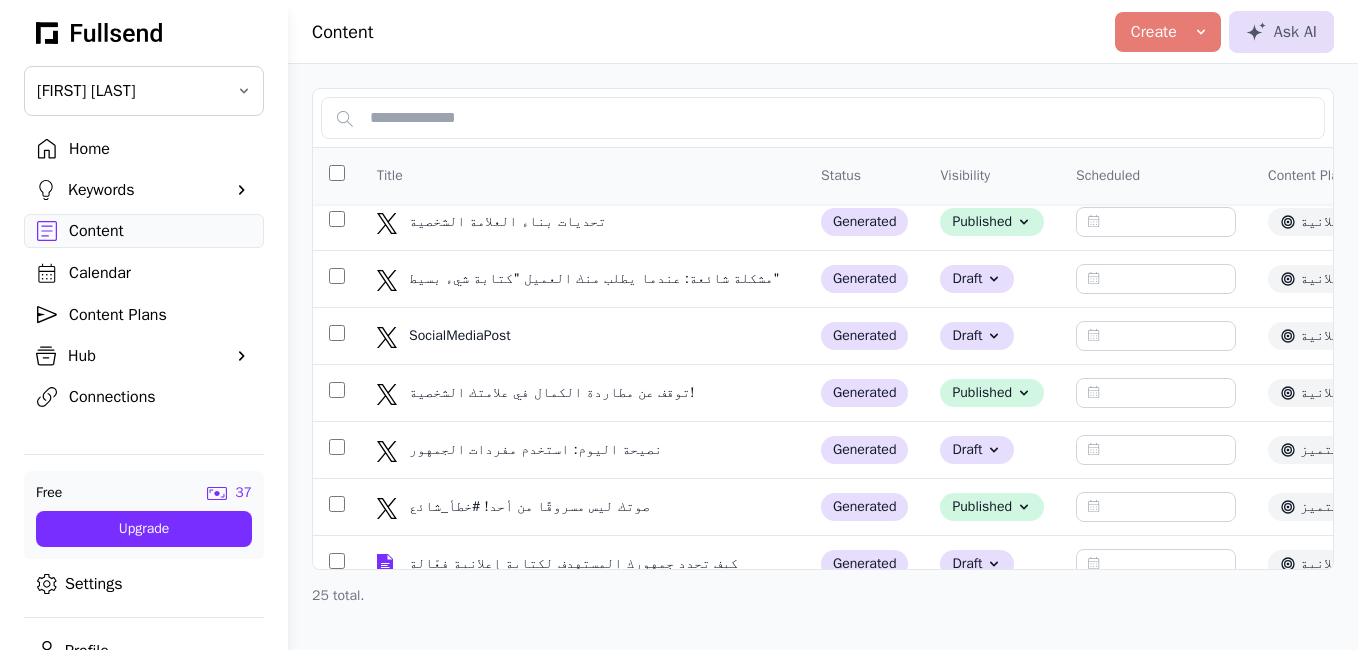 scroll, scrollTop: 301, scrollLeft: 0, axis: vertical 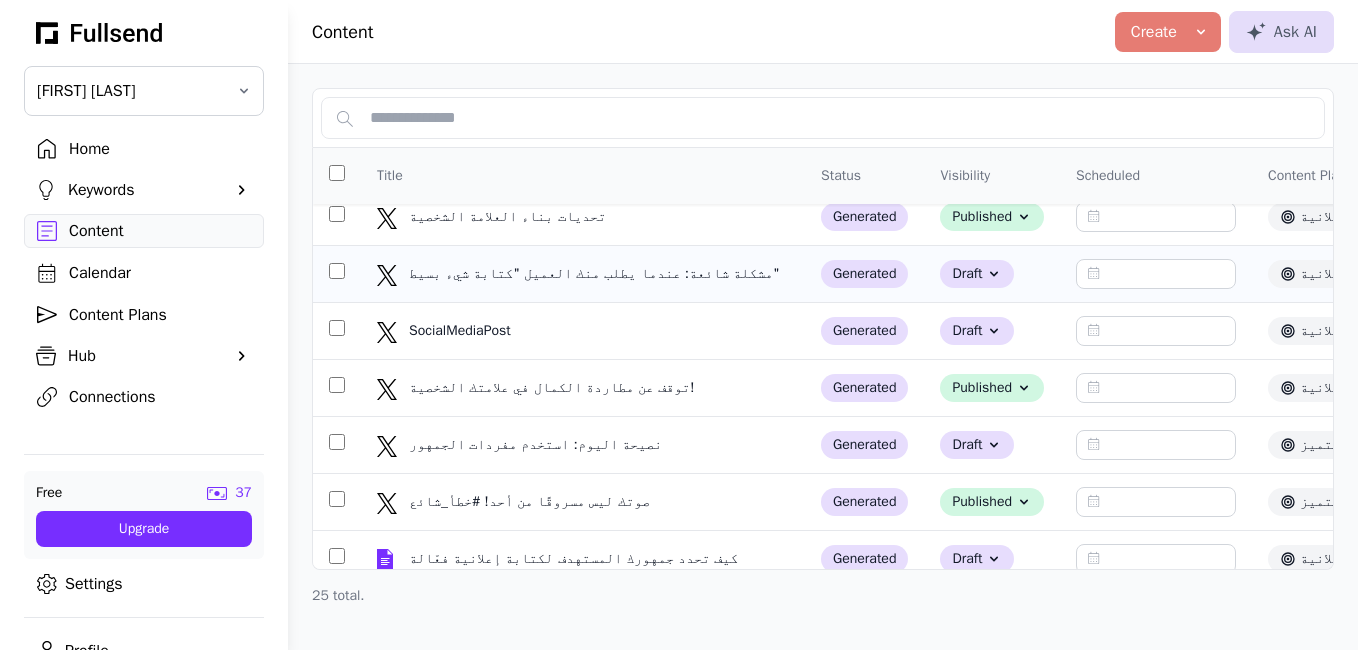 click on "مشكلة شائعة: عندما يطلب منك العميل "كتابة شيء بسيط" مشكلة شائعة: عندما يطلب منك العميل "كتابة شيء بسيط"" 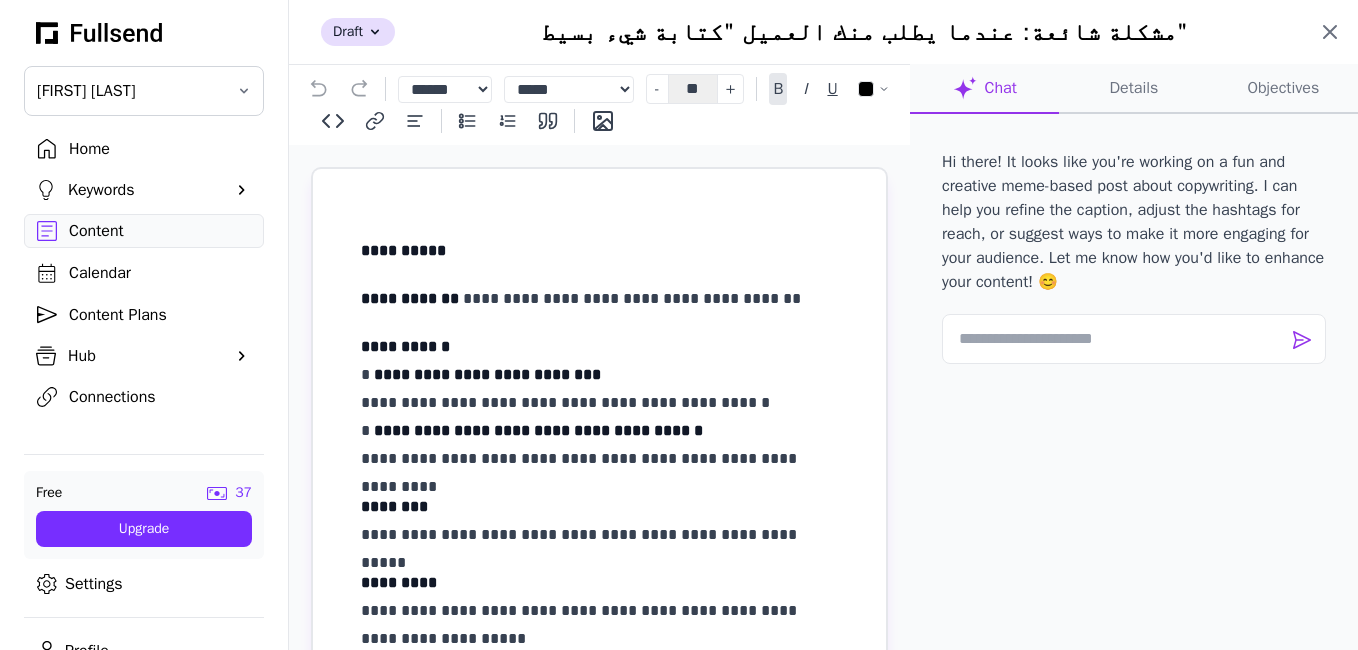 click 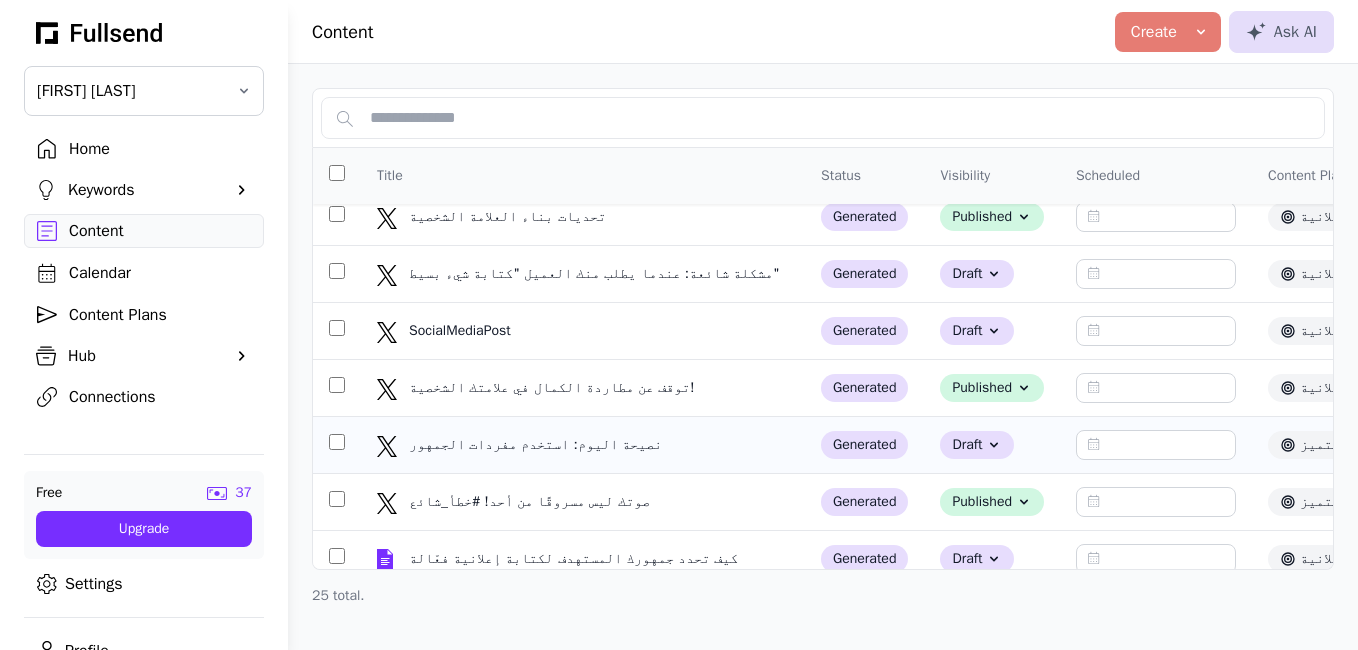click on "نصيحة اليوم: استخدم مفردات الجمهور نصيحة اليوم: استخدم مفردات الجمهور" 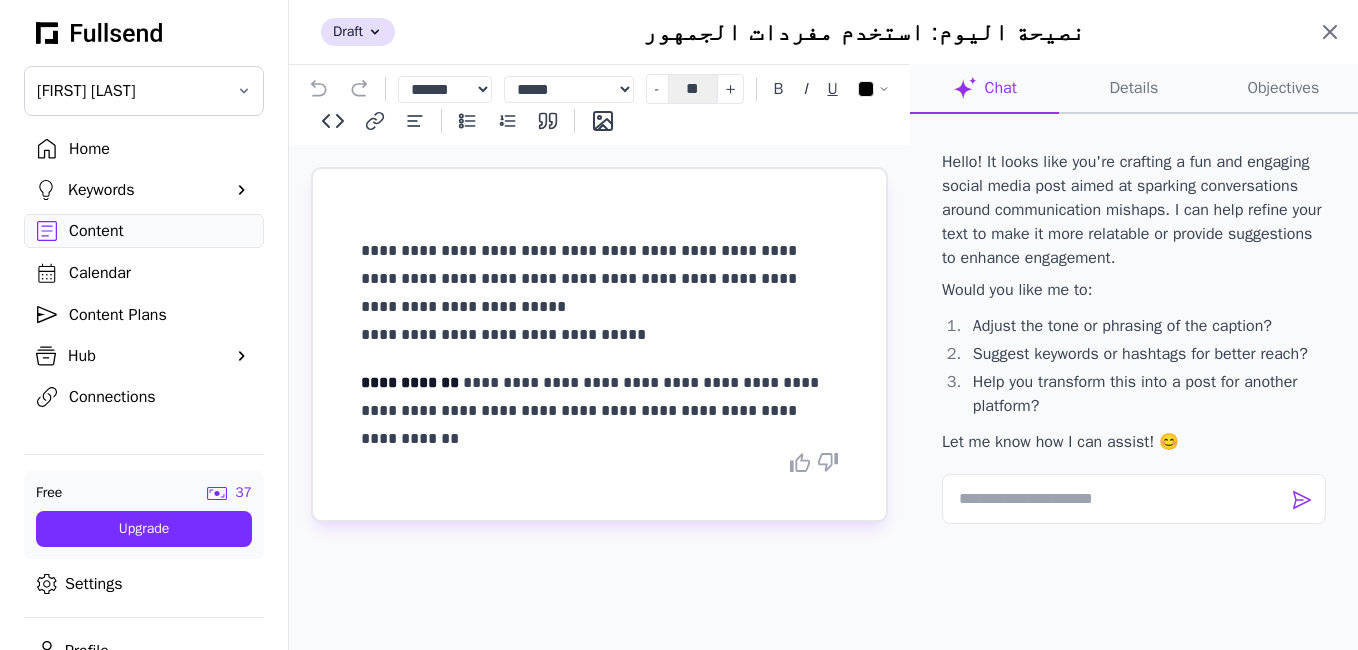 click 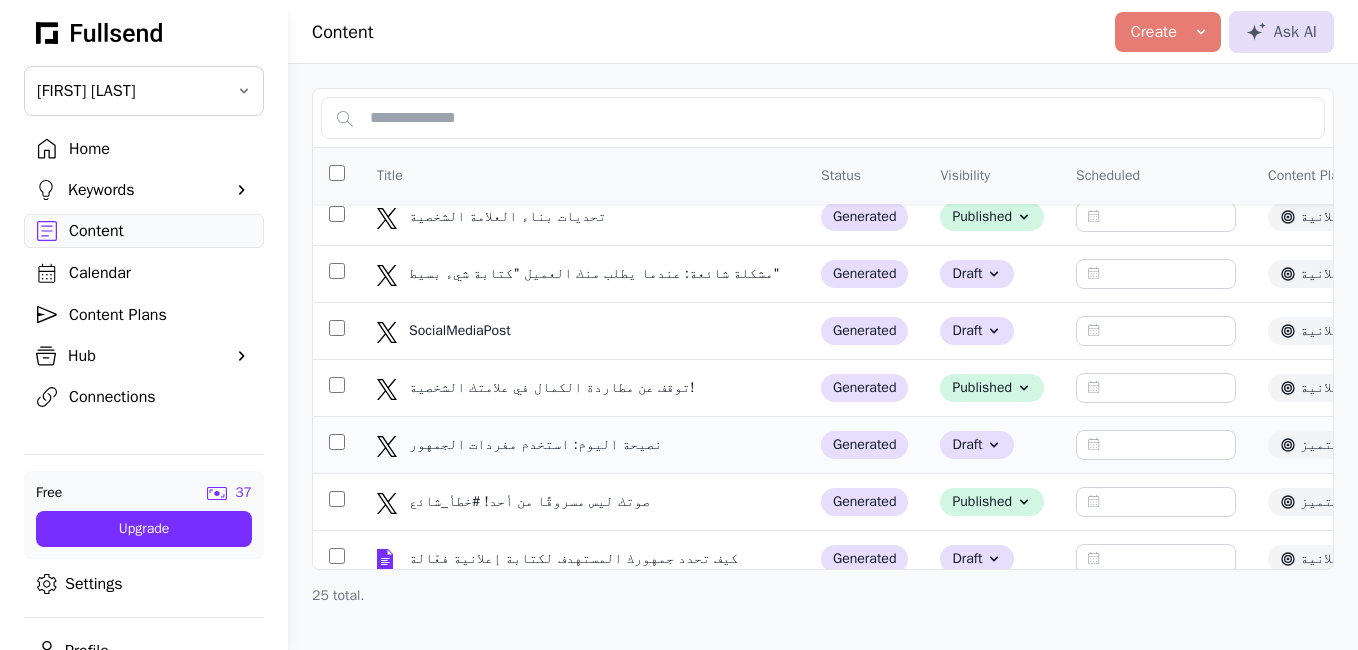 click on "نصيحة اليوم: استخدم مفردات الجمهور نصيحة اليوم: استخدم مفردات الجمهور" 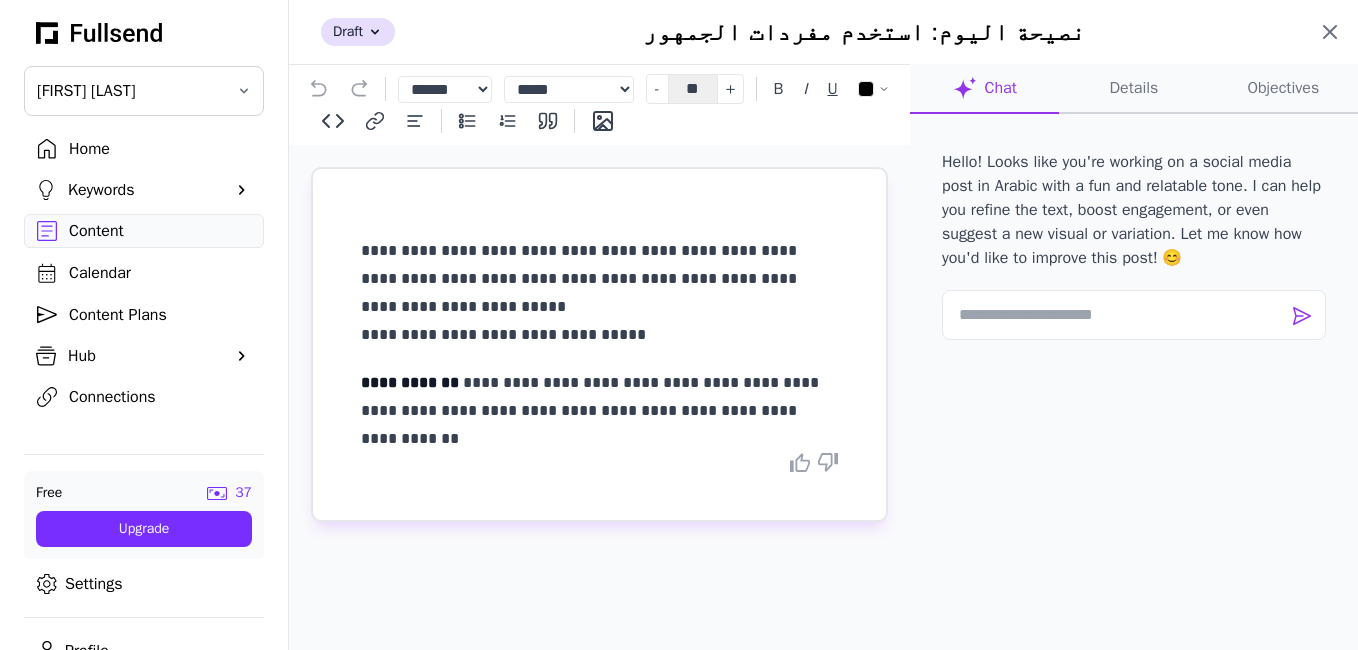 click 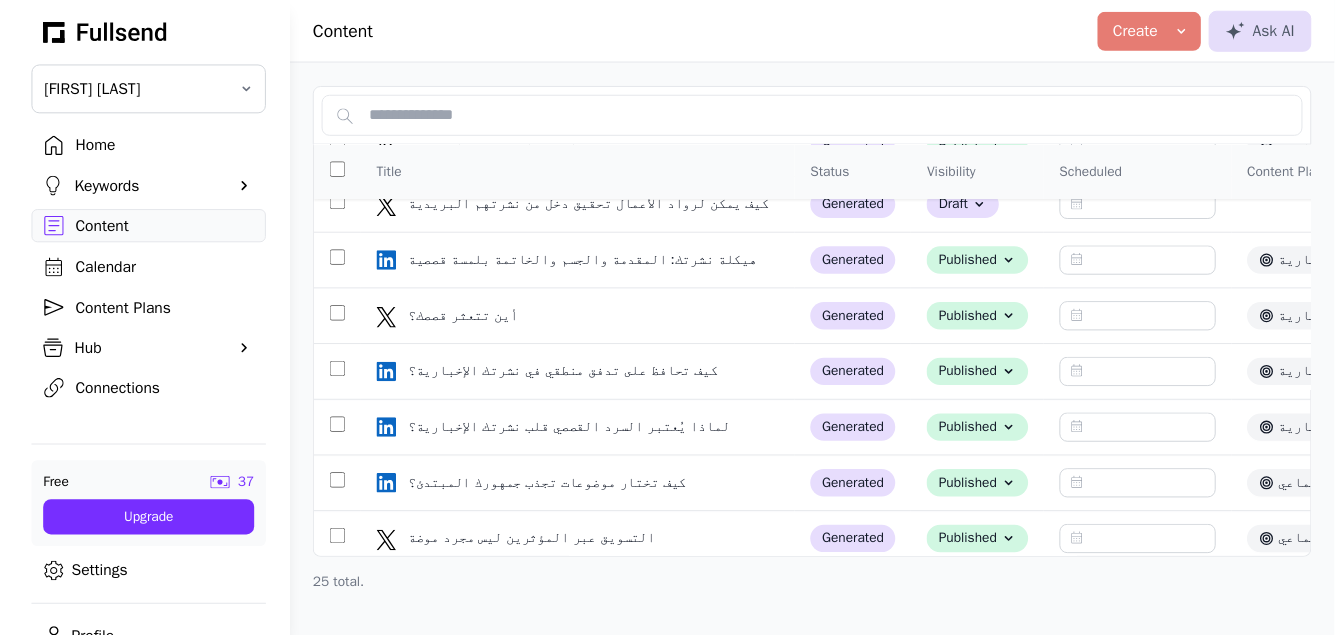 scroll, scrollTop: 1075, scrollLeft: 0, axis: vertical 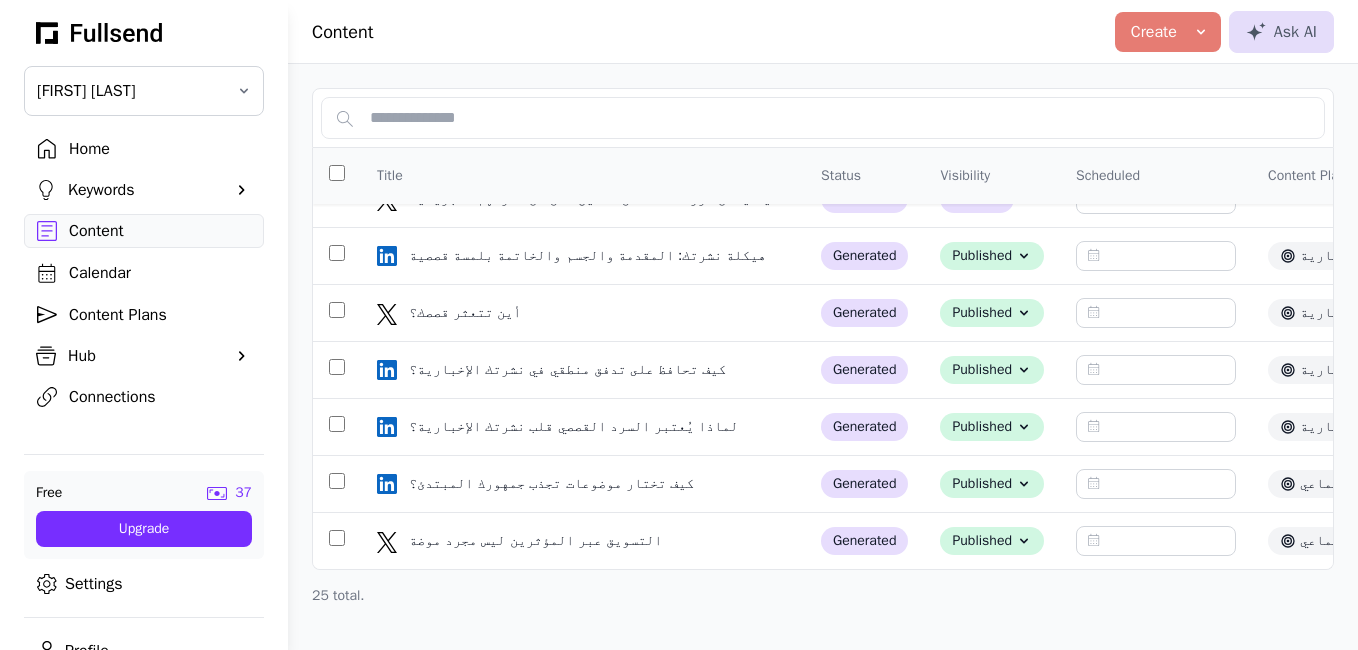 click on "Content Plans" at bounding box center [160, 315] 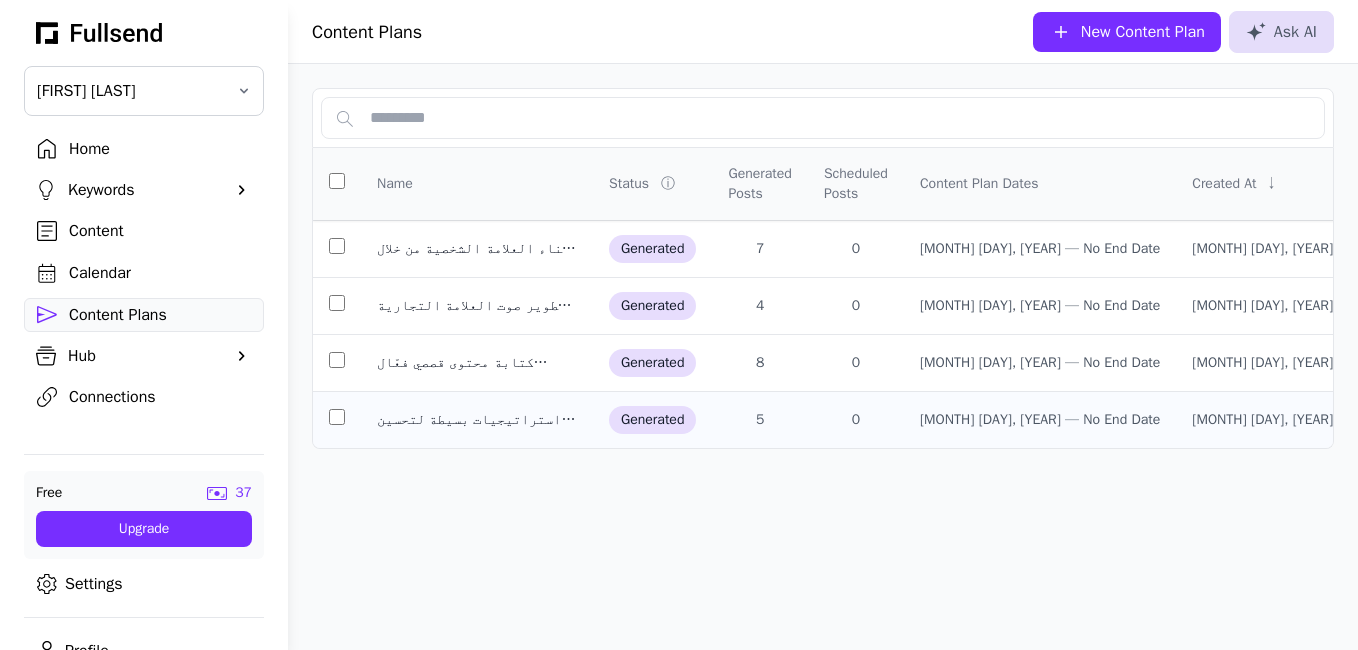 click on "0" 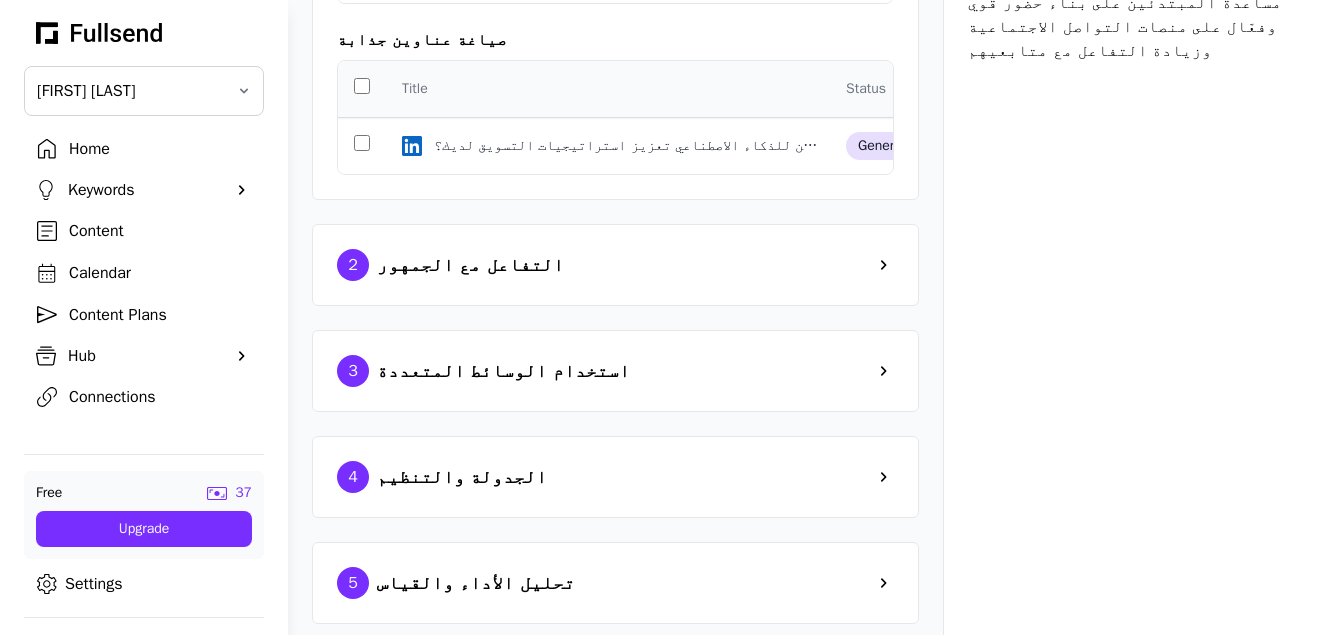 scroll, scrollTop: 385, scrollLeft: 0, axis: vertical 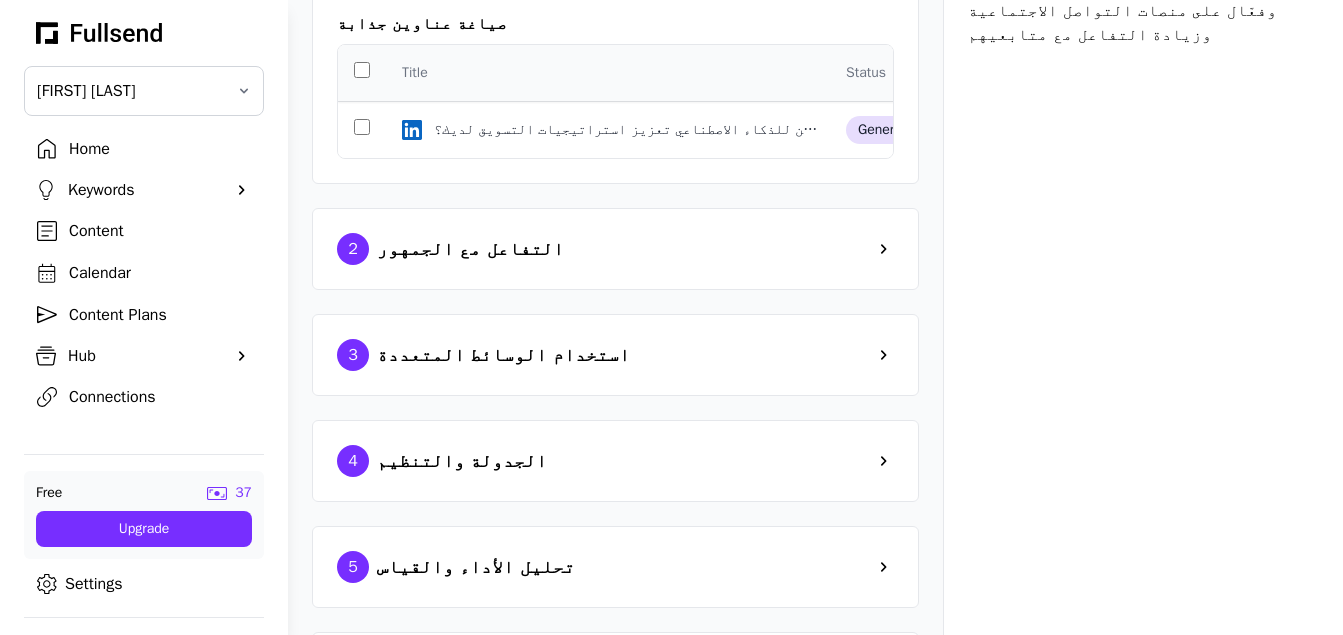 click on "2  التفاعل مع الجمهور" at bounding box center [615, 249] 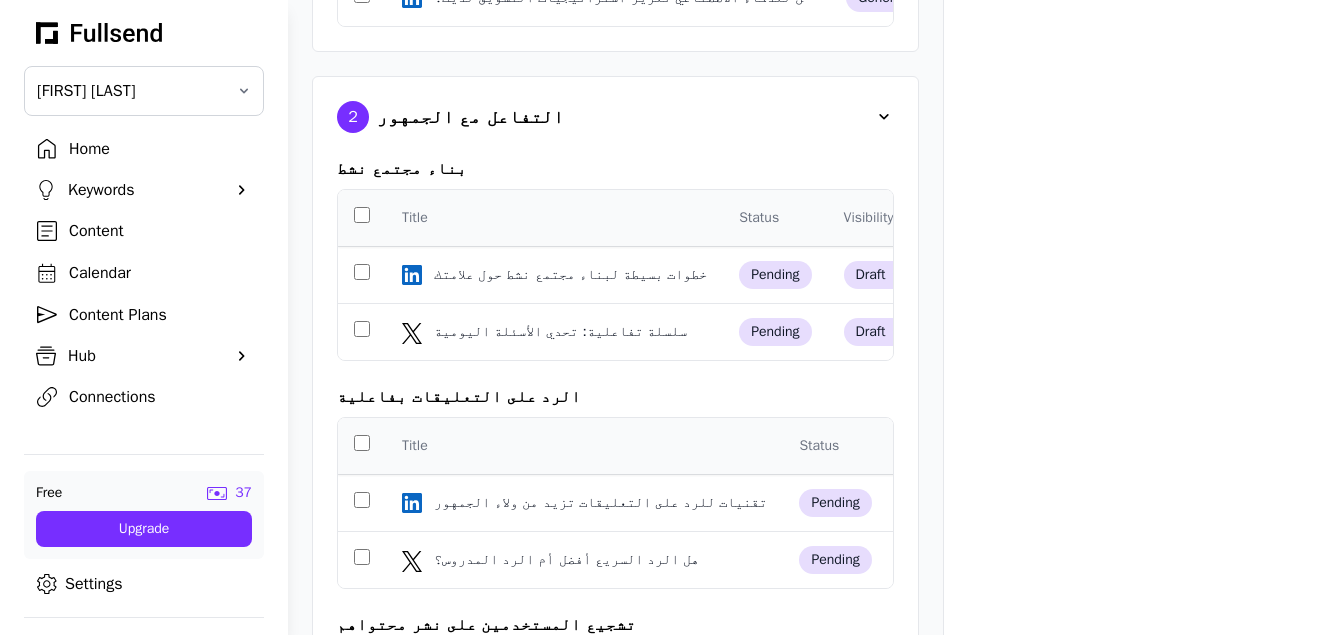 scroll, scrollTop: 521, scrollLeft: 0, axis: vertical 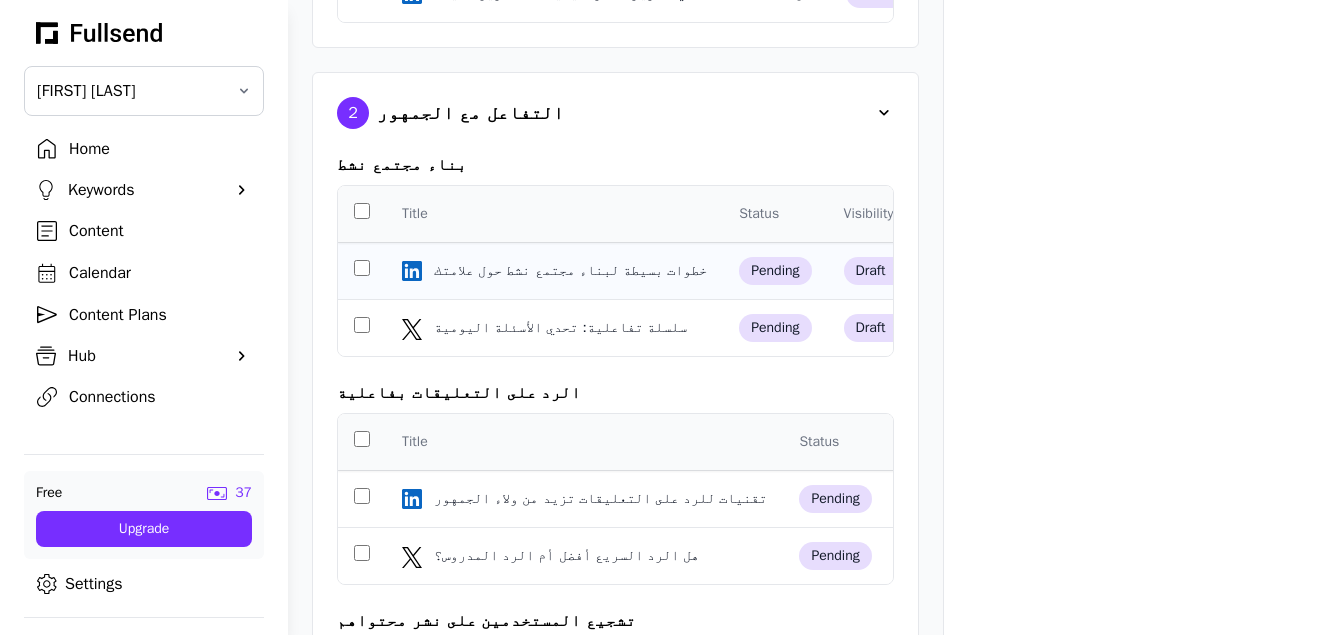 click on "خطوات بسيطة لبناء مجتمع نشط حول علامتك" at bounding box center [572, 271] 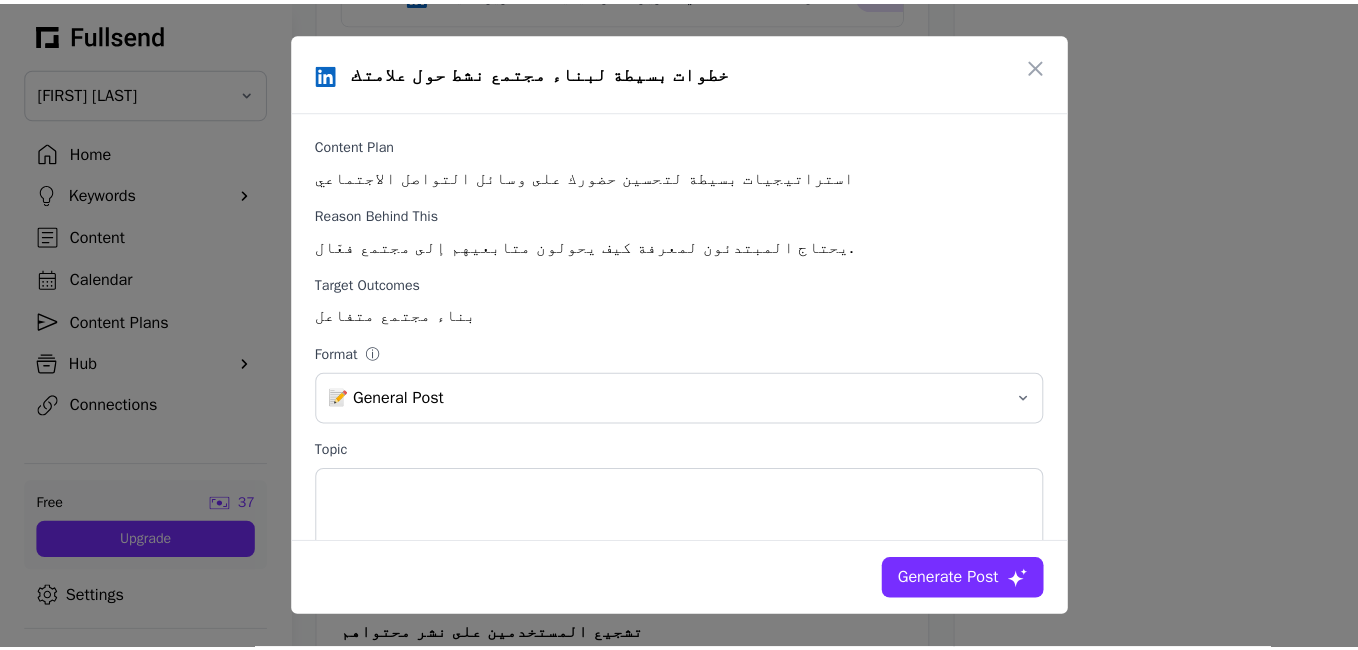 scroll, scrollTop: 0, scrollLeft: 0, axis: both 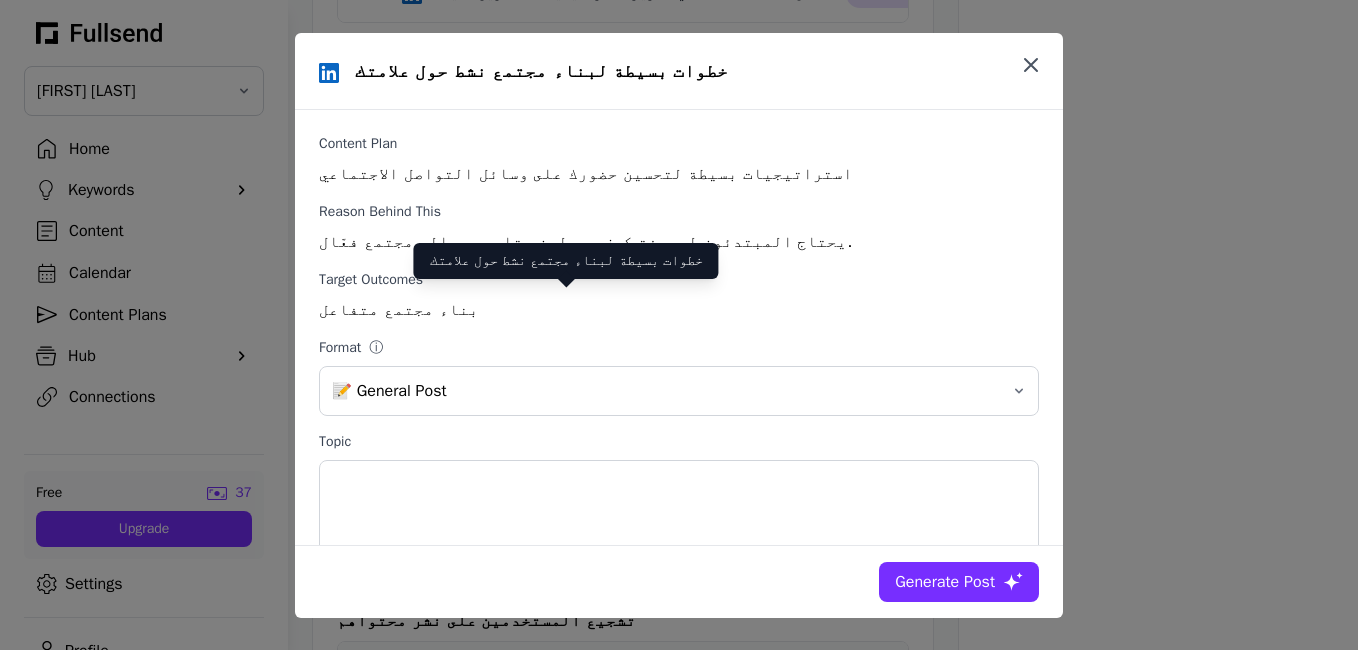 click 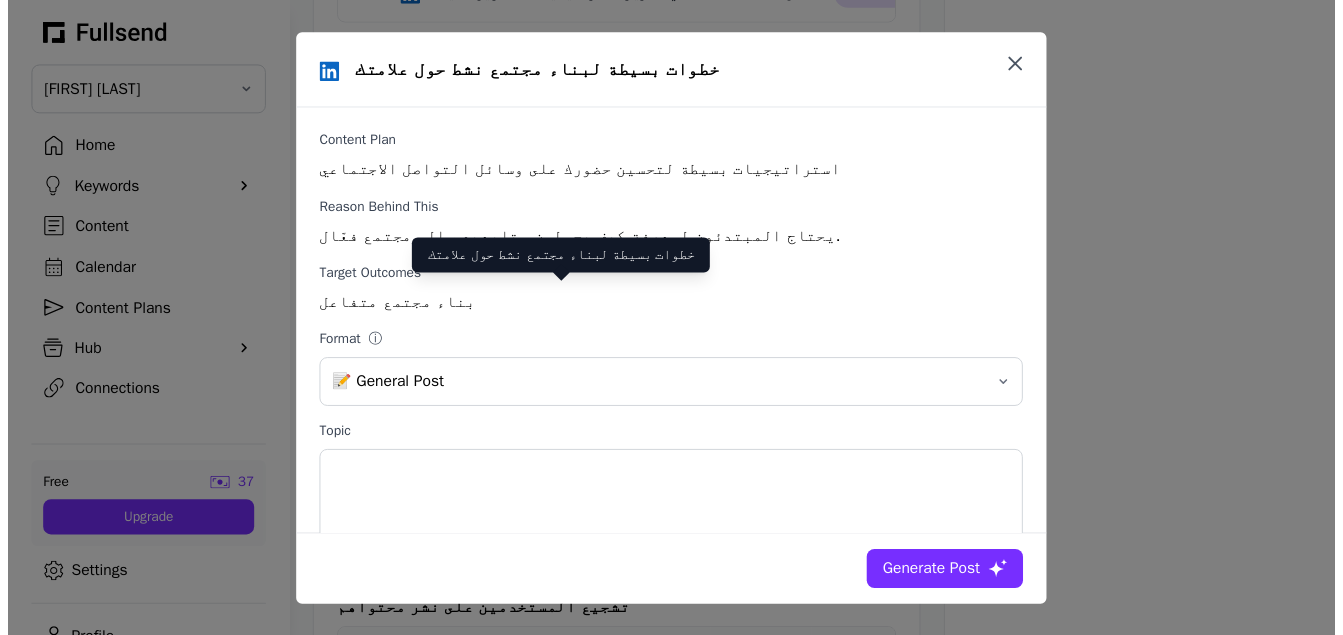 scroll, scrollTop: 521, scrollLeft: 0, axis: vertical 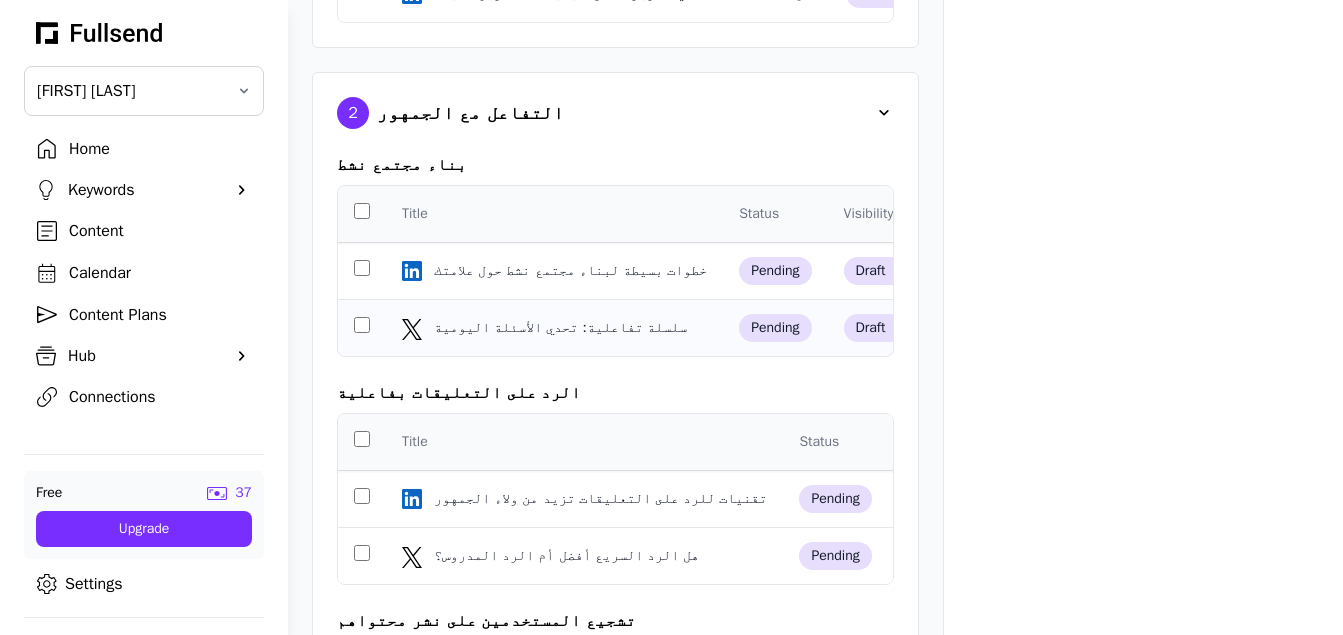 click on "سلسلة تفاعلية: تحدي الأسئلة اليومية سلسلة تفاعلية: تحدي الأسئلة اليومية" 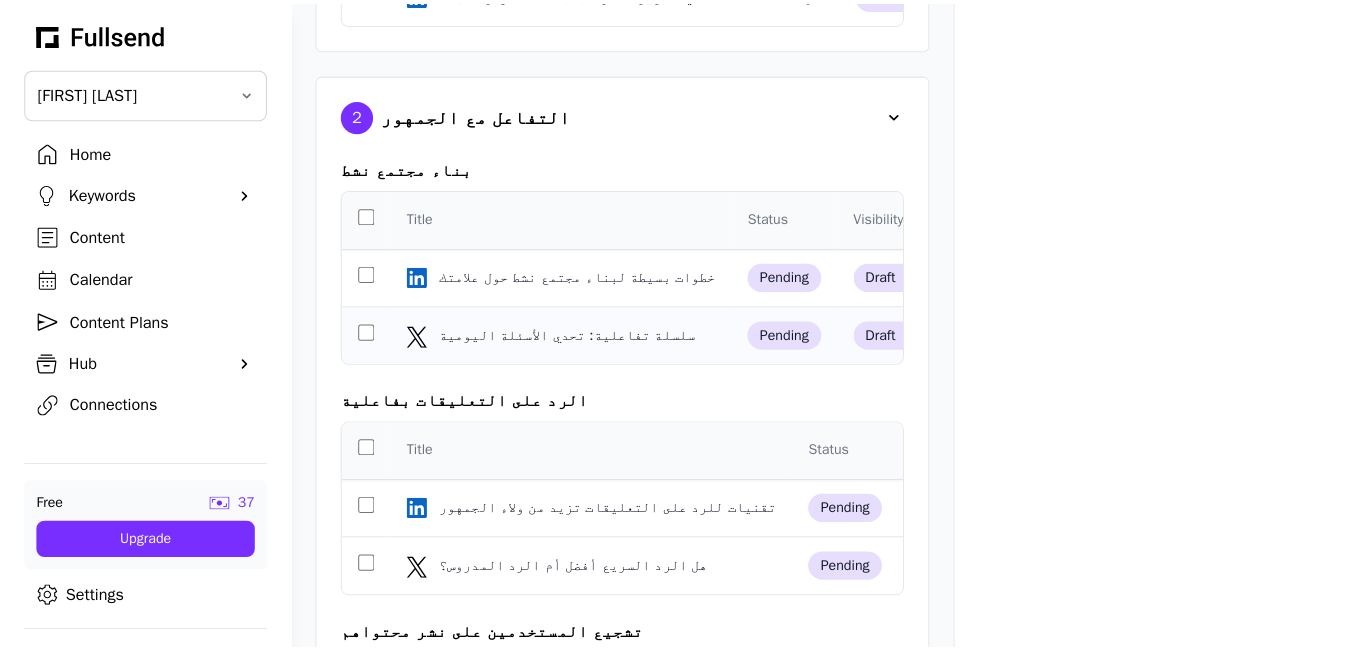 scroll, scrollTop: 0, scrollLeft: 0, axis: both 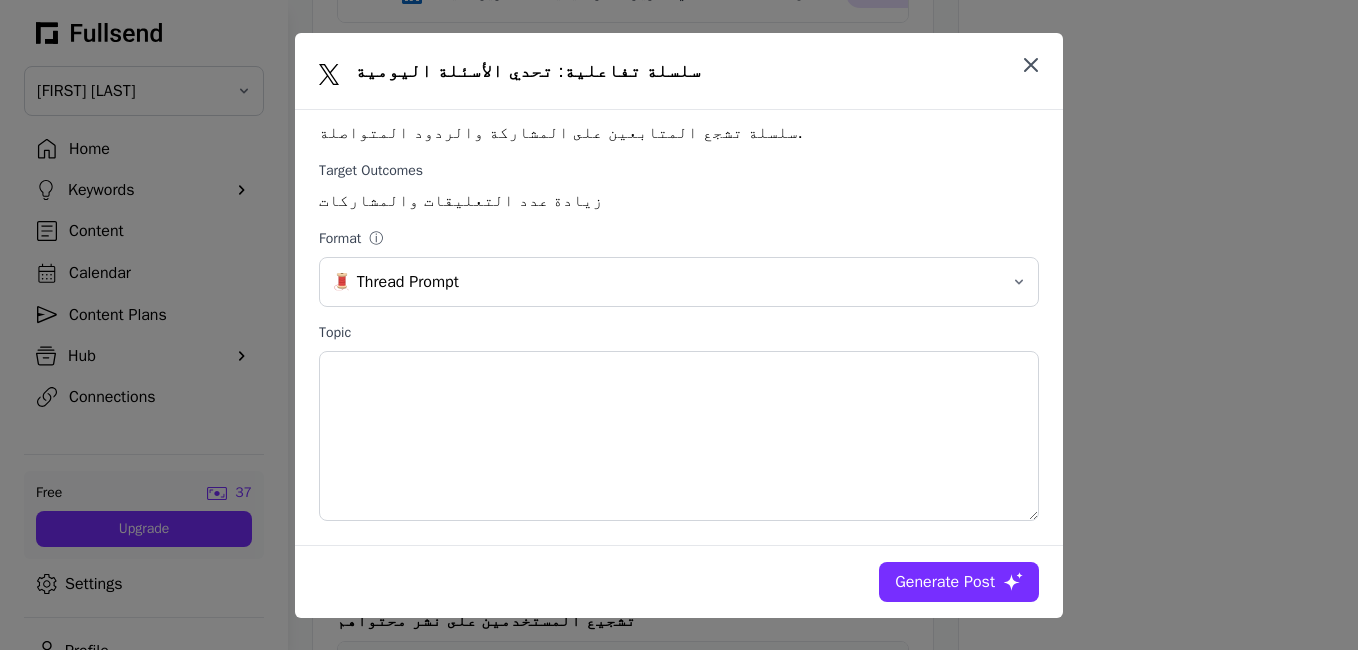 click at bounding box center (1031, 65) 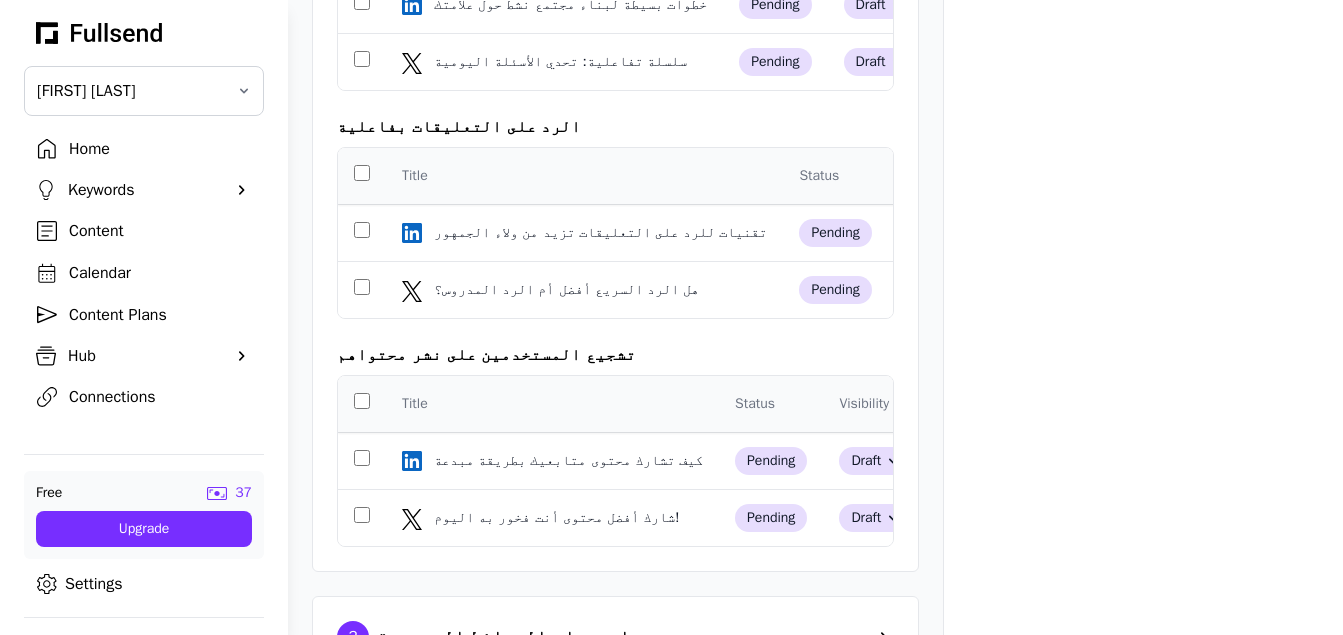 scroll, scrollTop: 810, scrollLeft: 0, axis: vertical 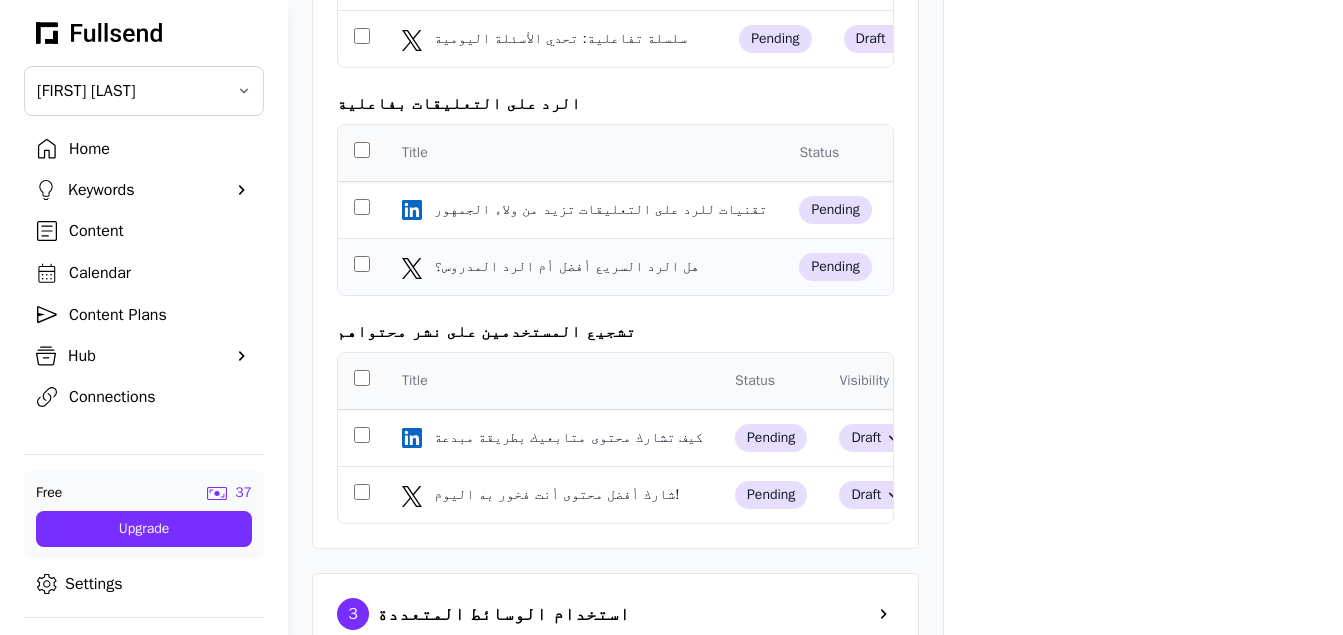 click on "هل الرد السريع أفضل أم الرد المدروس؟" at bounding box center (568, 267) 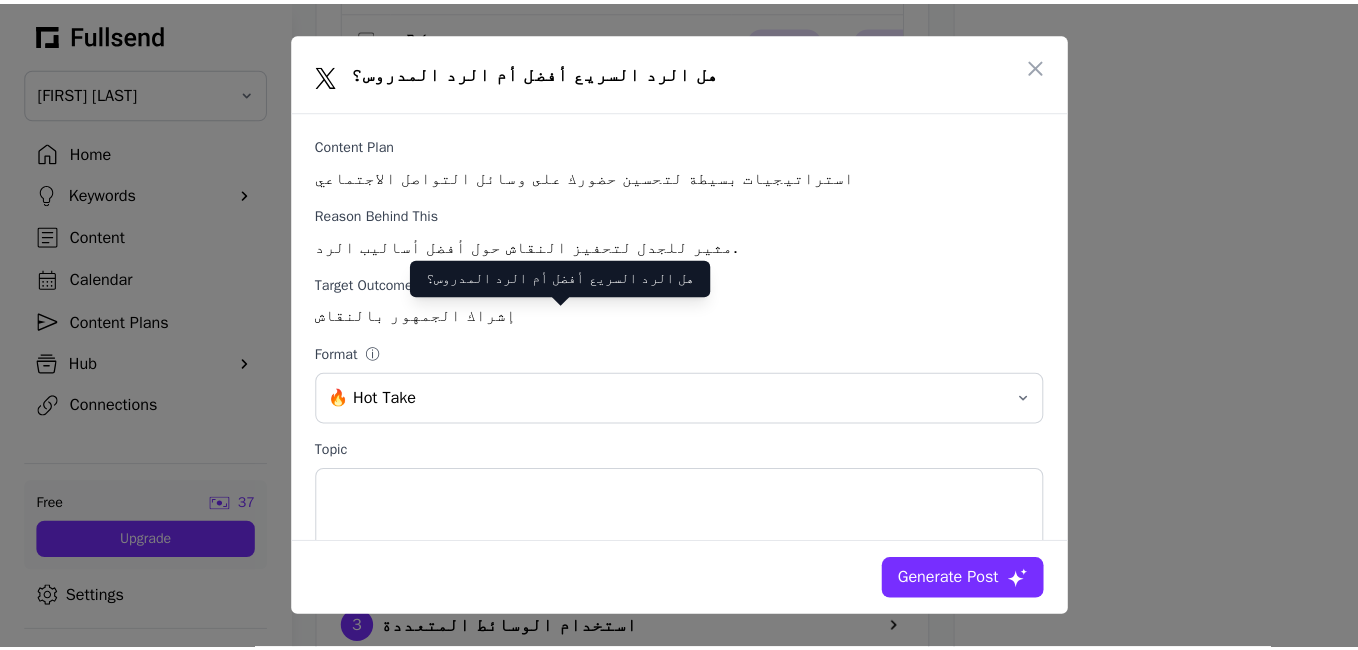 scroll, scrollTop: 0, scrollLeft: 0, axis: both 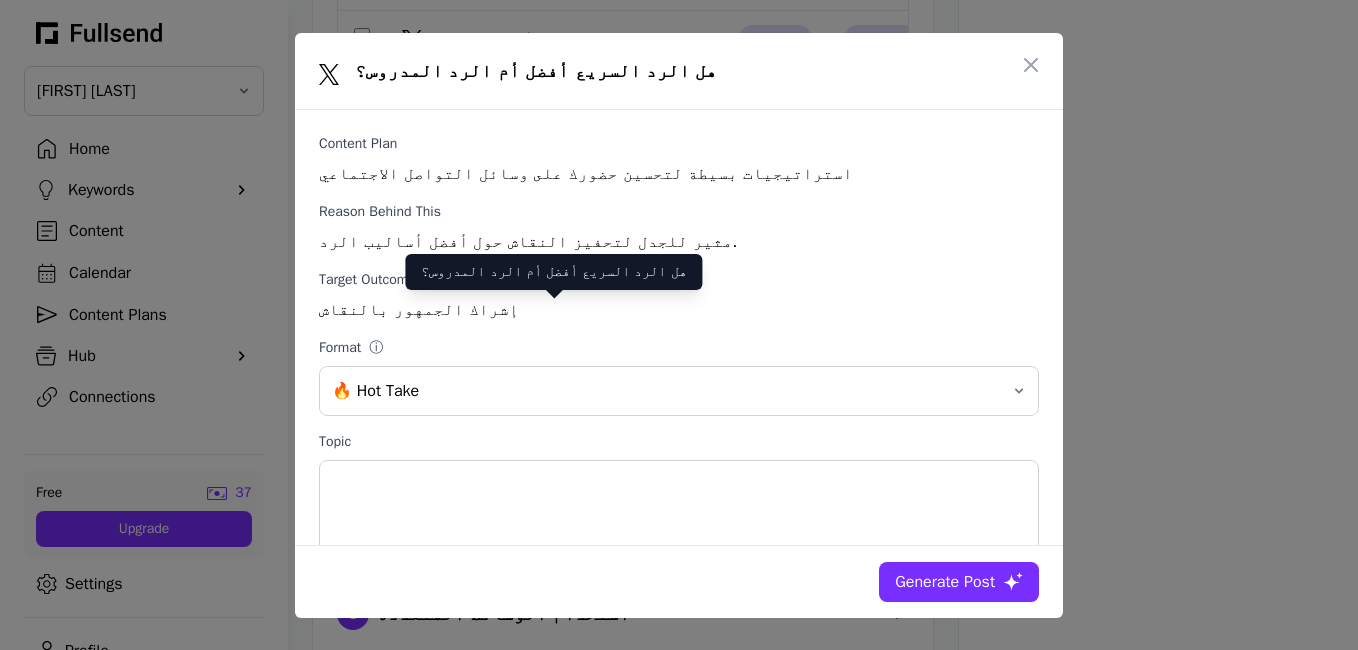 click on "Generate Post" at bounding box center (945, 582) 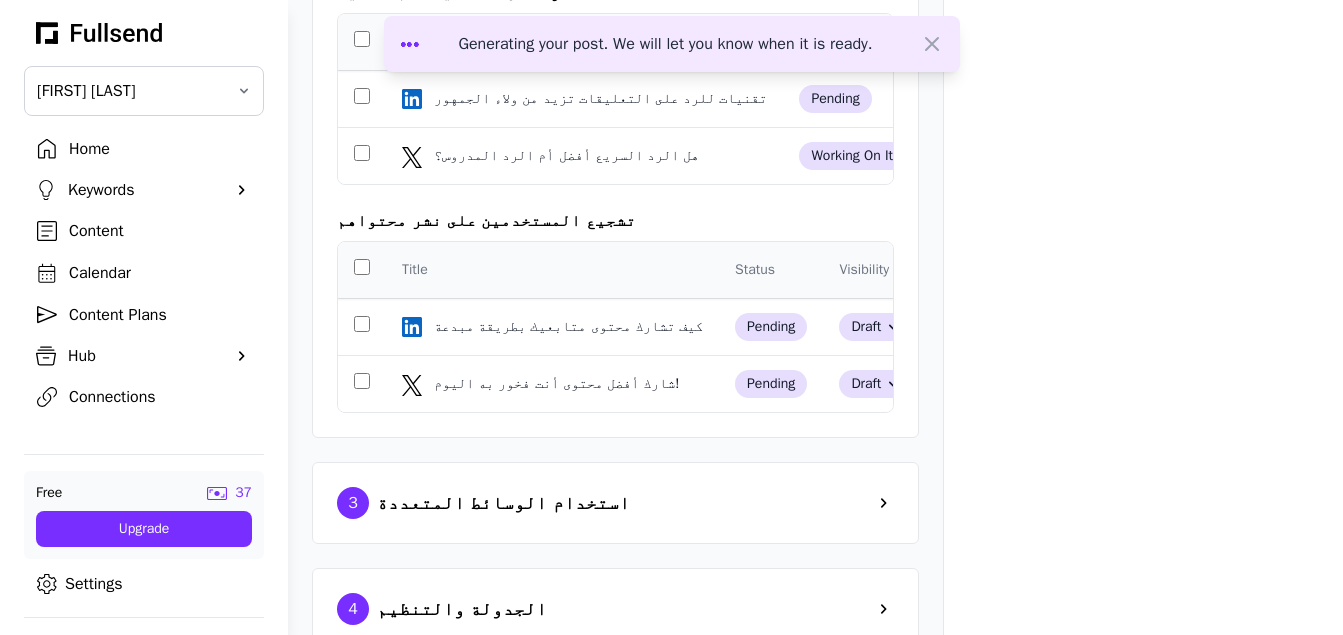 scroll, scrollTop: 926, scrollLeft: 0, axis: vertical 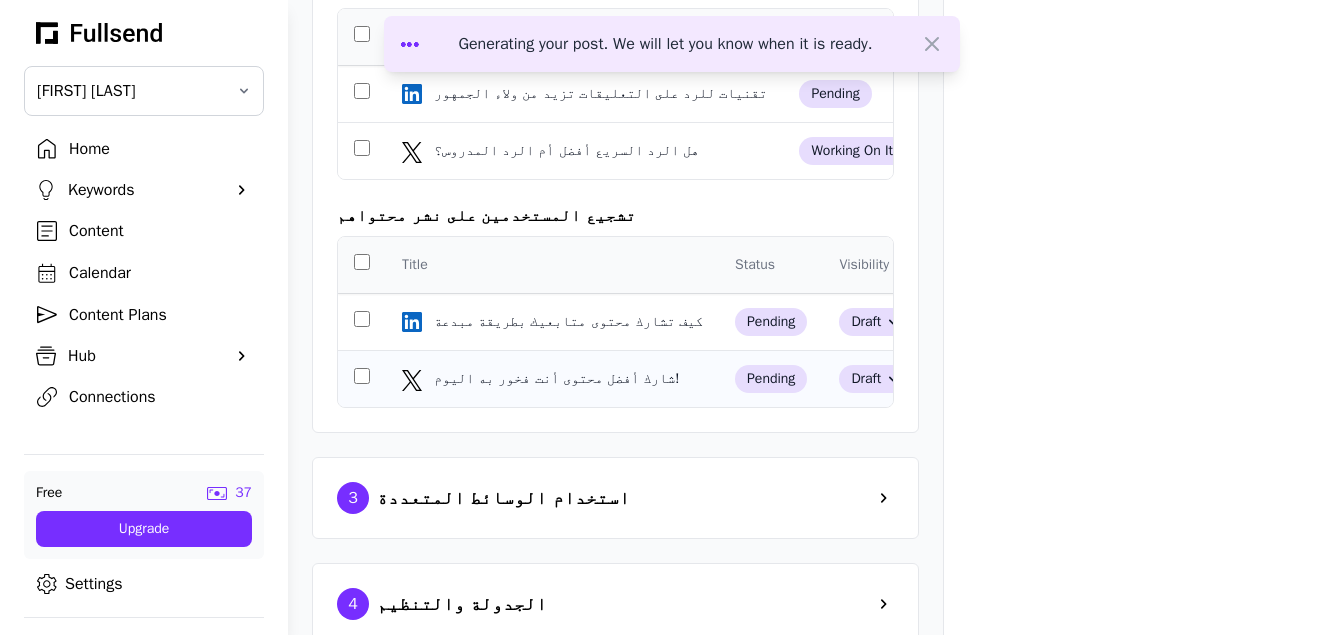 click on "شارك أفضل محتوى أنت فخور به اليوم!" at bounding box center (558, 379) 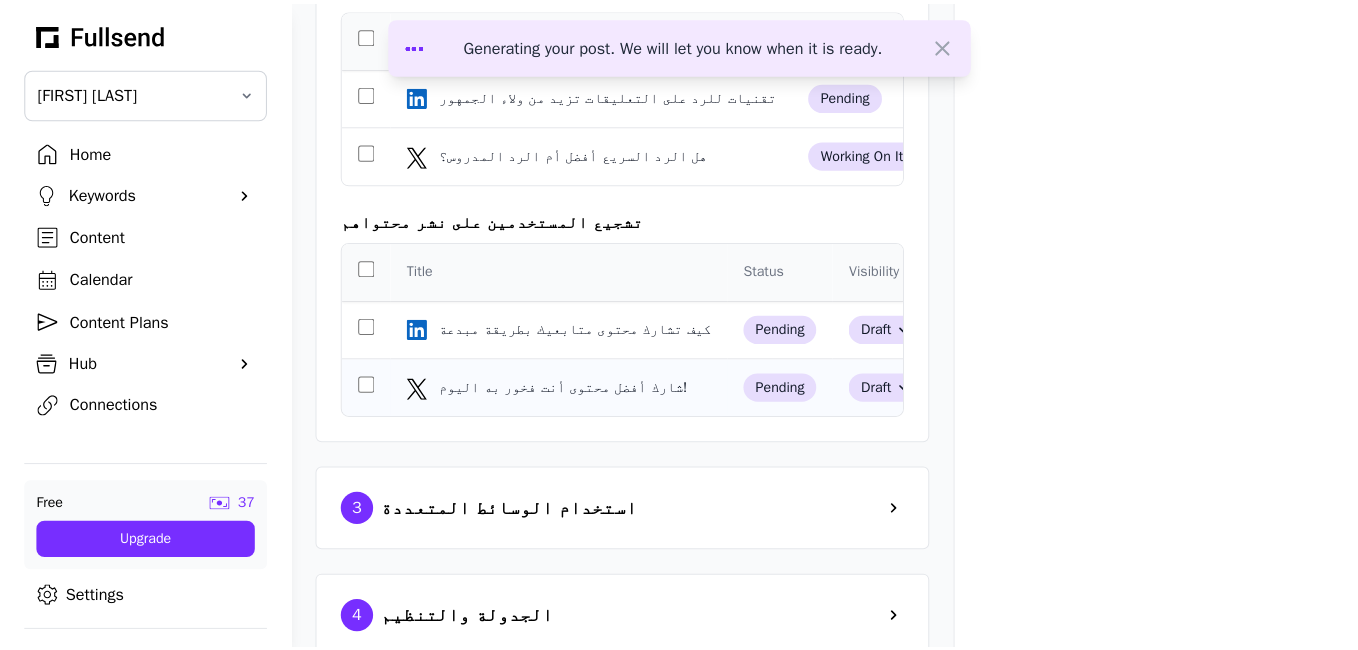 scroll, scrollTop: 0, scrollLeft: 0, axis: both 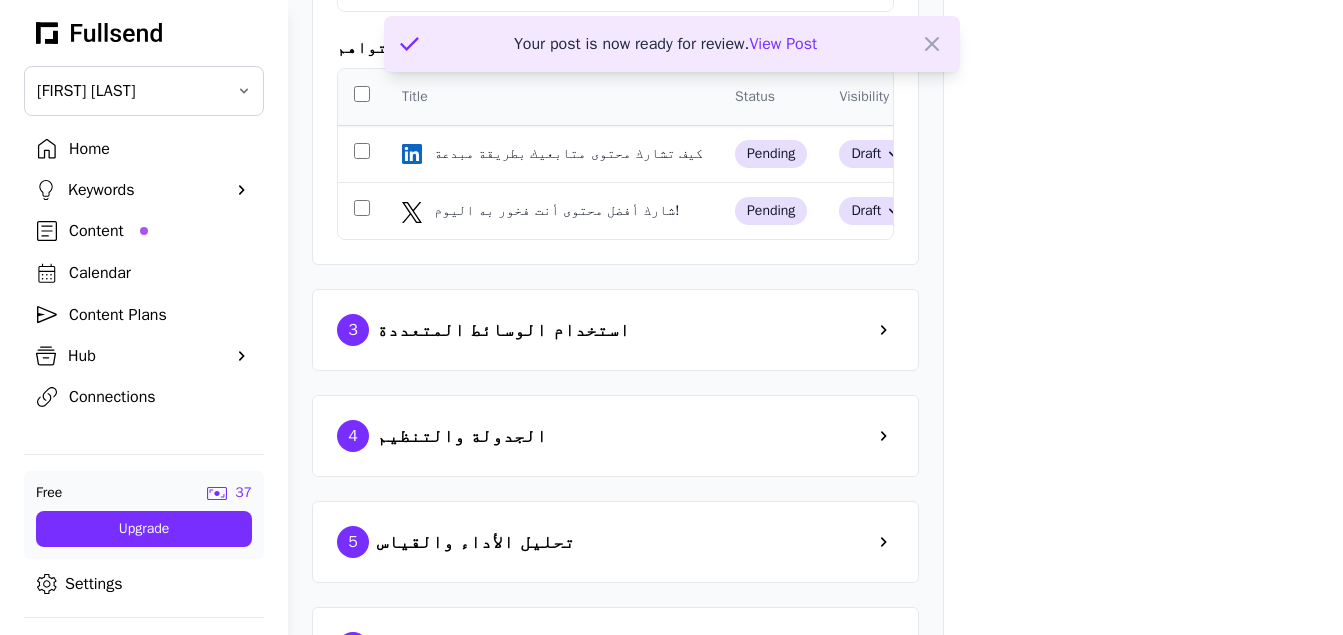 click on "3  استخدام الوسائط المتعددة" at bounding box center (615, 330) 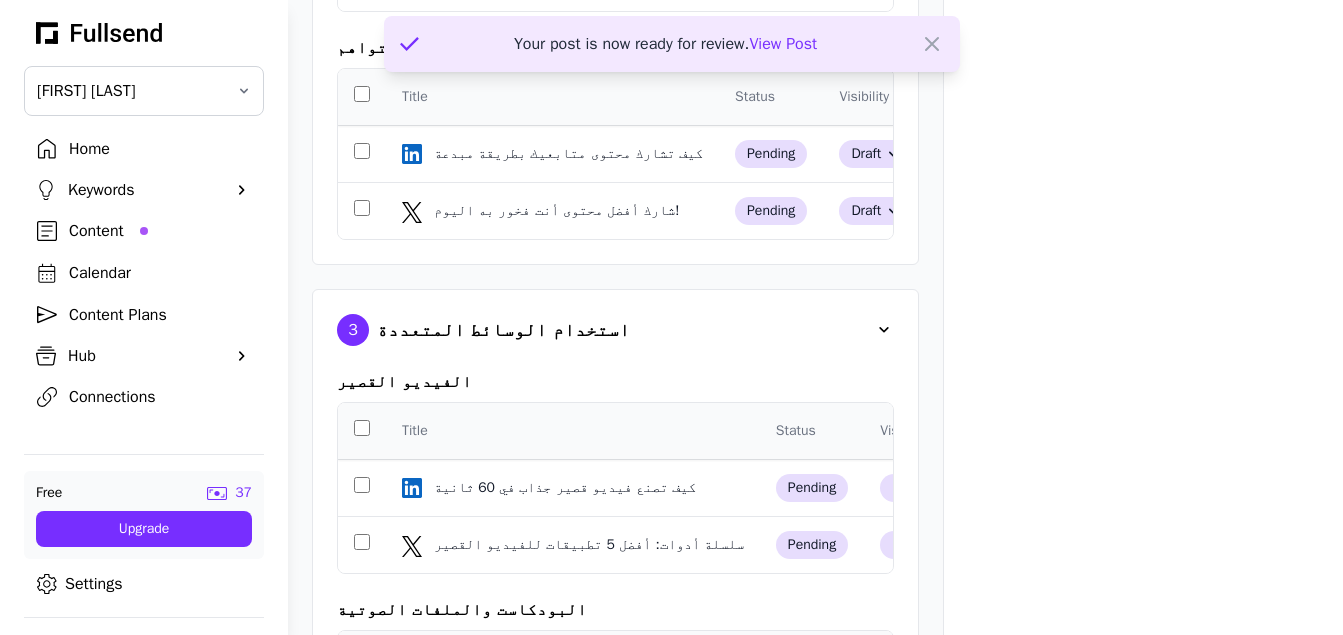 click on "View Post" at bounding box center (783, 44) 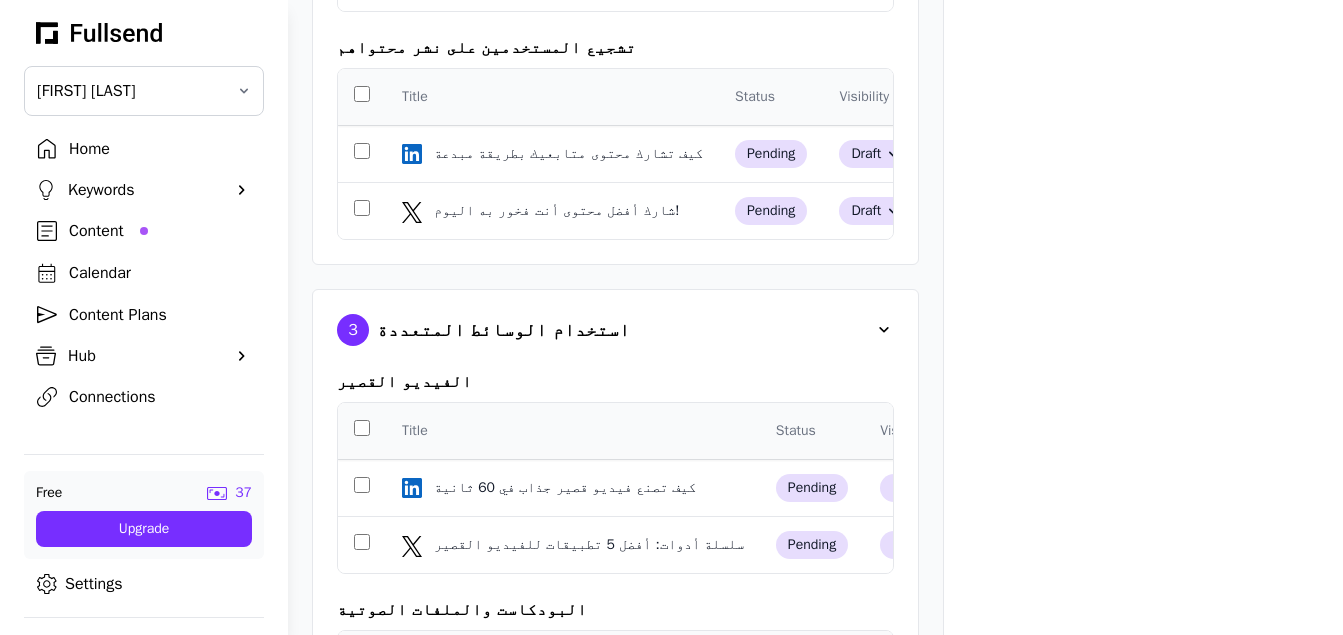 select on "**" 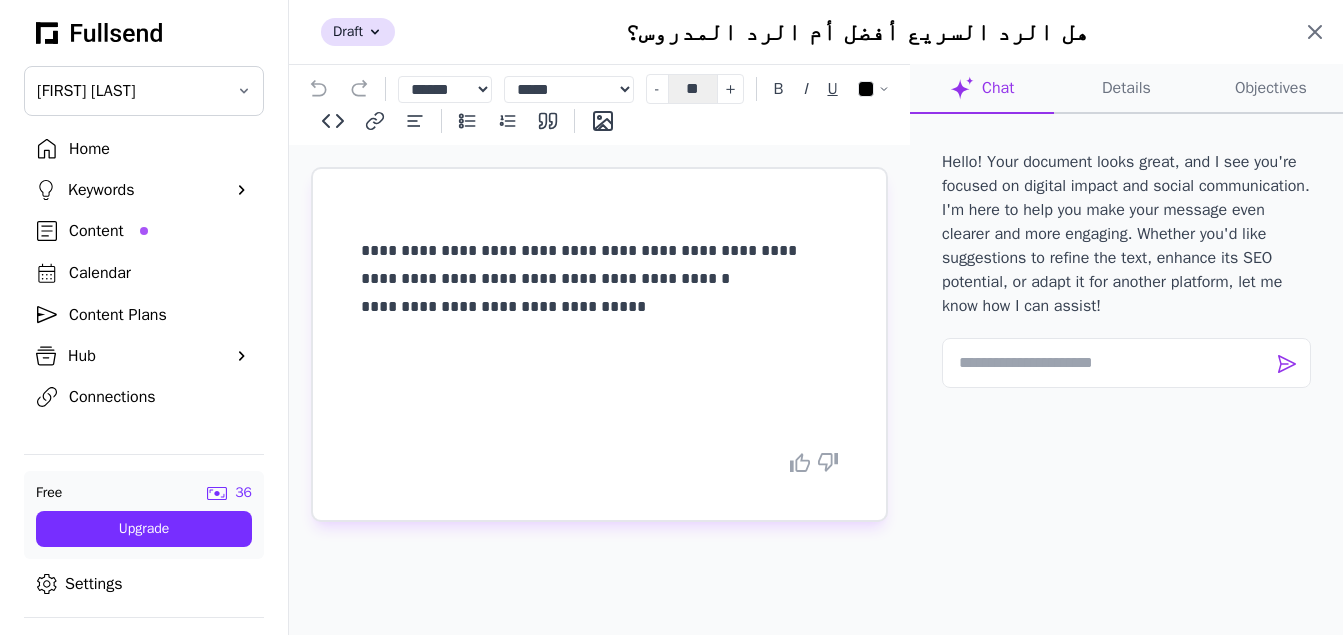click 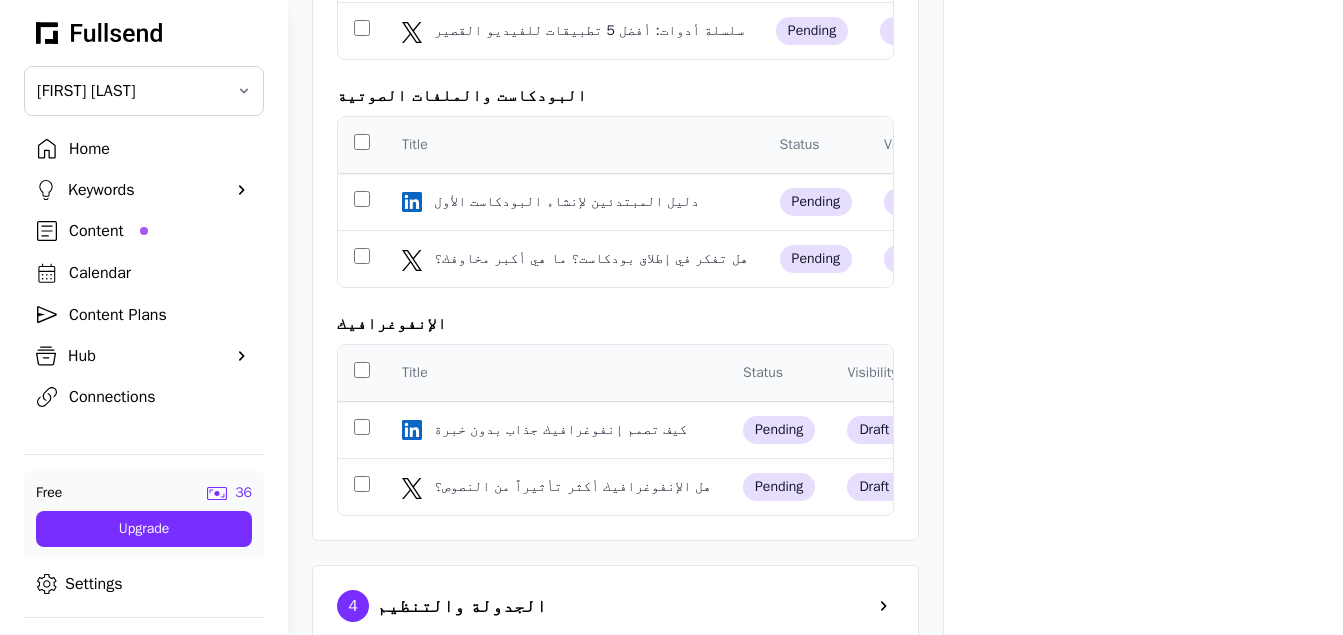 scroll, scrollTop: 1648, scrollLeft: 0, axis: vertical 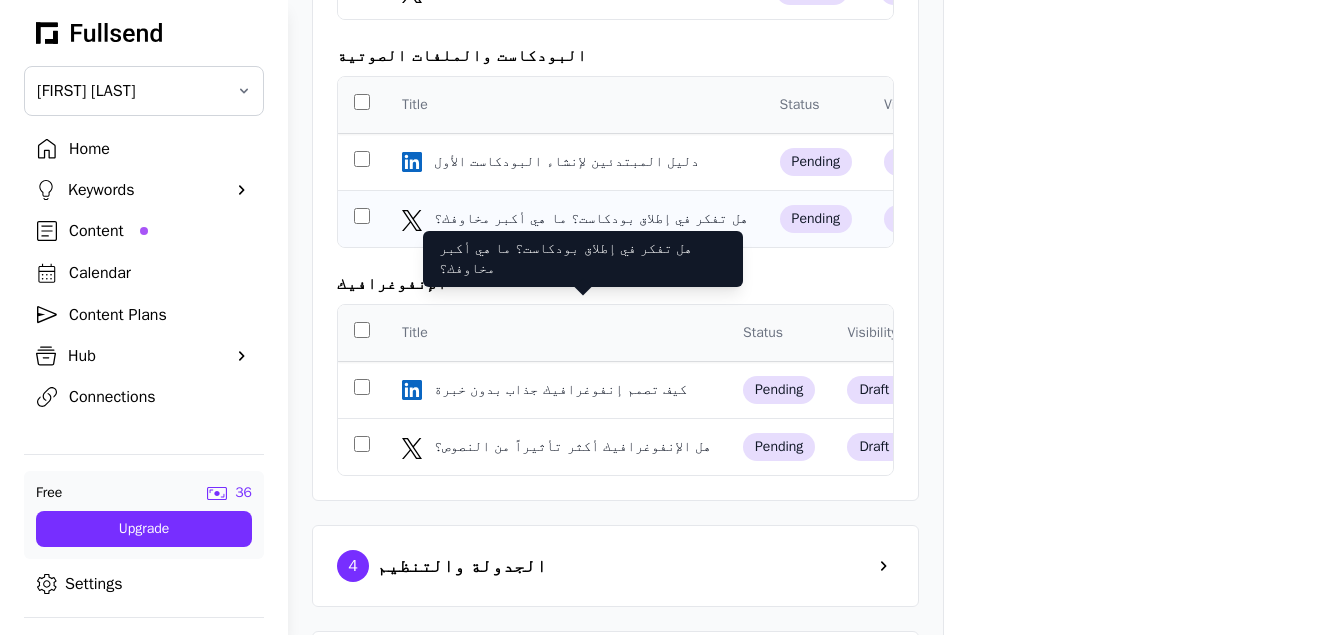 click on "هل تفكر في إطلاق بودكاست؟ ما هي أكبر مخاوفك؟" at bounding box center [593, 219] 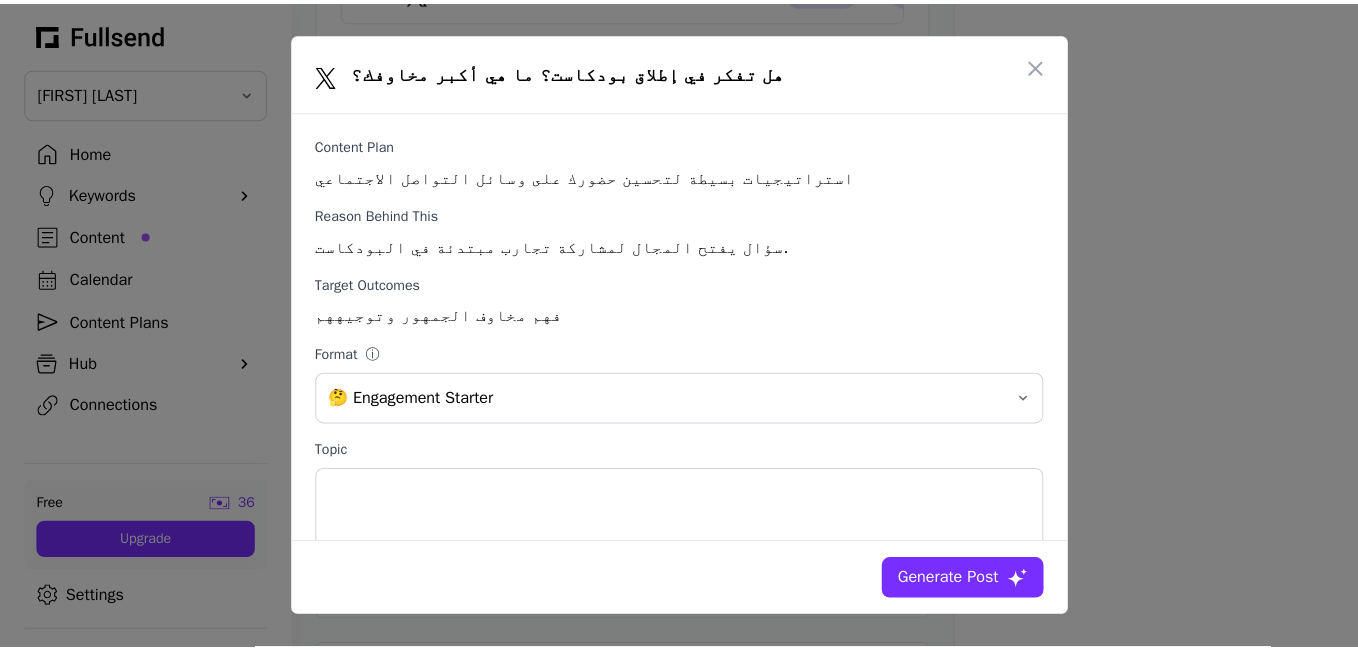 scroll, scrollTop: 0, scrollLeft: 0, axis: both 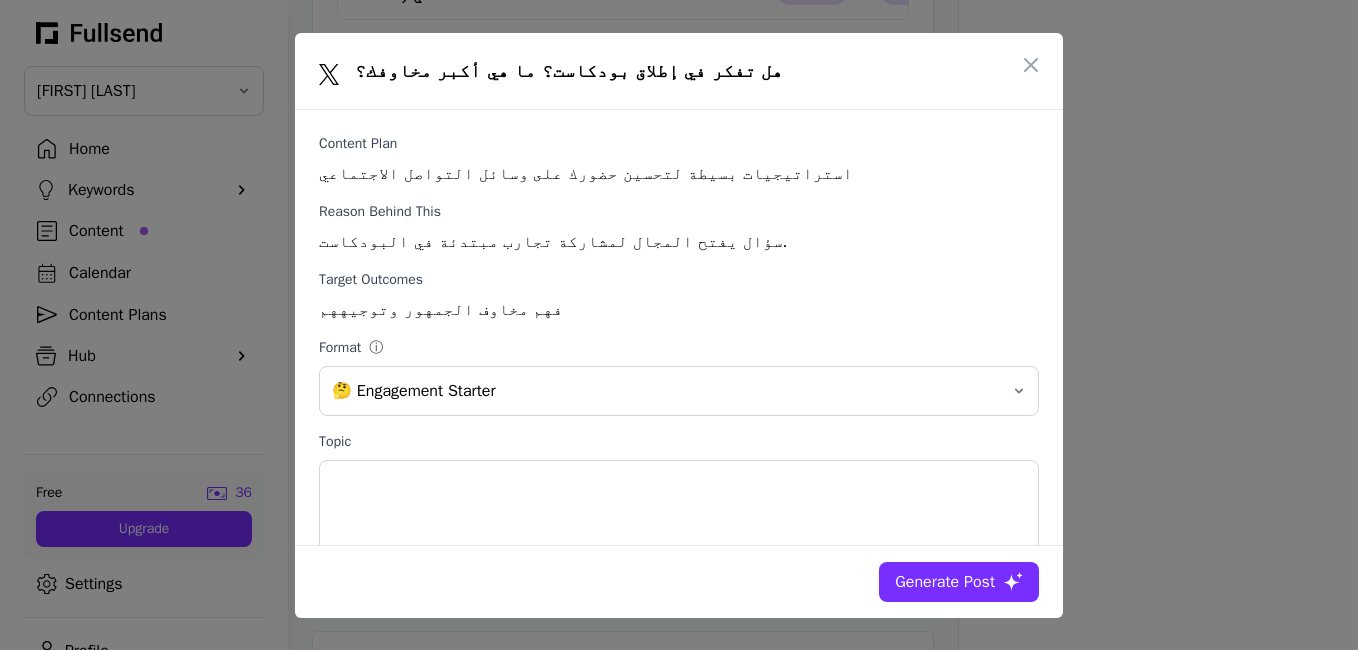 drag, startPoint x: 1063, startPoint y: 220, endPoint x: 1063, endPoint y: 261, distance: 41 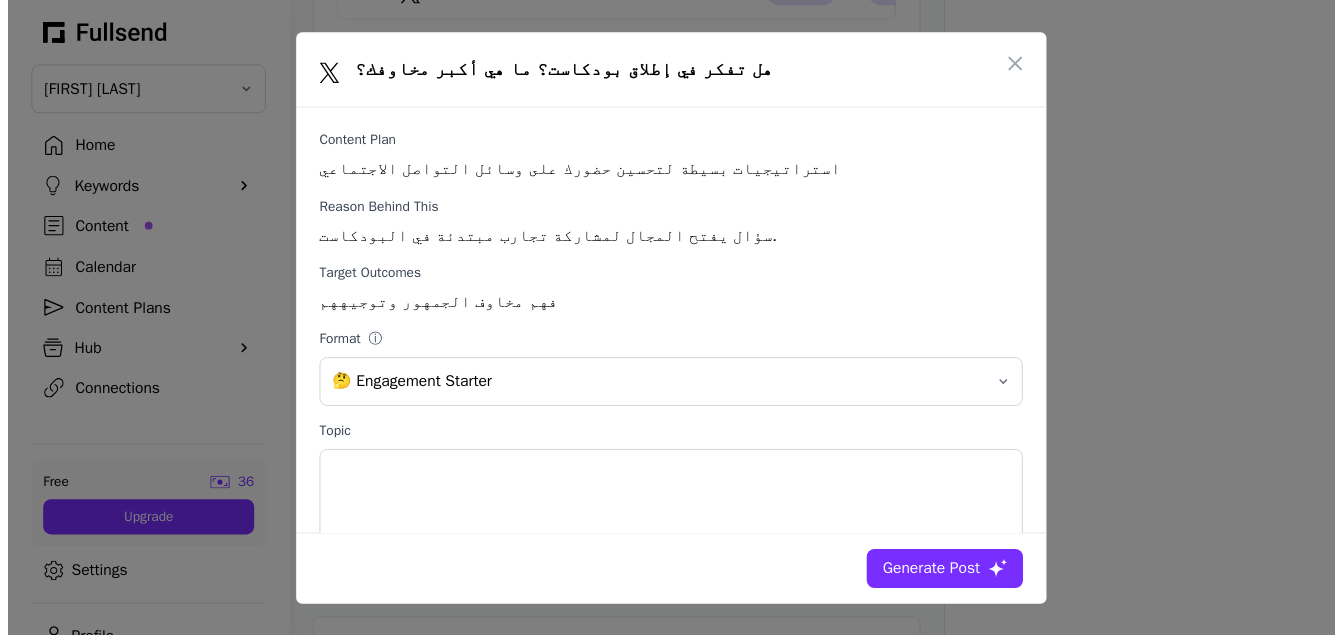 scroll, scrollTop: 1648, scrollLeft: 0, axis: vertical 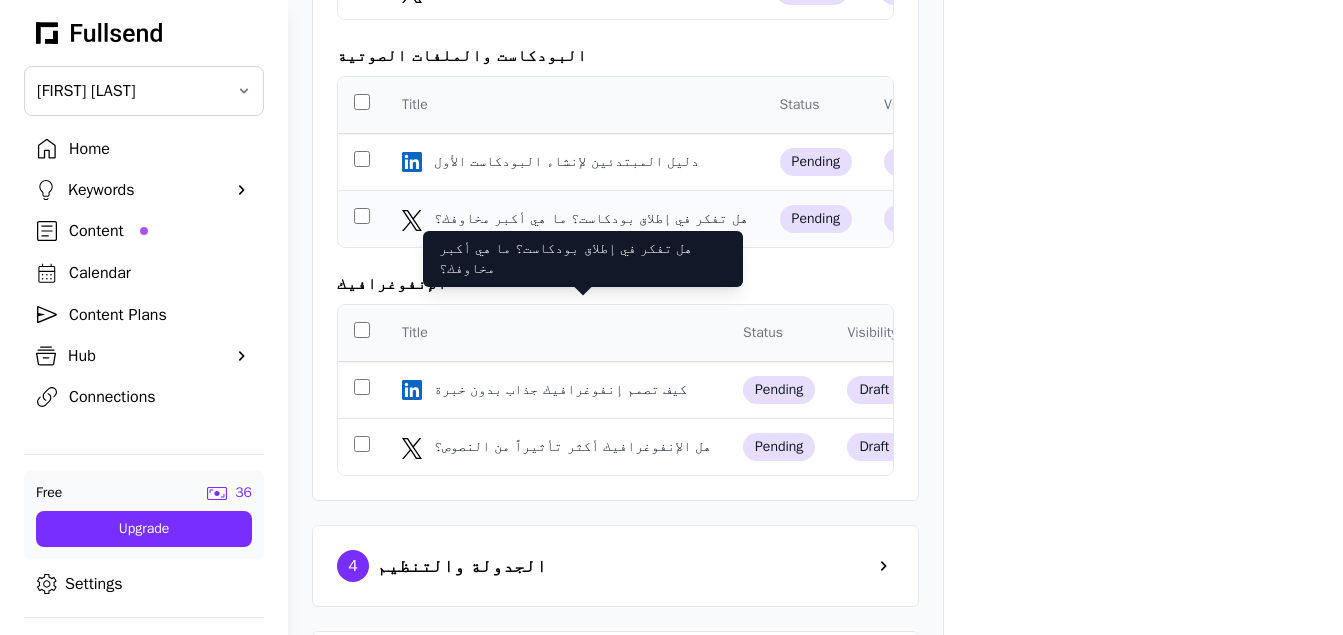 click on "هل تفكر في إطلاق بودكاست؟ ما هي أكبر مخاوفك؟" at bounding box center (593, 219) 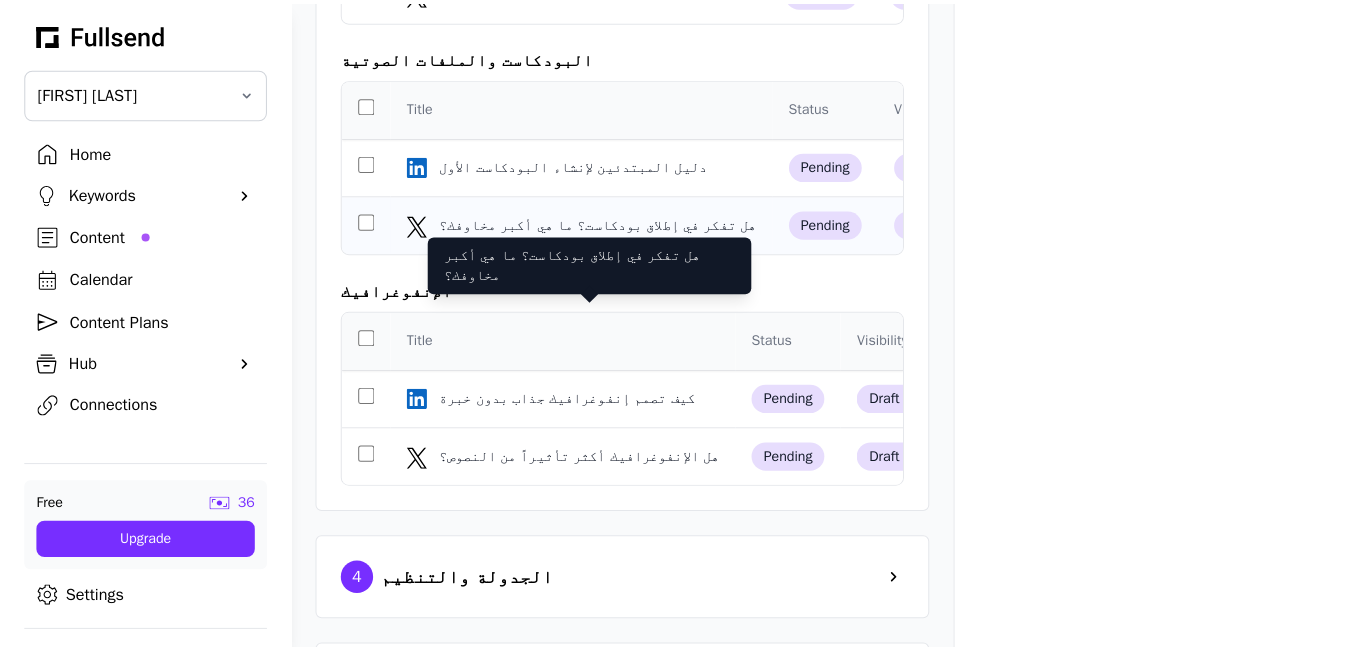 scroll, scrollTop: 0, scrollLeft: 0, axis: both 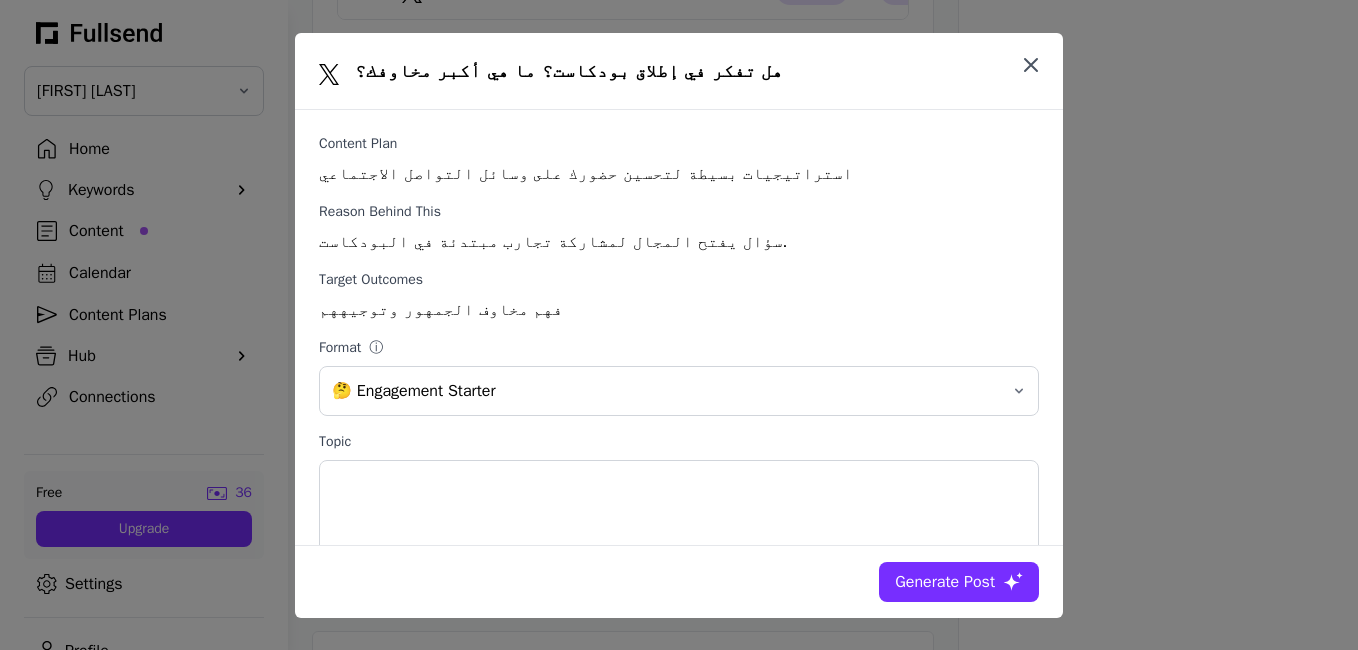 click 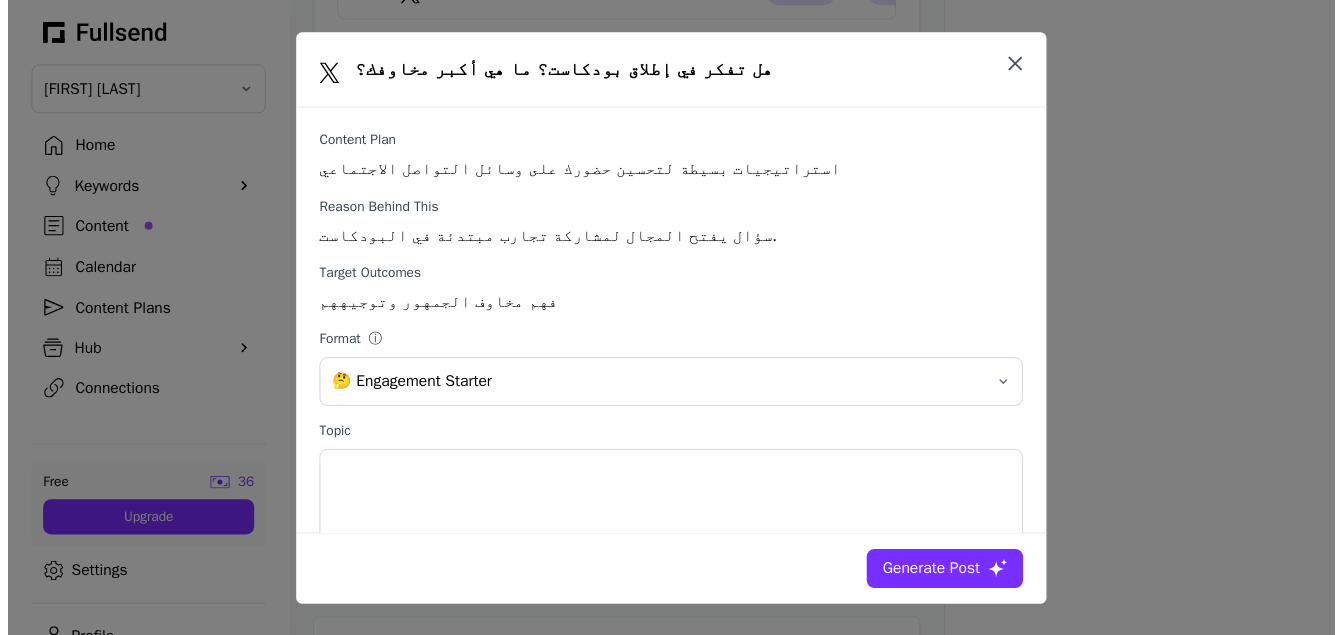 scroll, scrollTop: 1648, scrollLeft: 0, axis: vertical 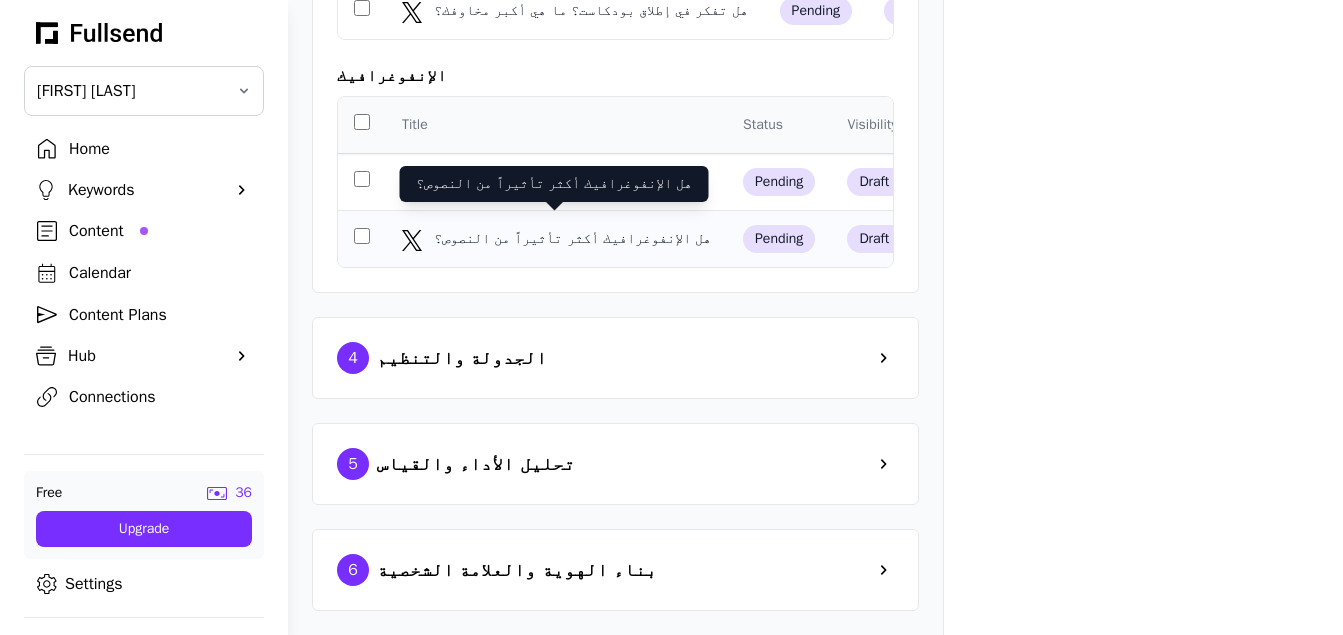 click on "هل الإنفوغرافيك أكثر تأثيراً من النصوص؟" at bounding box center (574, 239) 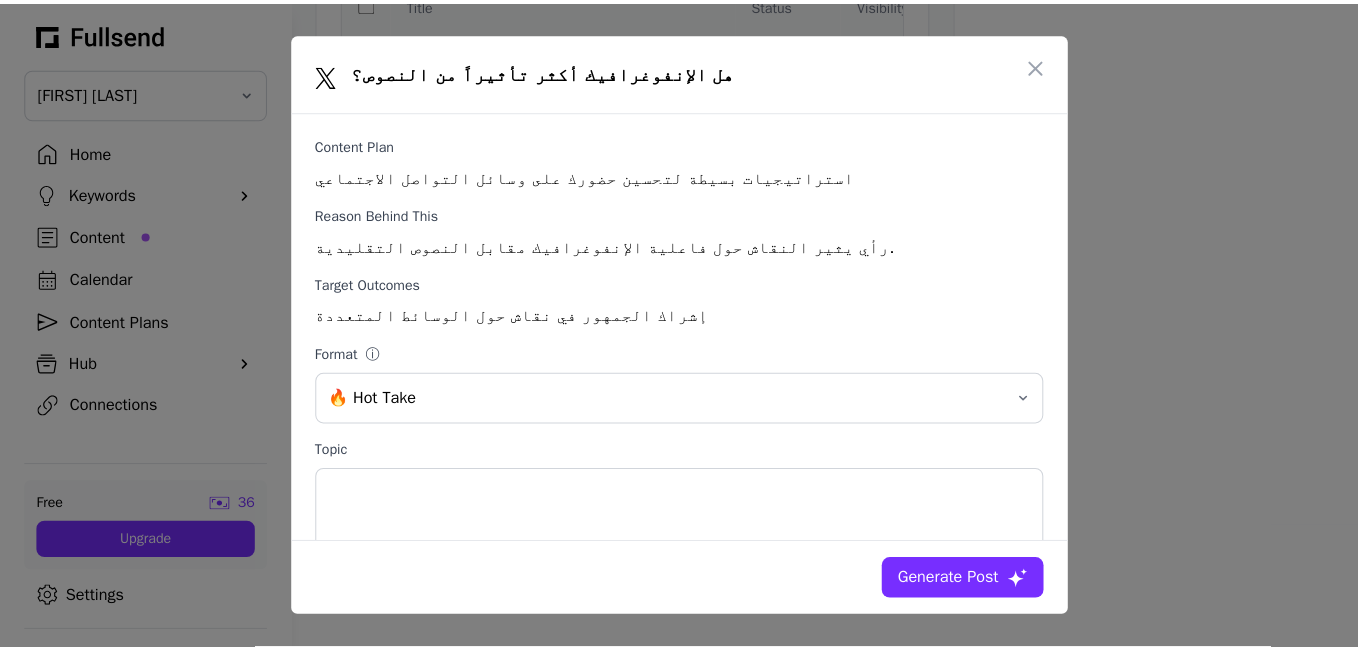 scroll, scrollTop: 0, scrollLeft: 0, axis: both 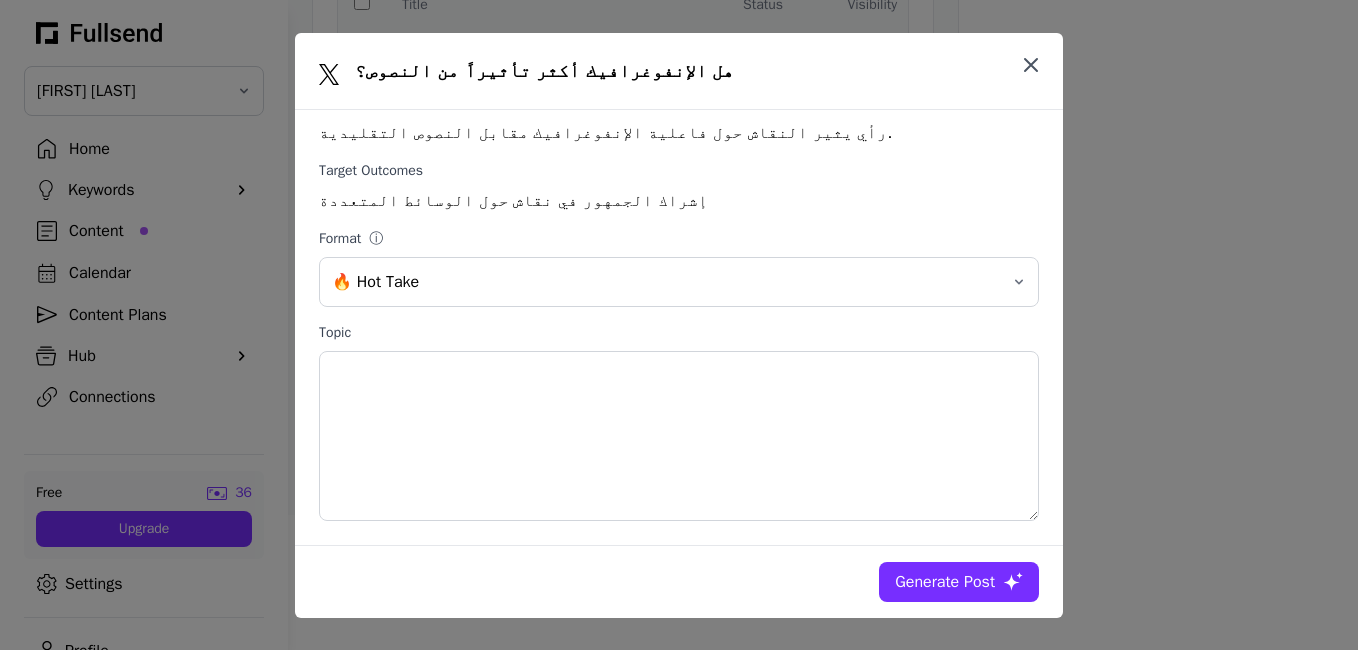 click 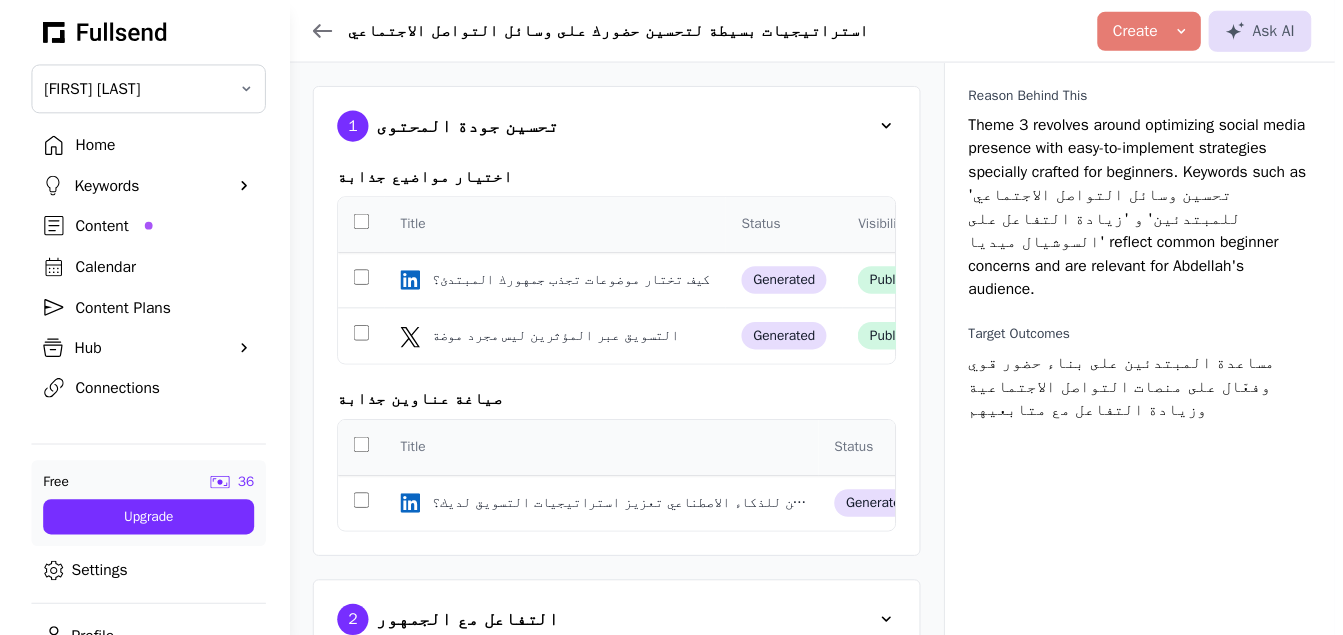 scroll, scrollTop: 1976, scrollLeft: 0, axis: vertical 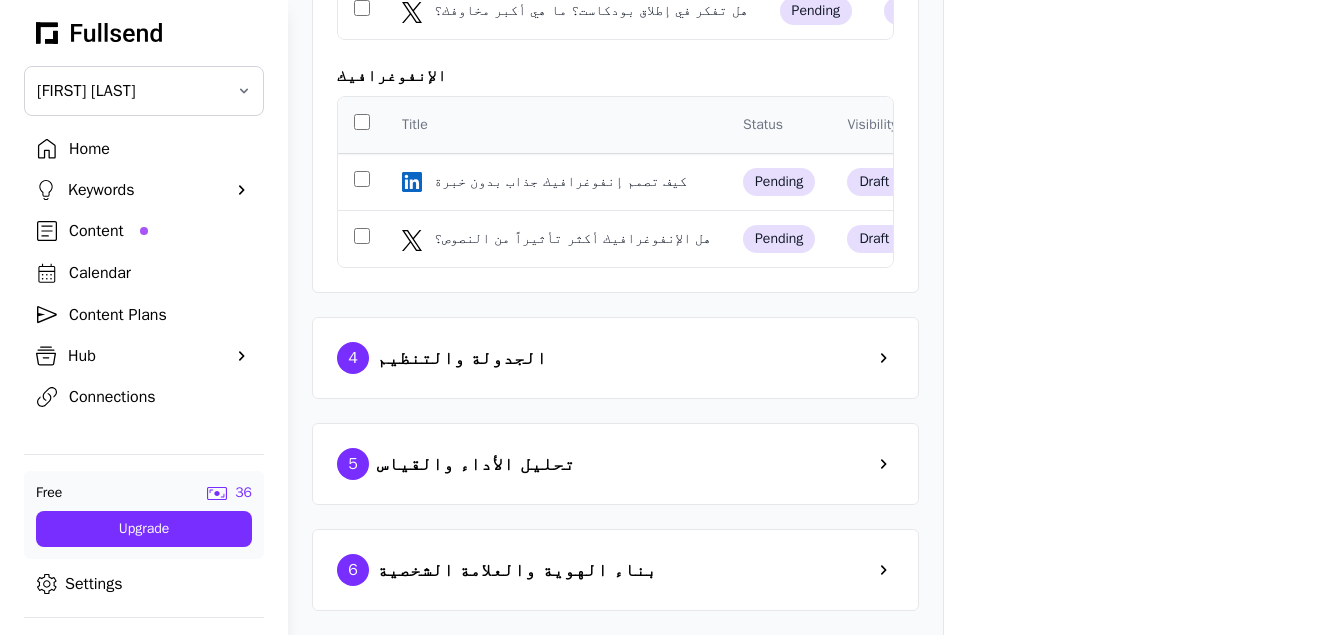 click on "6  بناء الهوية والعلامة الشخصية" at bounding box center [615, 570] 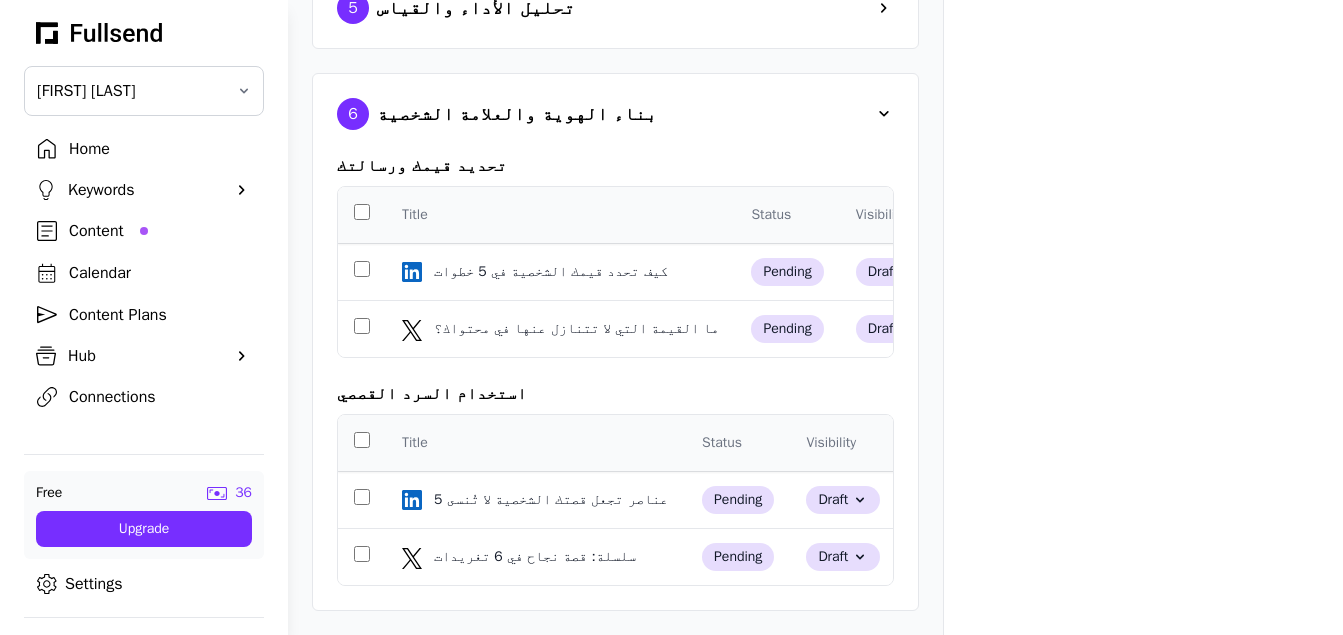 scroll, scrollTop: 2462, scrollLeft: 0, axis: vertical 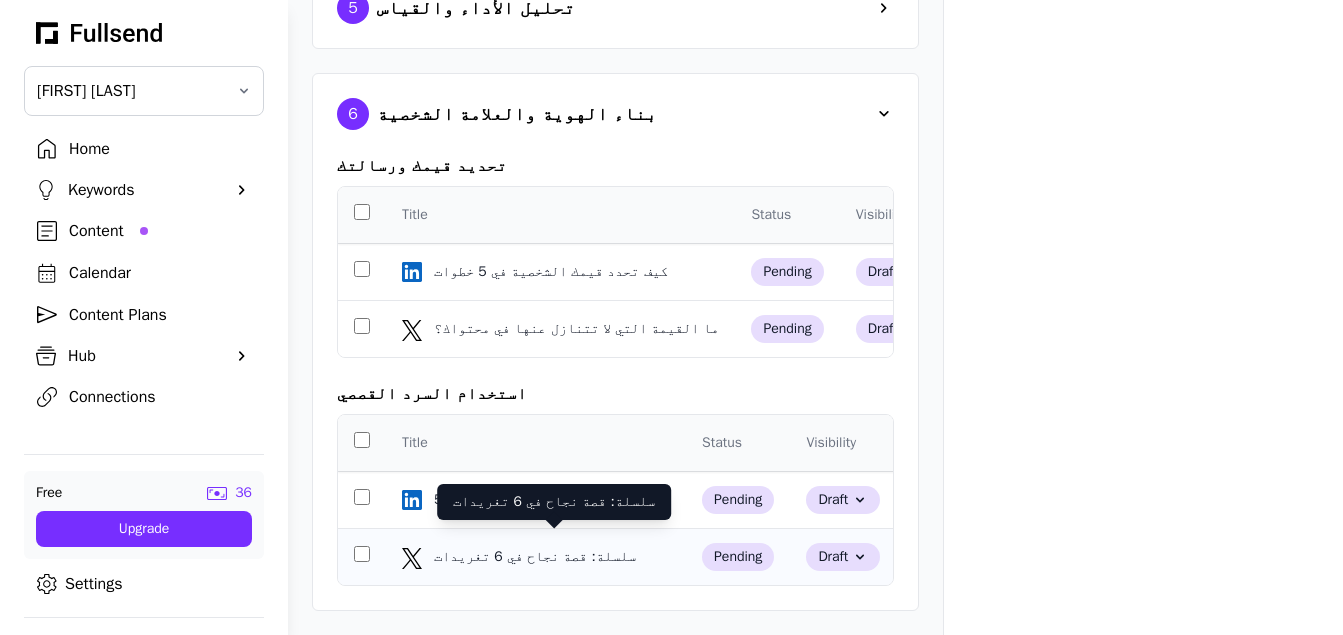 click on "سلسلة: قصة نجاح في 6 تغريدات" at bounding box center (554, 557) 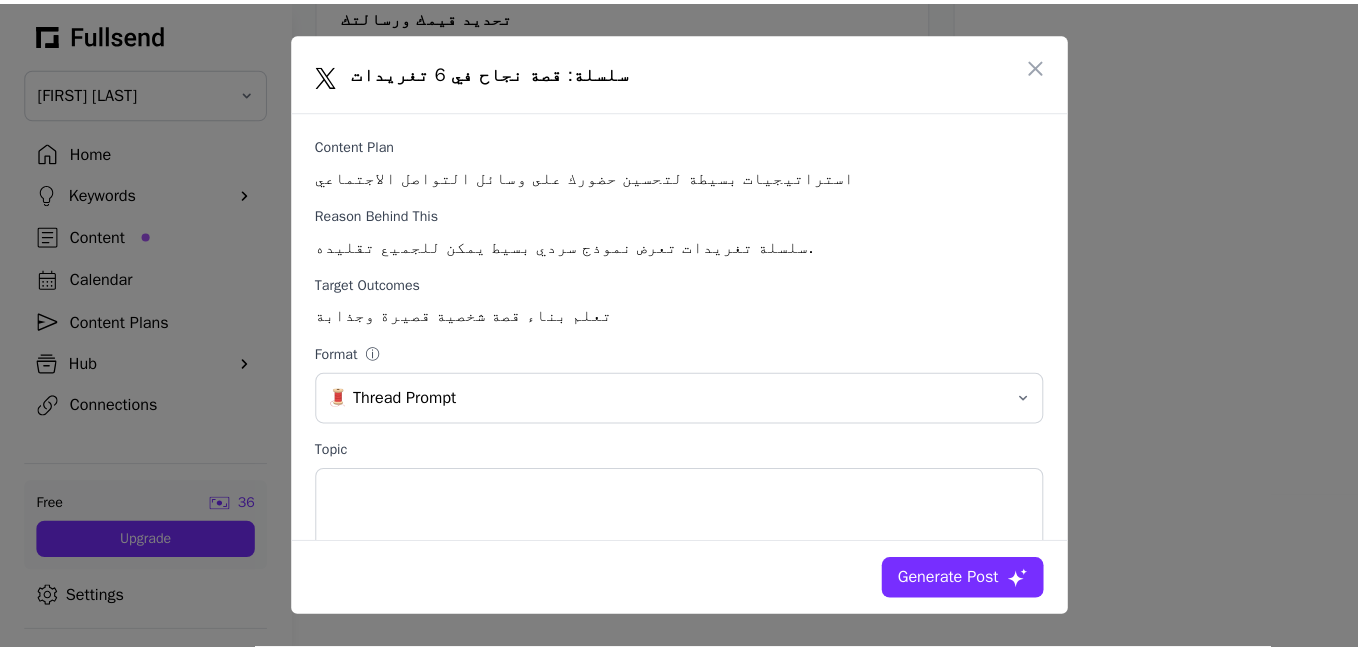scroll, scrollTop: 0, scrollLeft: 0, axis: both 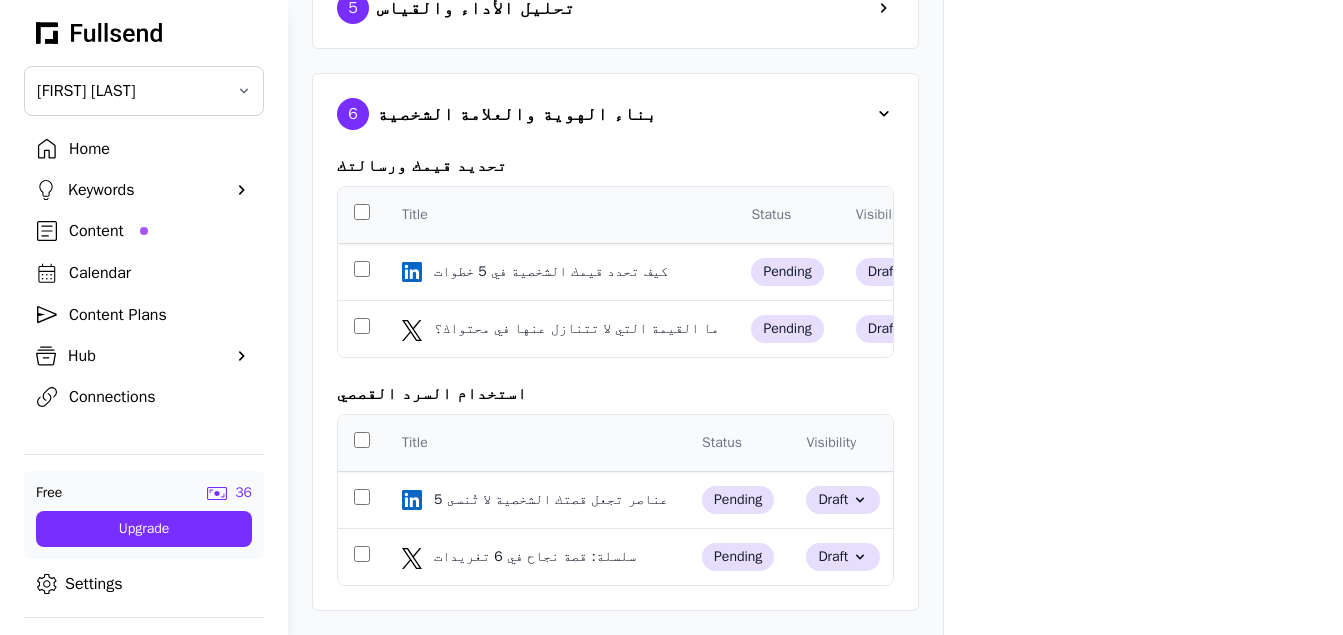 click on "Content" at bounding box center (160, 231) 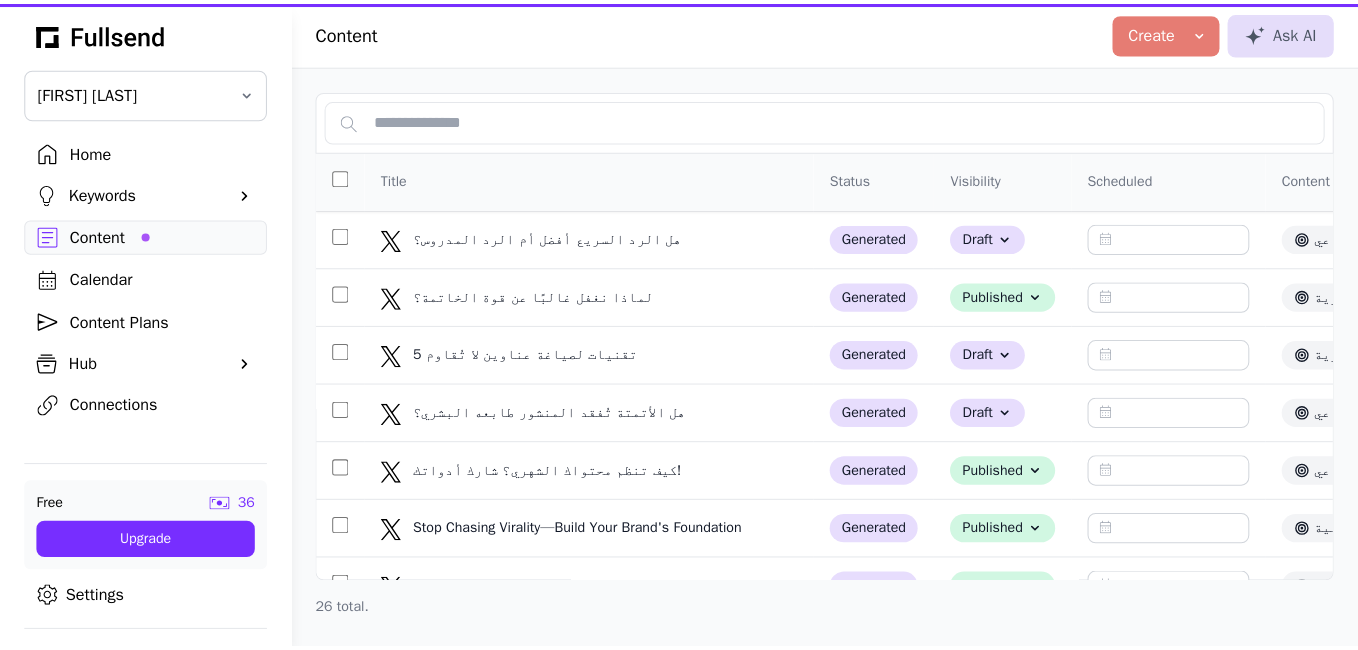 scroll, scrollTop: 0, scrollLeft: 0, axis: both 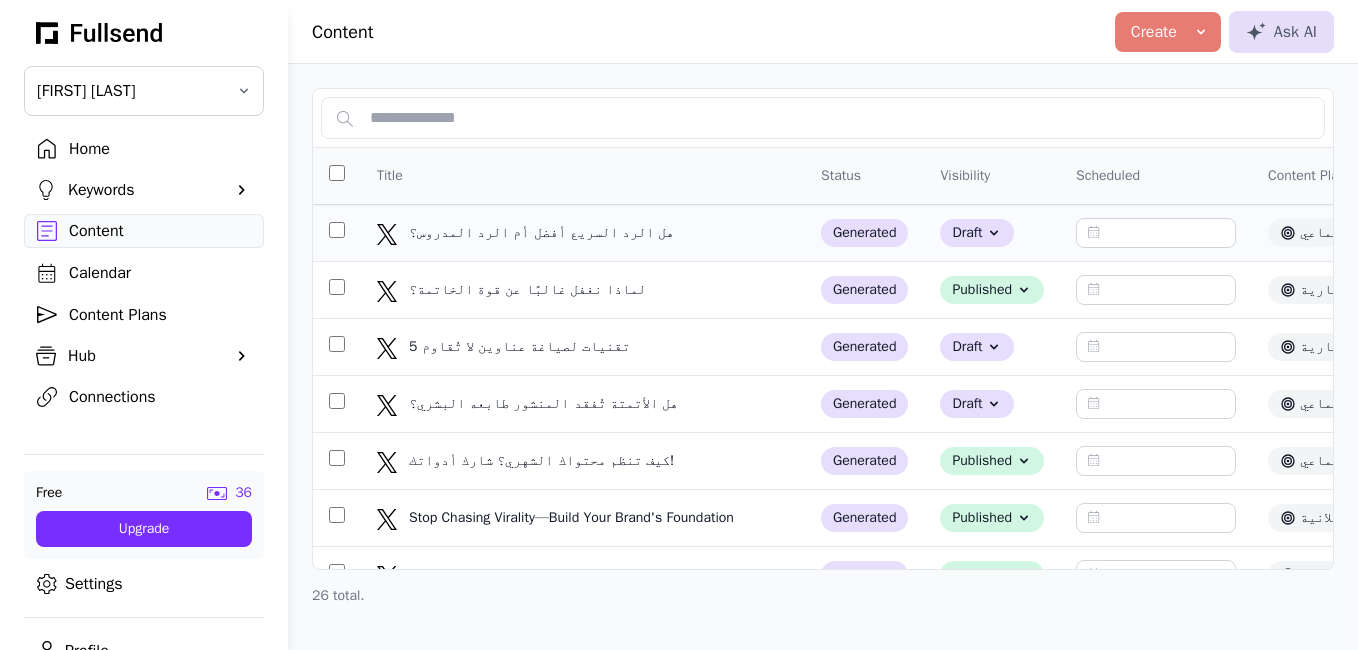 click on "هل الرد السريع أفضل أم الرد المدروس؟ هل الرد السريع أفضل أم الرد المدروس؟" 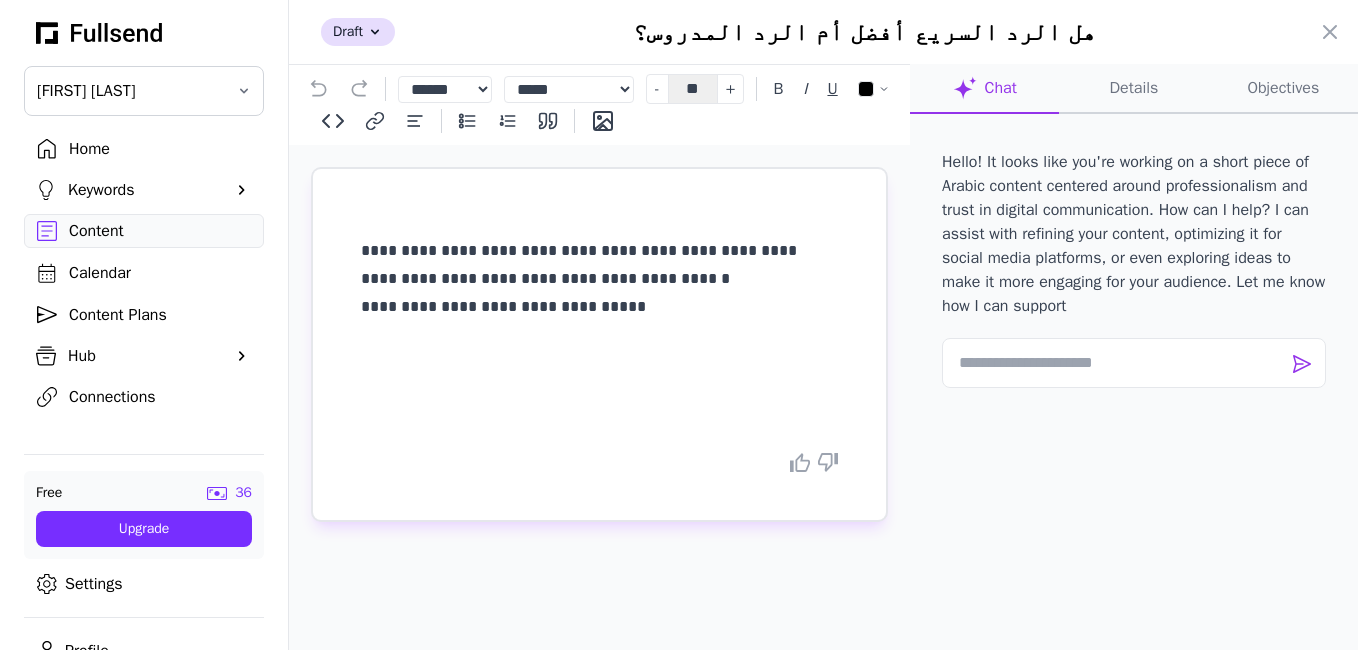 drag, startPoint x: 845, startPoint y: 248, endPoint x: 750, endPoint y: 249, distance: 95.005264 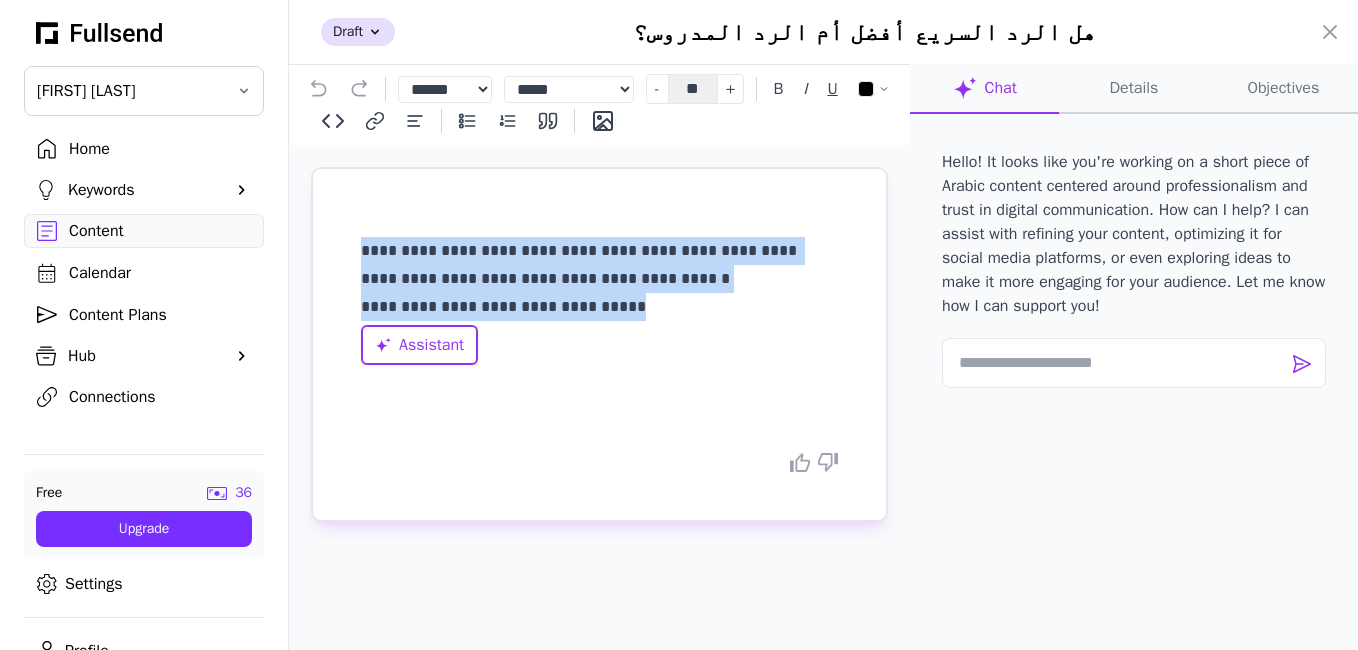 drag, startPoint x: 602, startPoint y: 308, endPoint x: 350, endPoint y: 226, distance: 265.00565 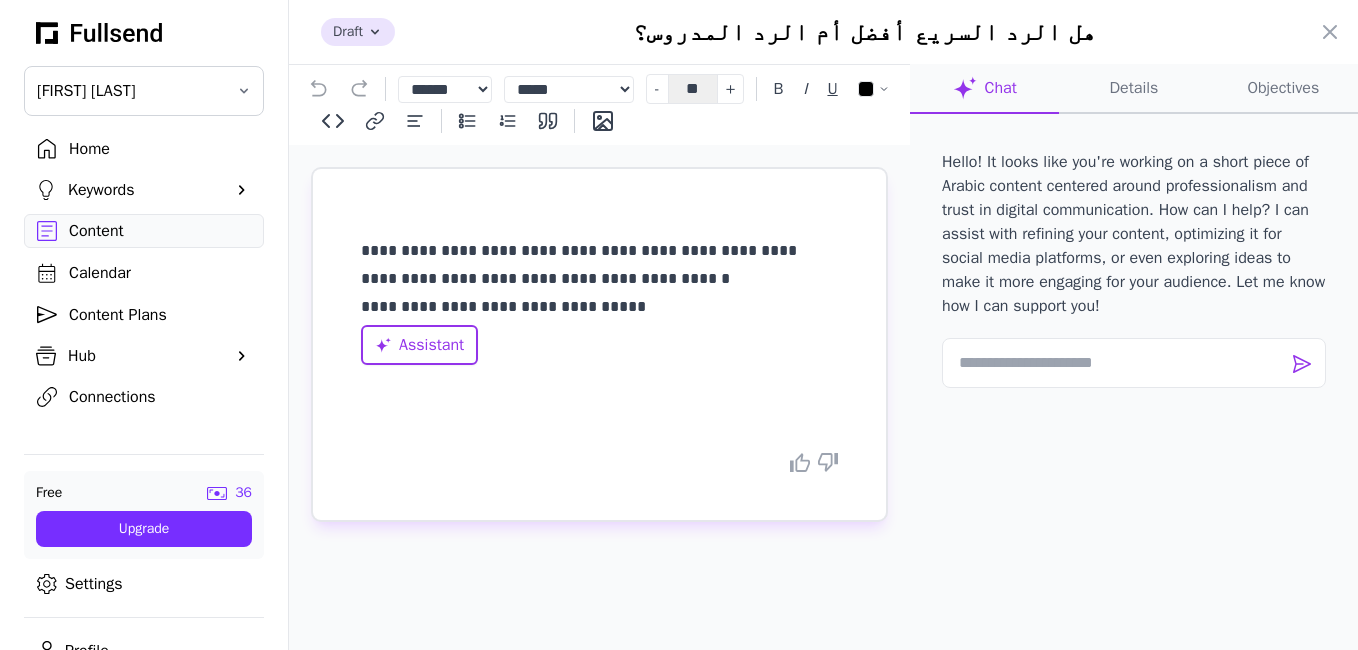 click 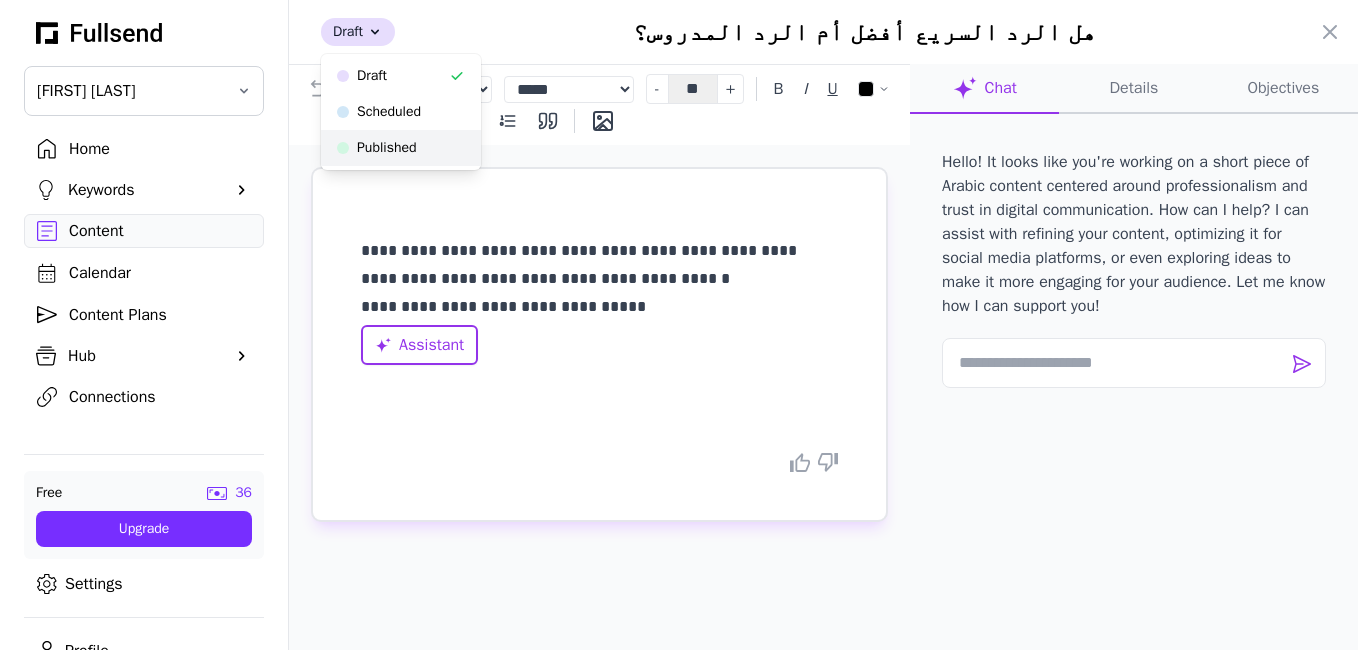 click on "Published" 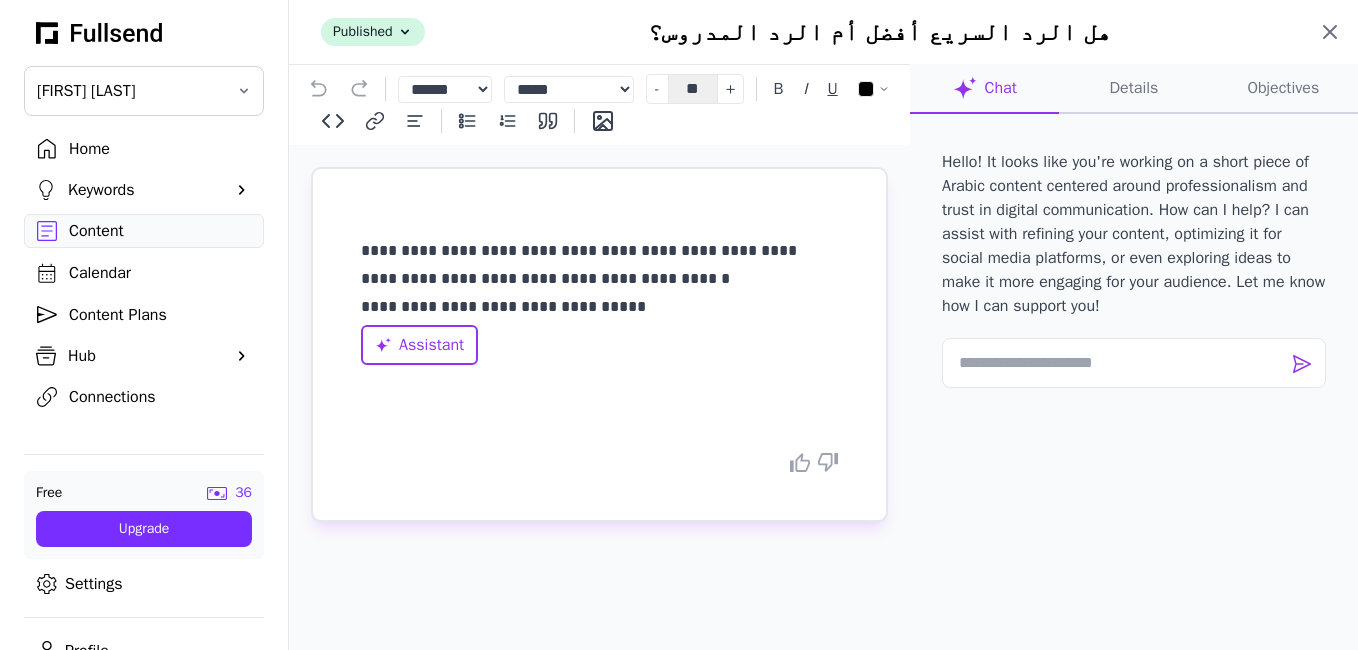 click 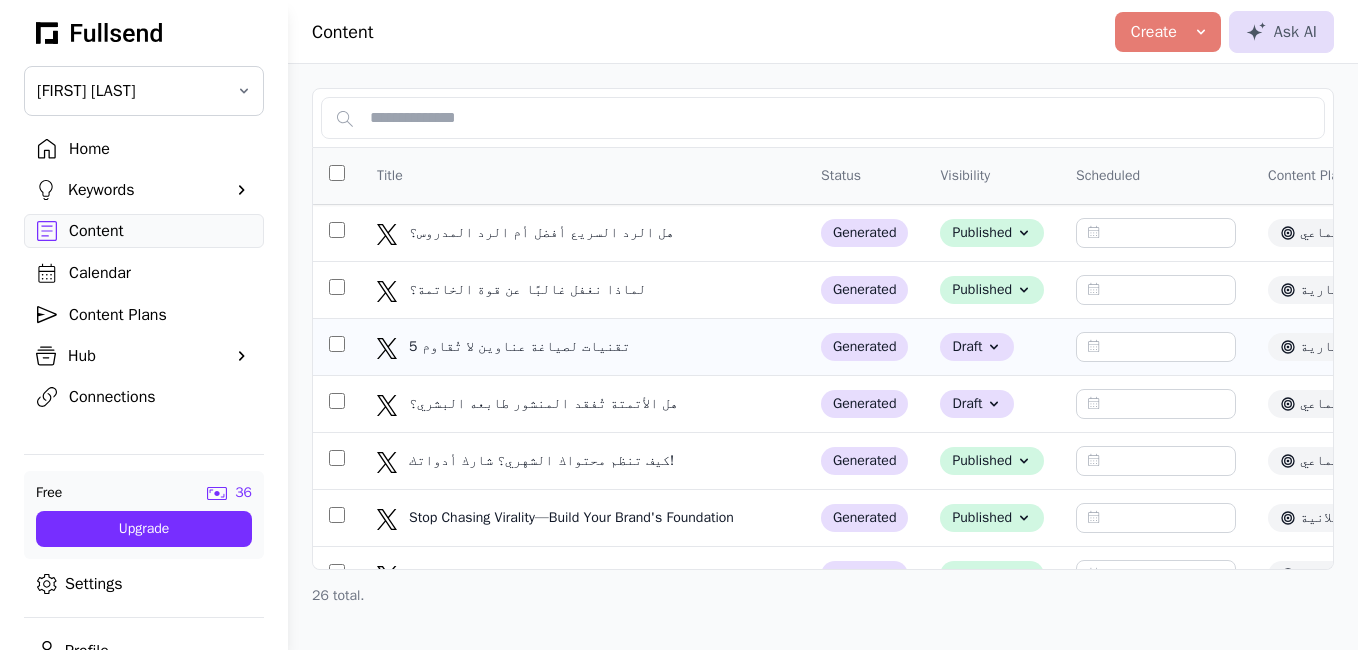 click on "5 تقنيات لصياغة عناوين لا تُقاوم 5 تقنيات لصياغة عناوين لا تُقاوم" 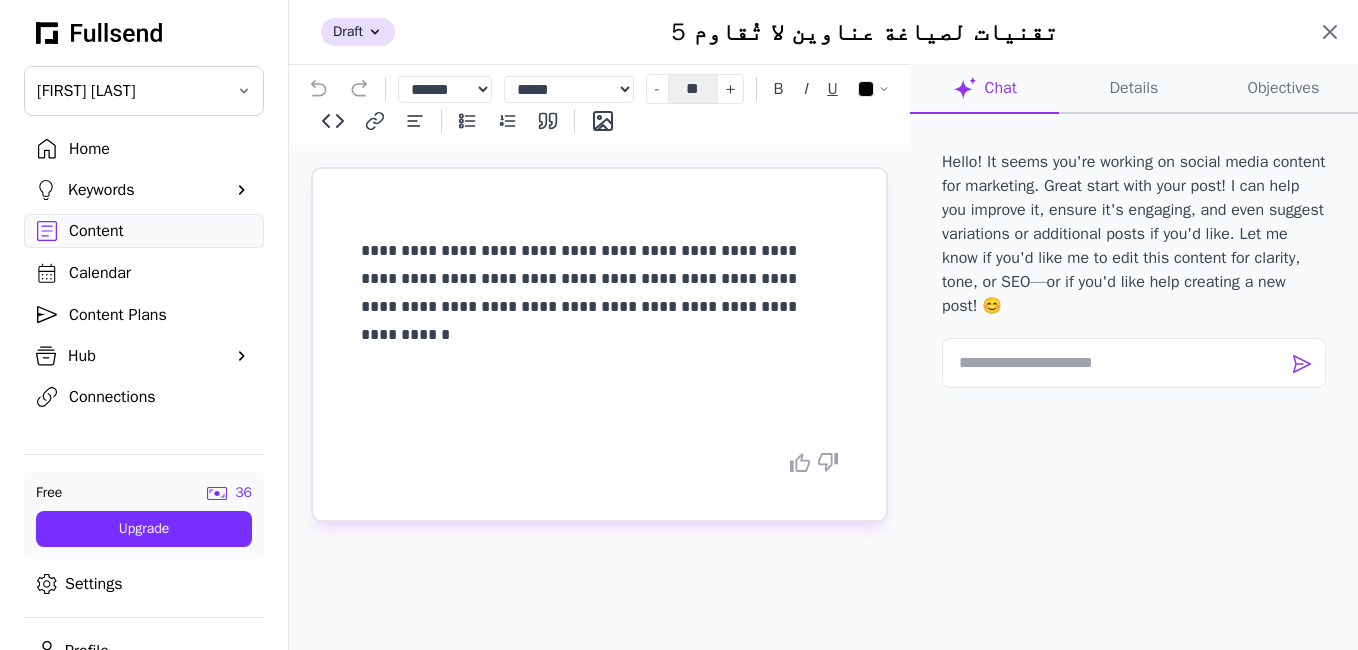 click 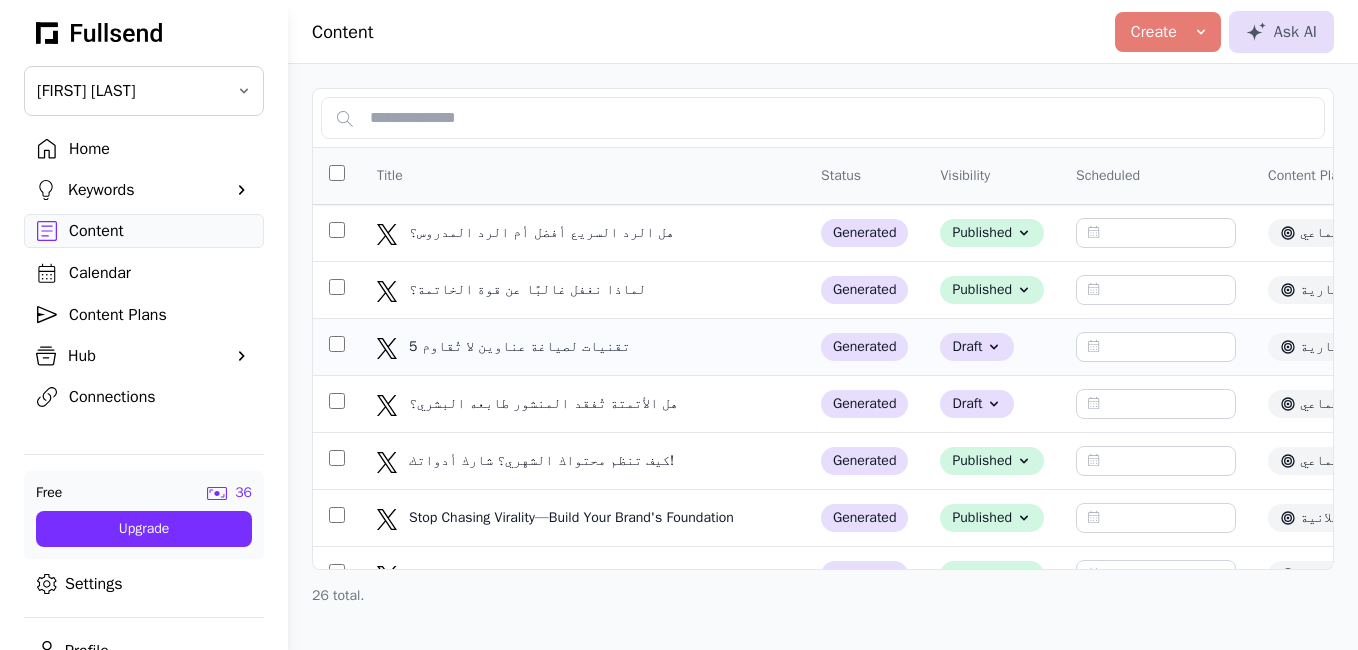 click at bounding box center [337, 347] 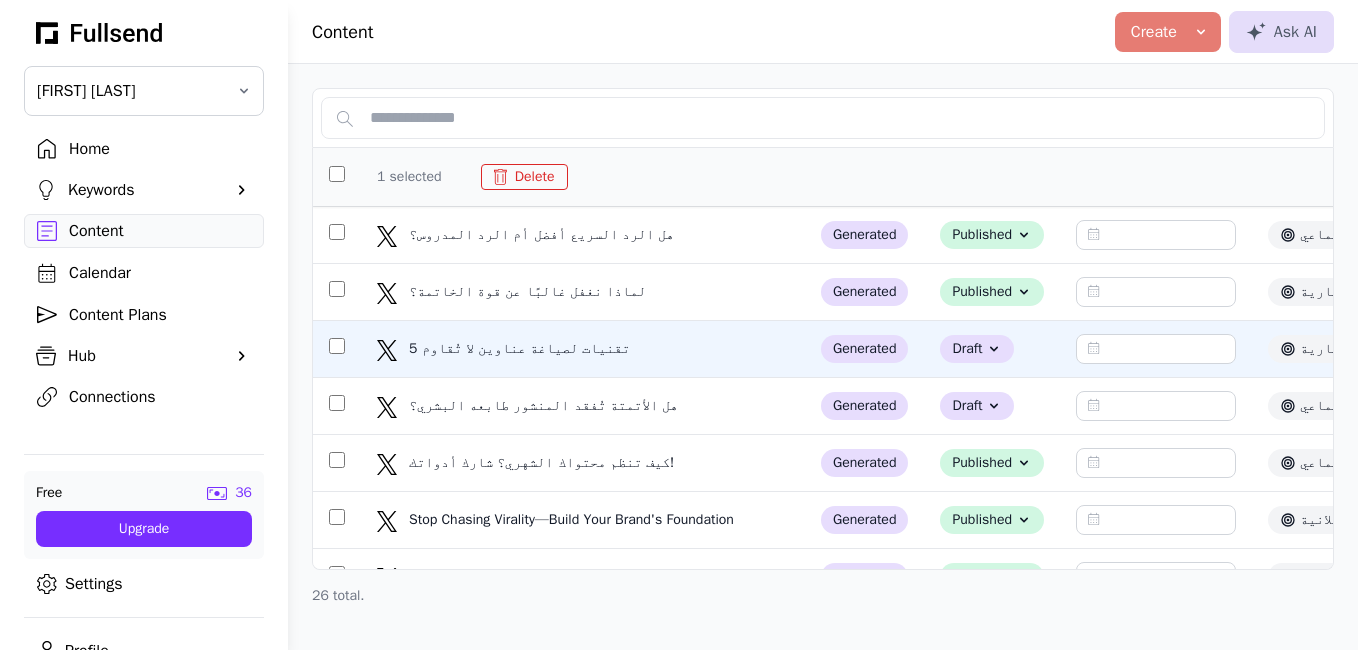 click on "Delete" at bounding box center [524, 177] 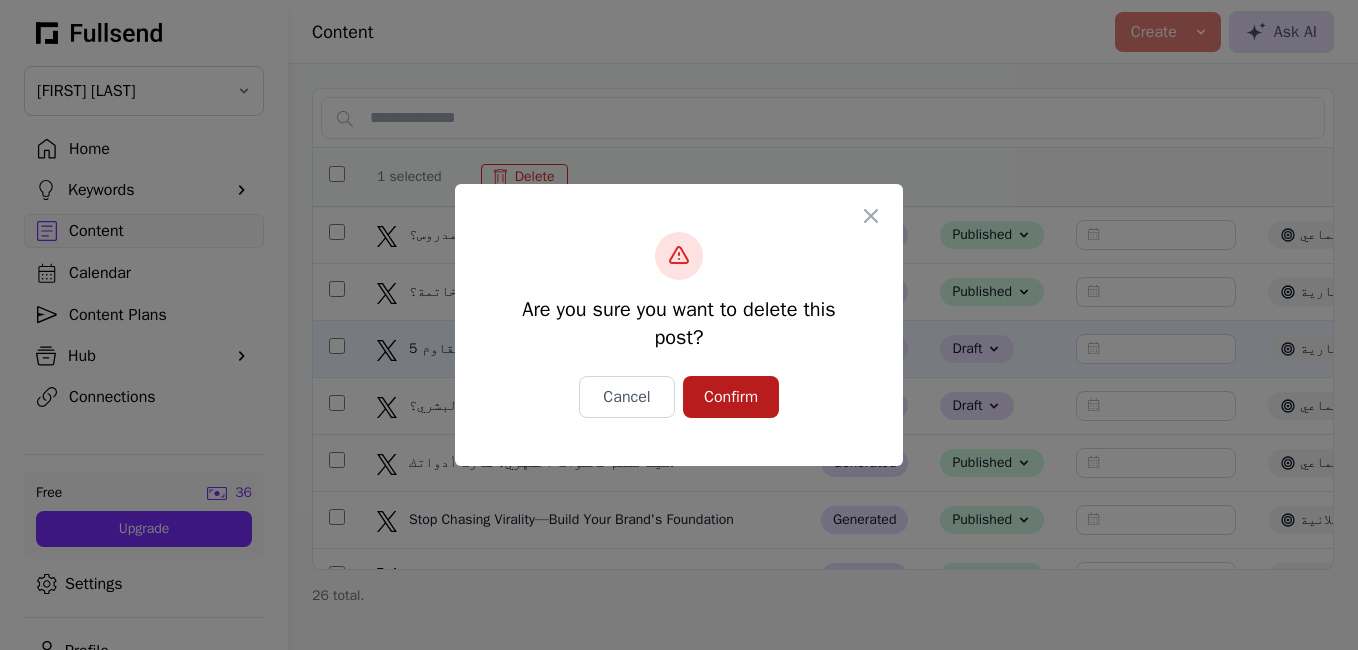 click on "Confirm" at bounding box center (731, 397) 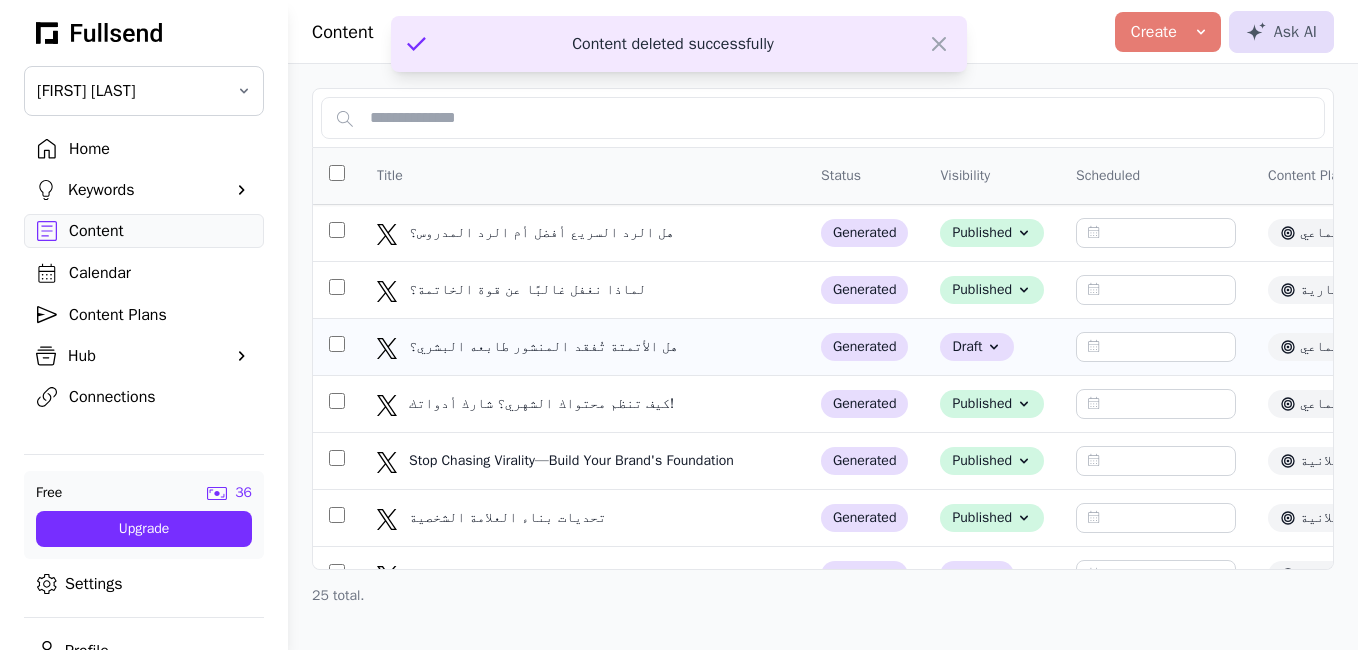 click on "هل الأتمتة تُفقد المنشور طابعه البشري؟ هل الأتمتة تُفقد المنشور طابعه البشري؟" 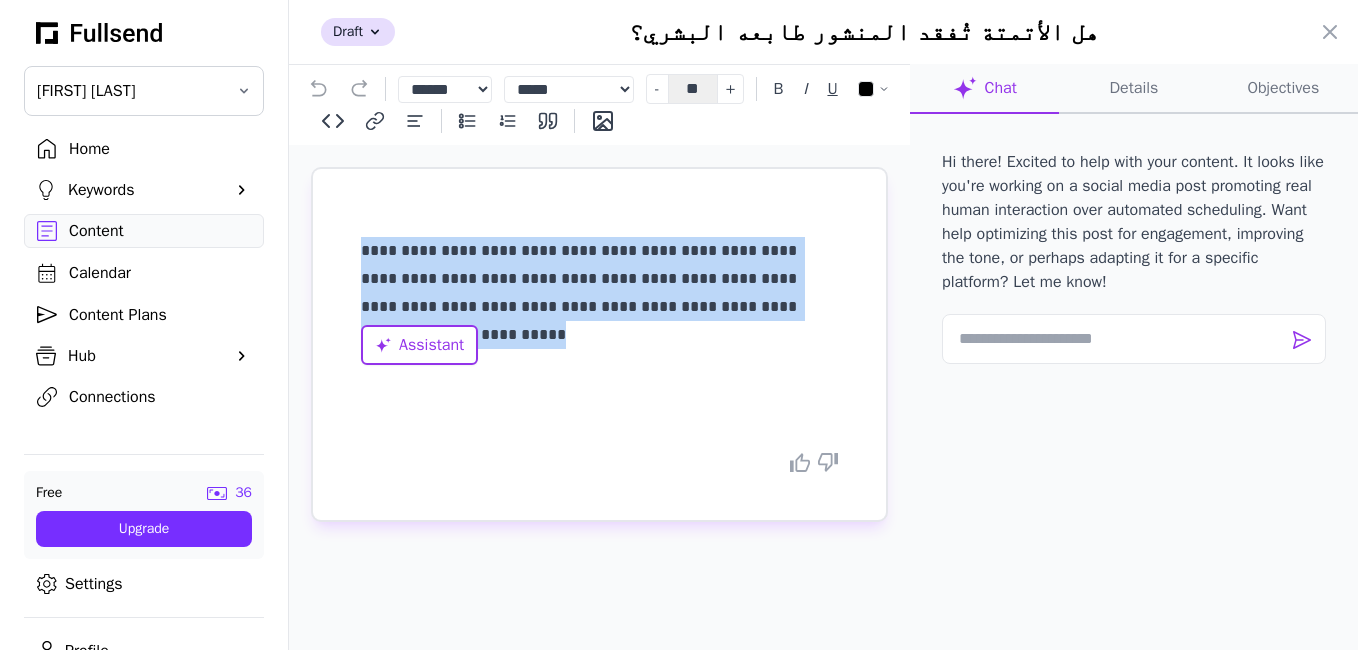 drag, startPoint x: 800, startPoint y: 313, endPoint x: 358, endPoint y: 239, distance: 448.15176 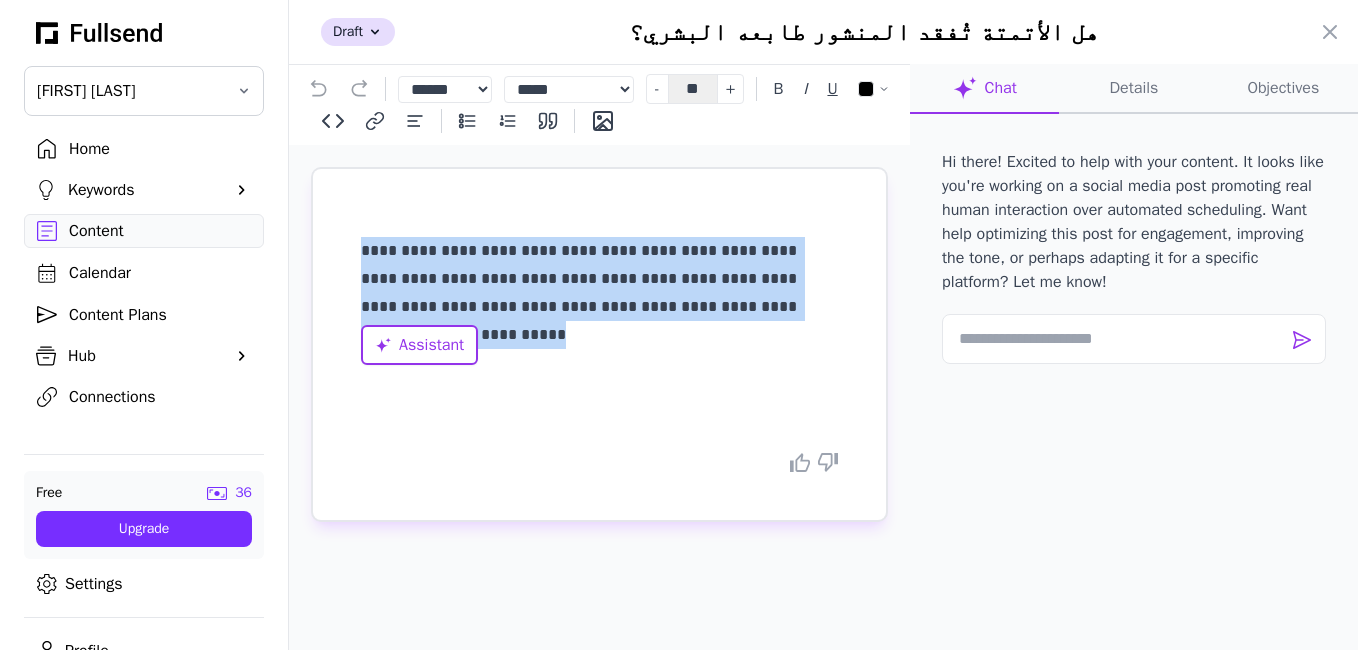 click on "**********" at bounding box center (599, 344) 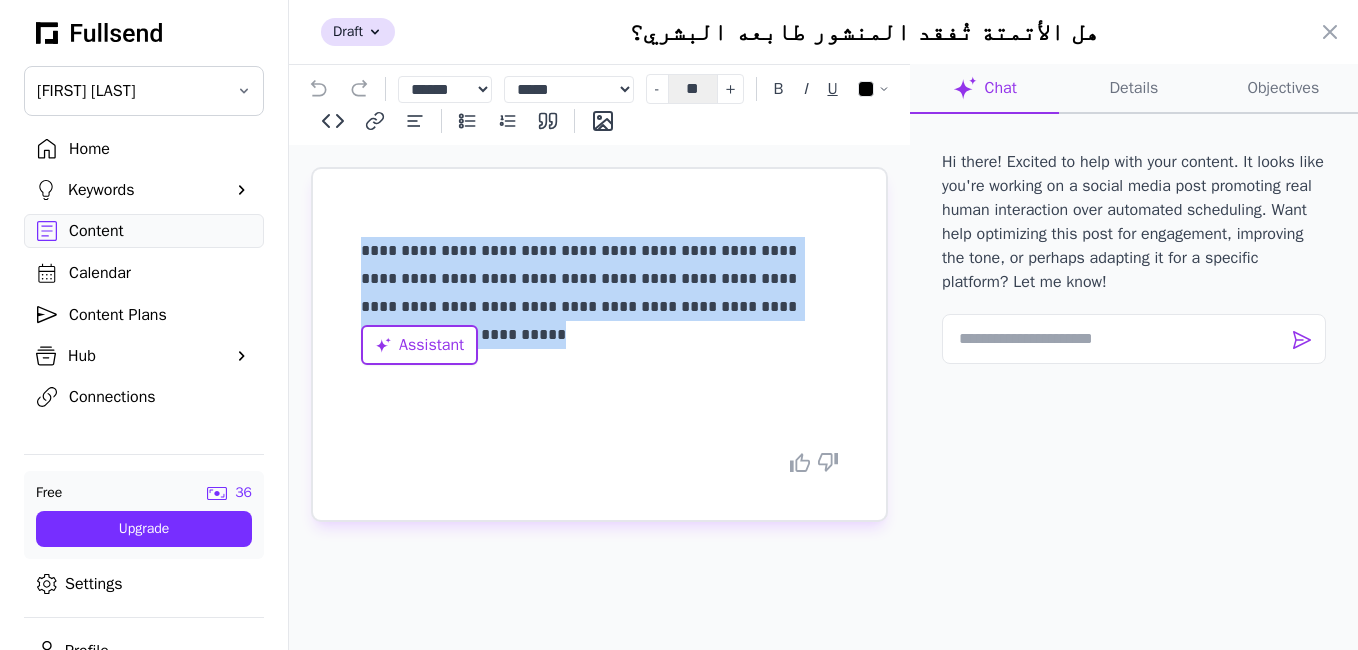 copy on "**********" 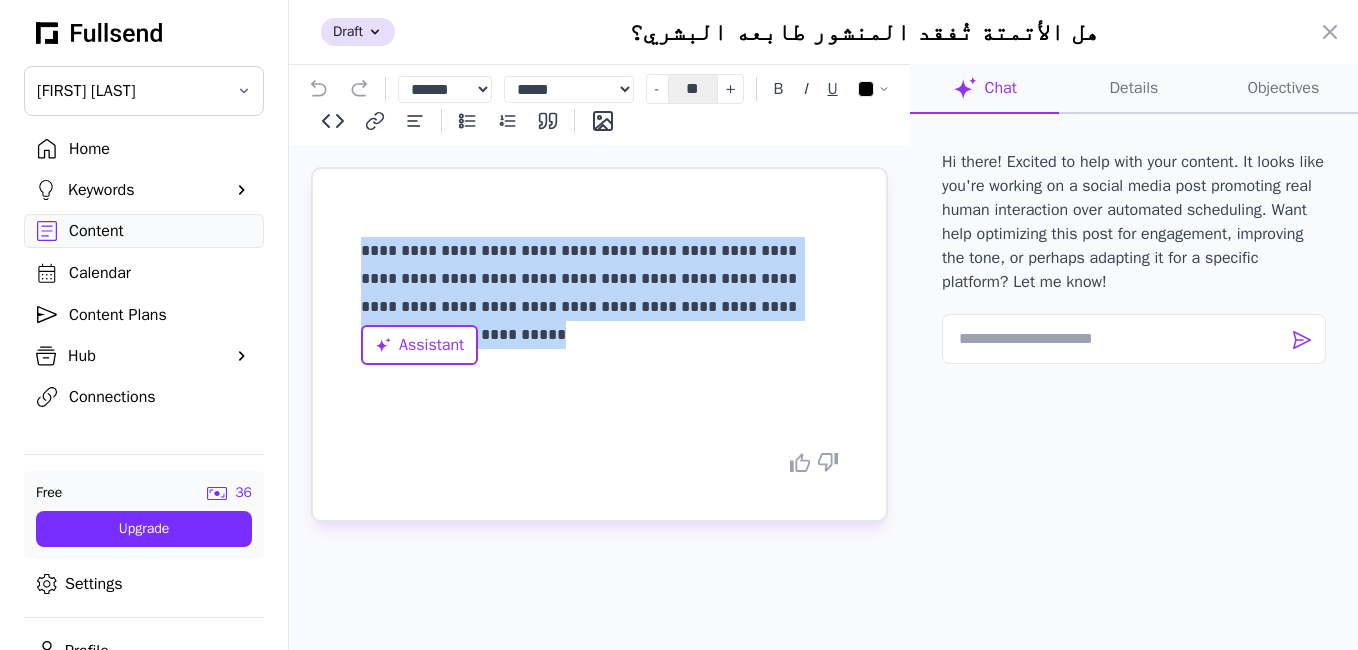 click on "**********" at bounding box center (599, 279) 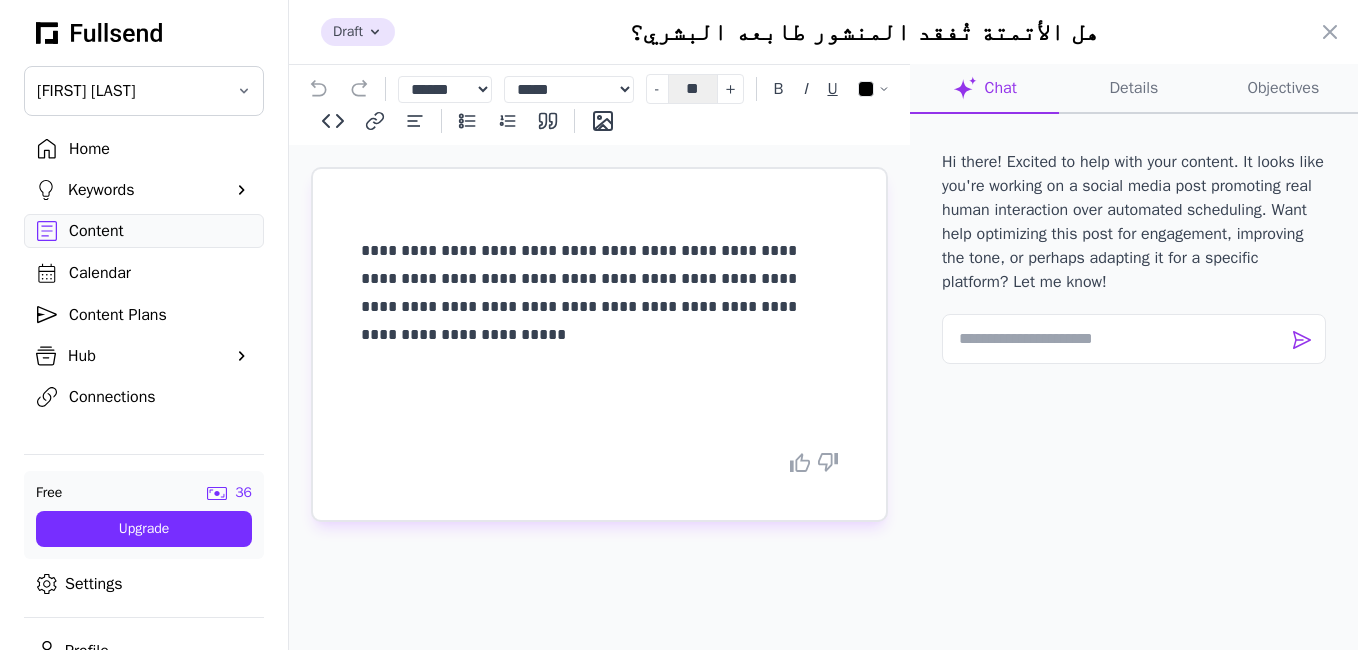 click 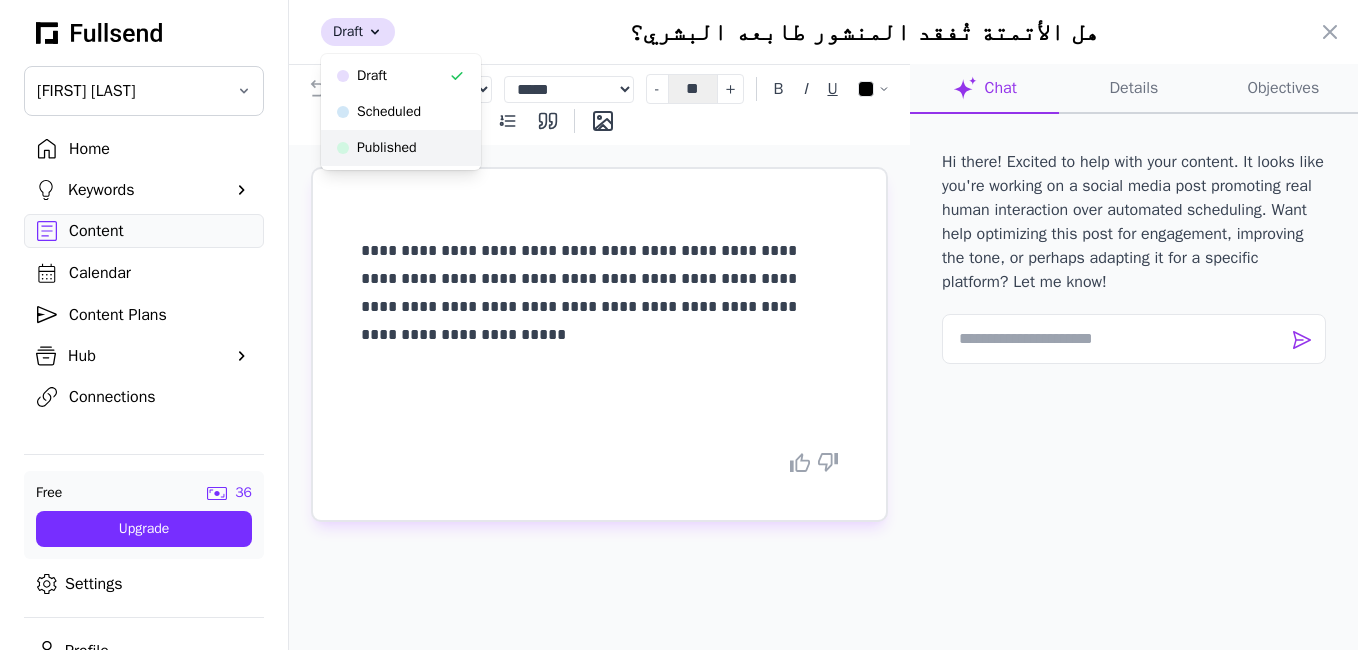 click on "Published" 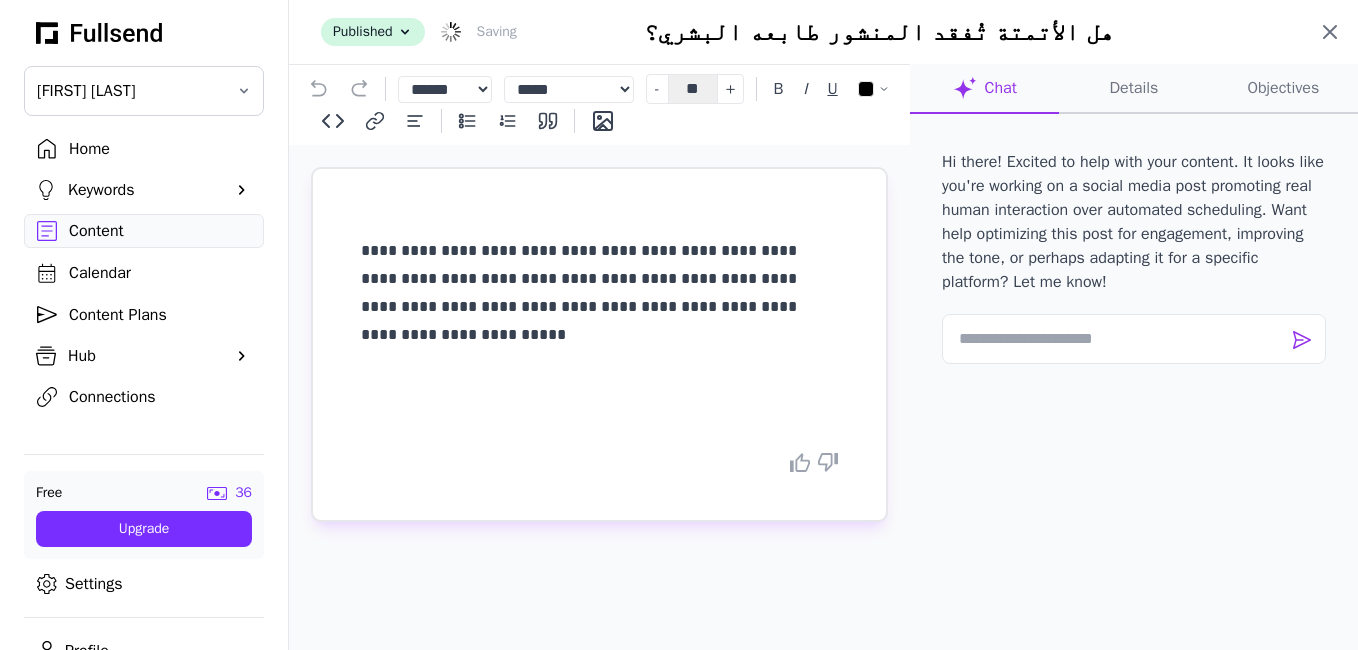 click 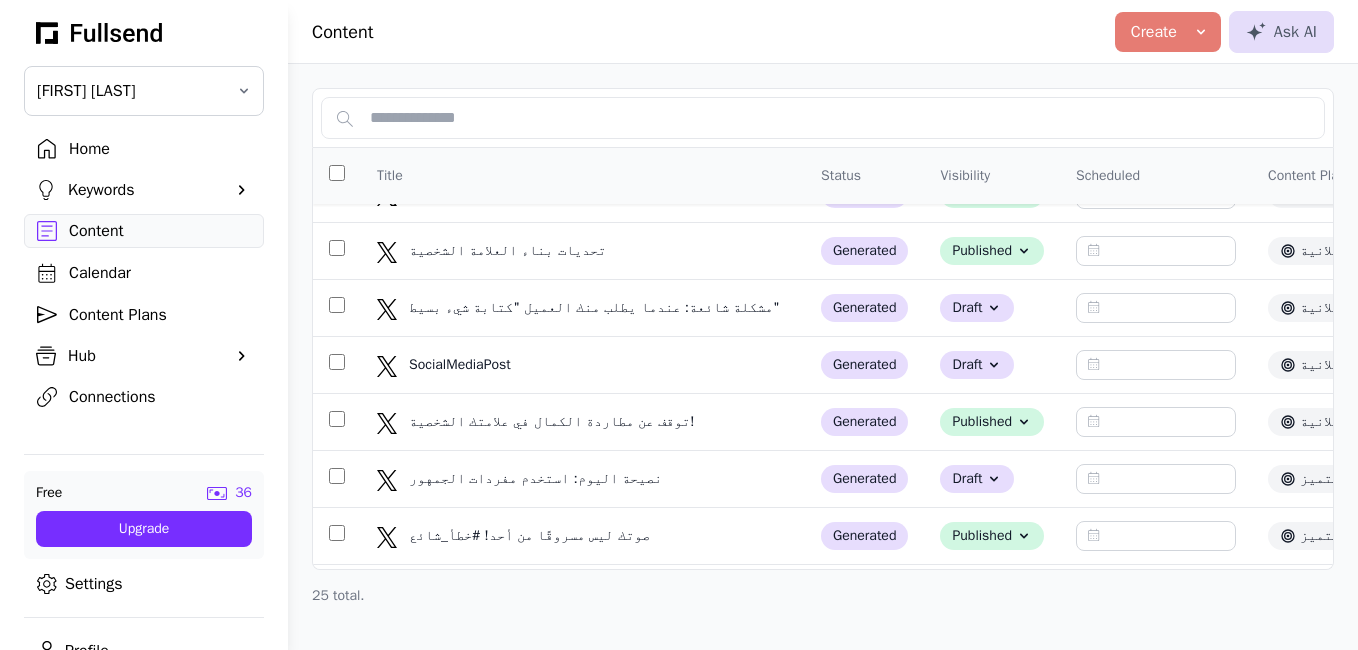 scroll, scrollTop: 251, scrollLeft: 0, axis: vertical 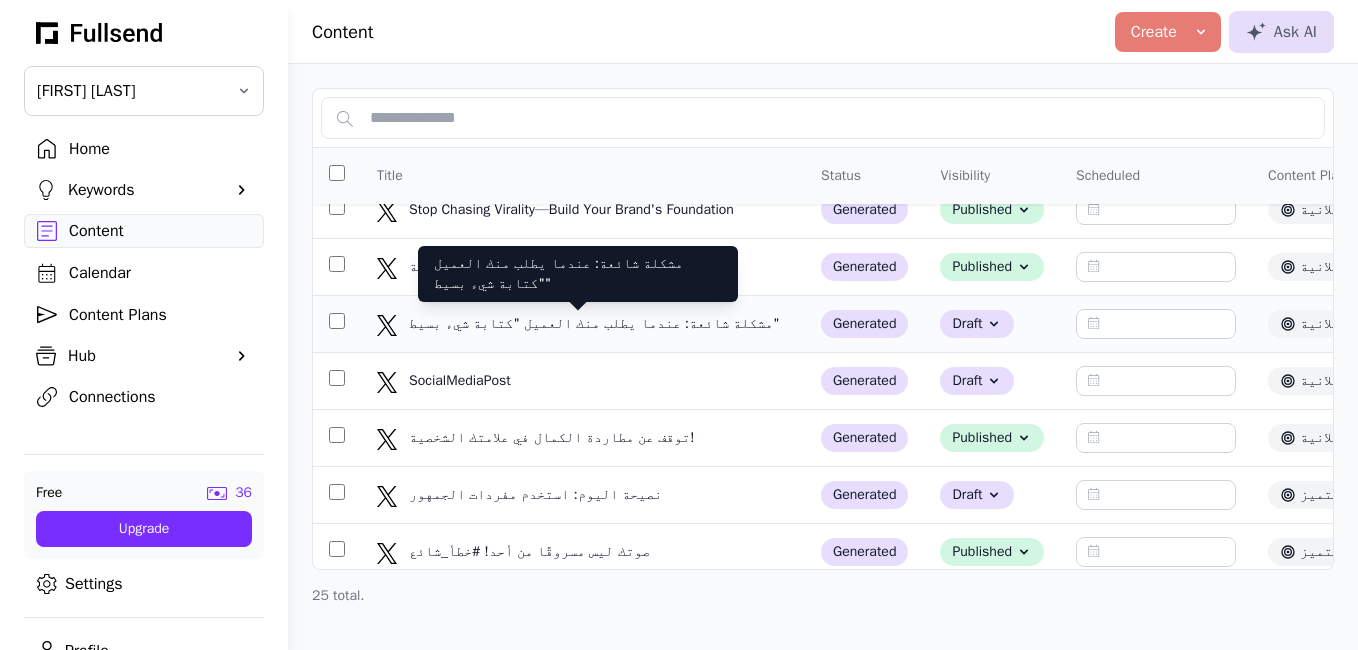 click on "مشكلة شائعة: عندما يطلب منك العميل "كتابة شيء بسيط"" at bounding box center [596, 324] 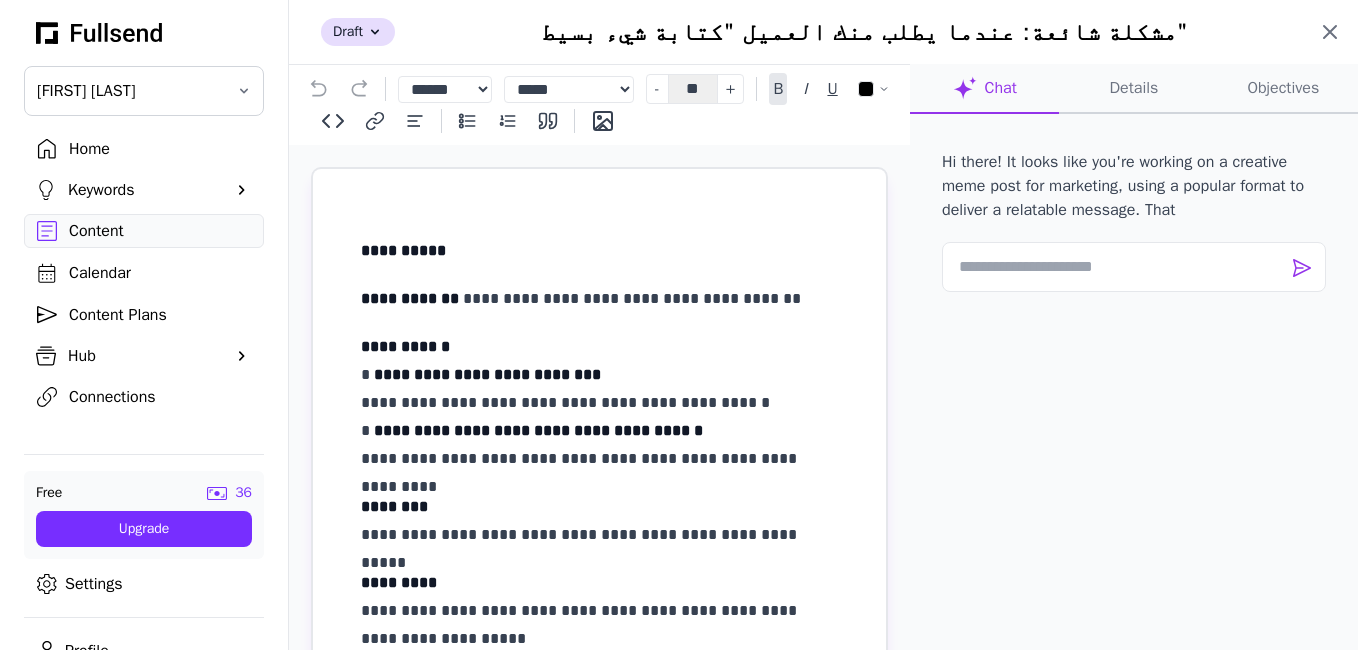click 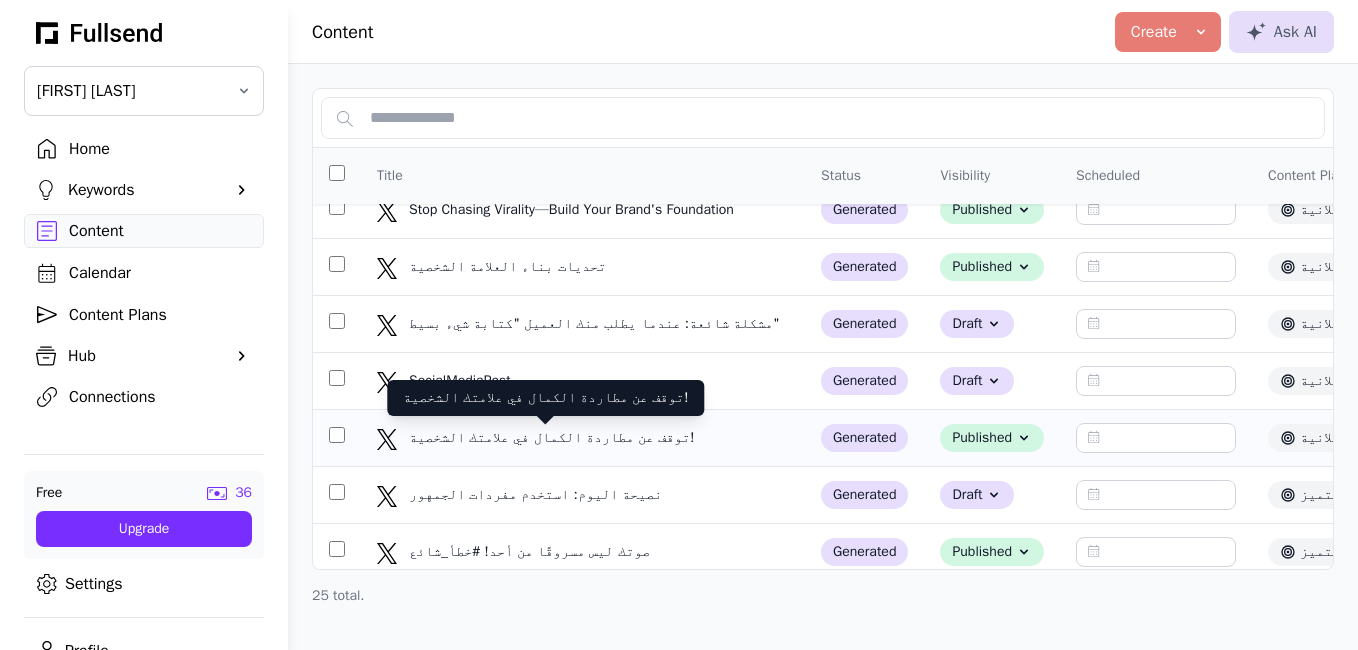 click on "توقف عن مطاردة الكمال في علامتك الشخصية!" at bounding box center (553, 438) 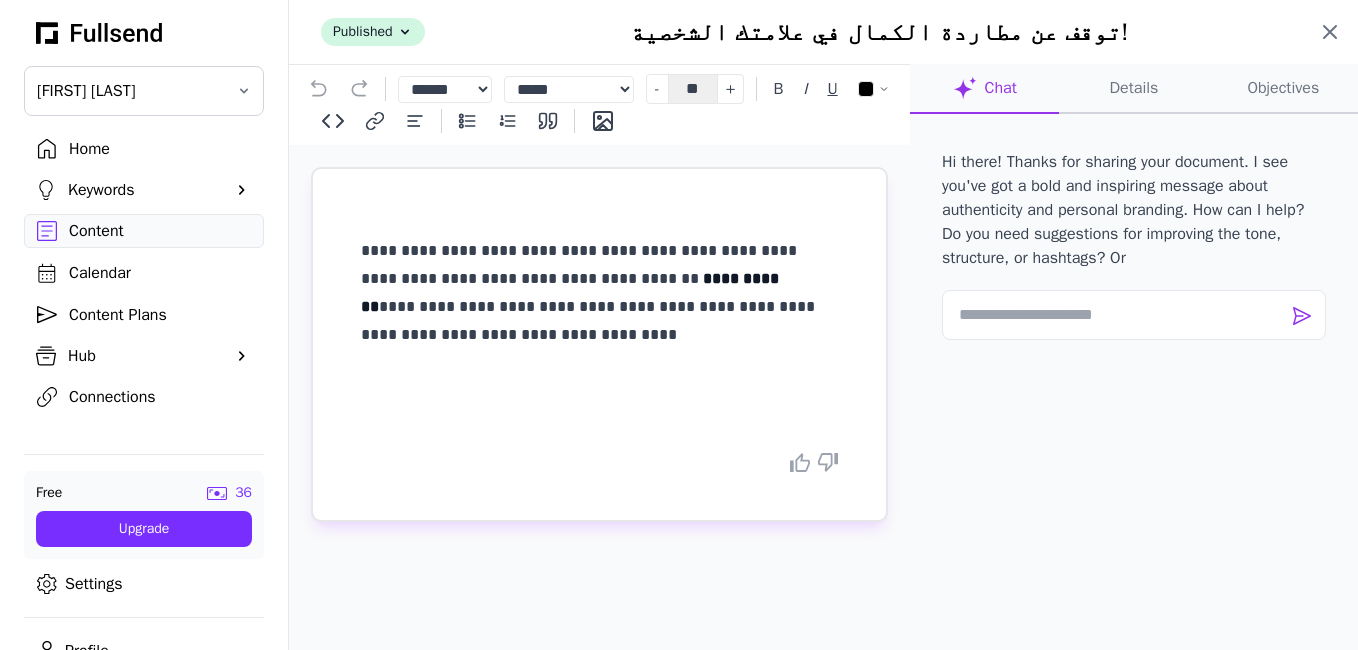 click 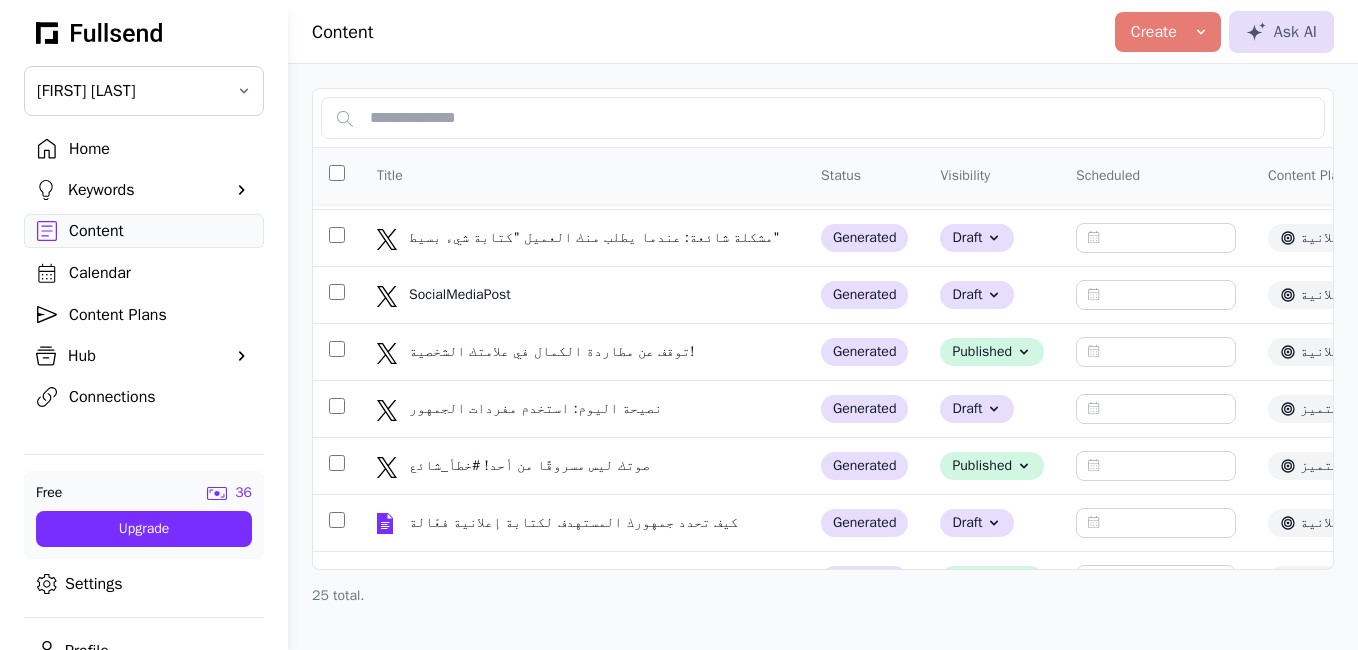 scroll, scrollTop: 346, scrollLeft: 0, axis: vertical 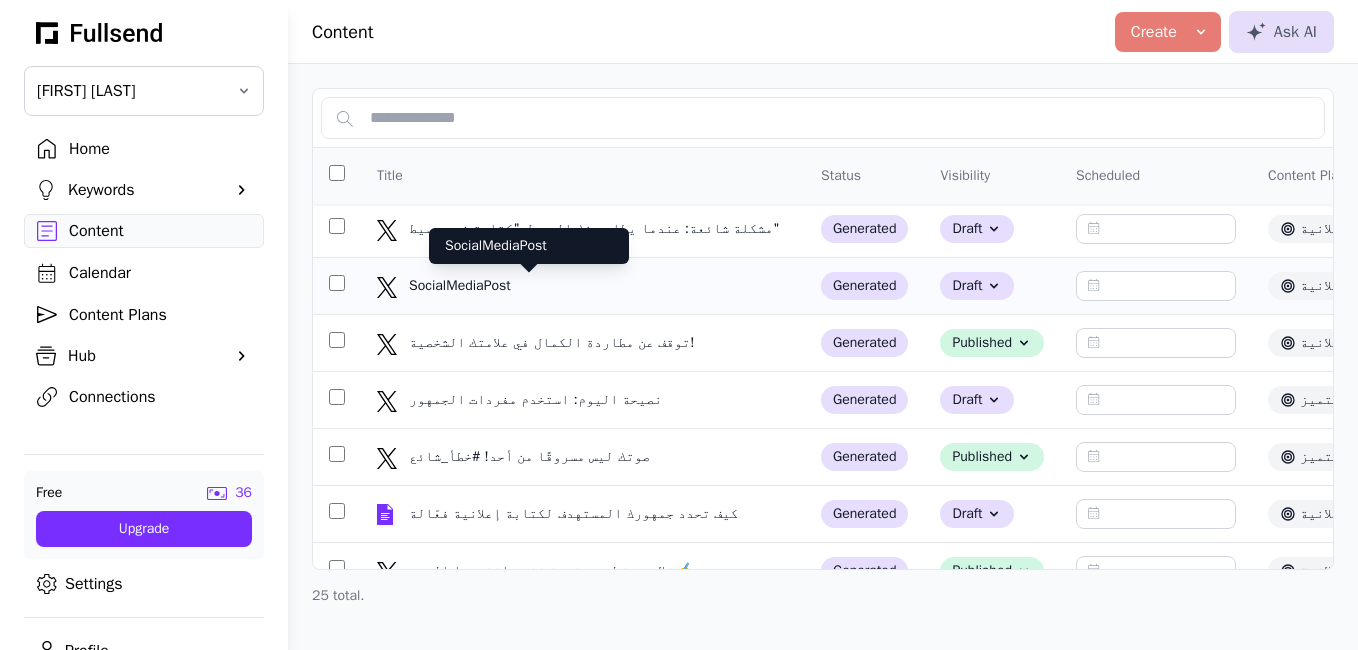 click on "SocialMediaPost" at bounding box center (529, 286) 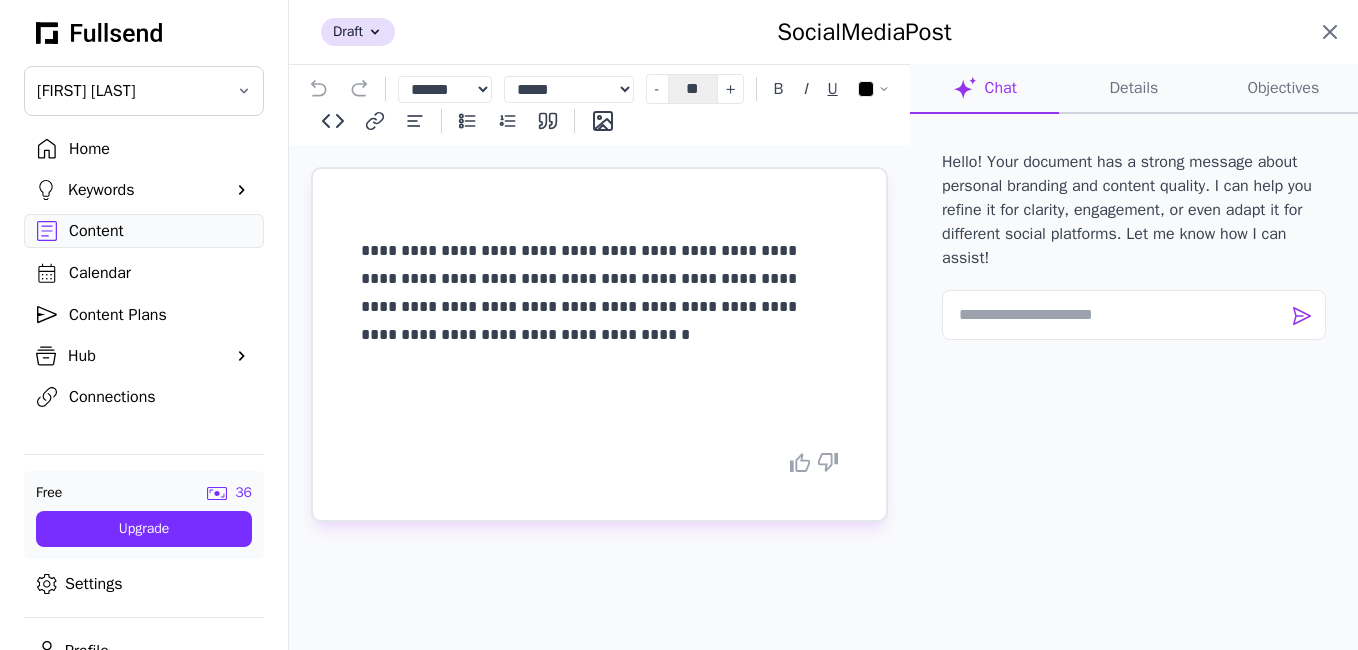click 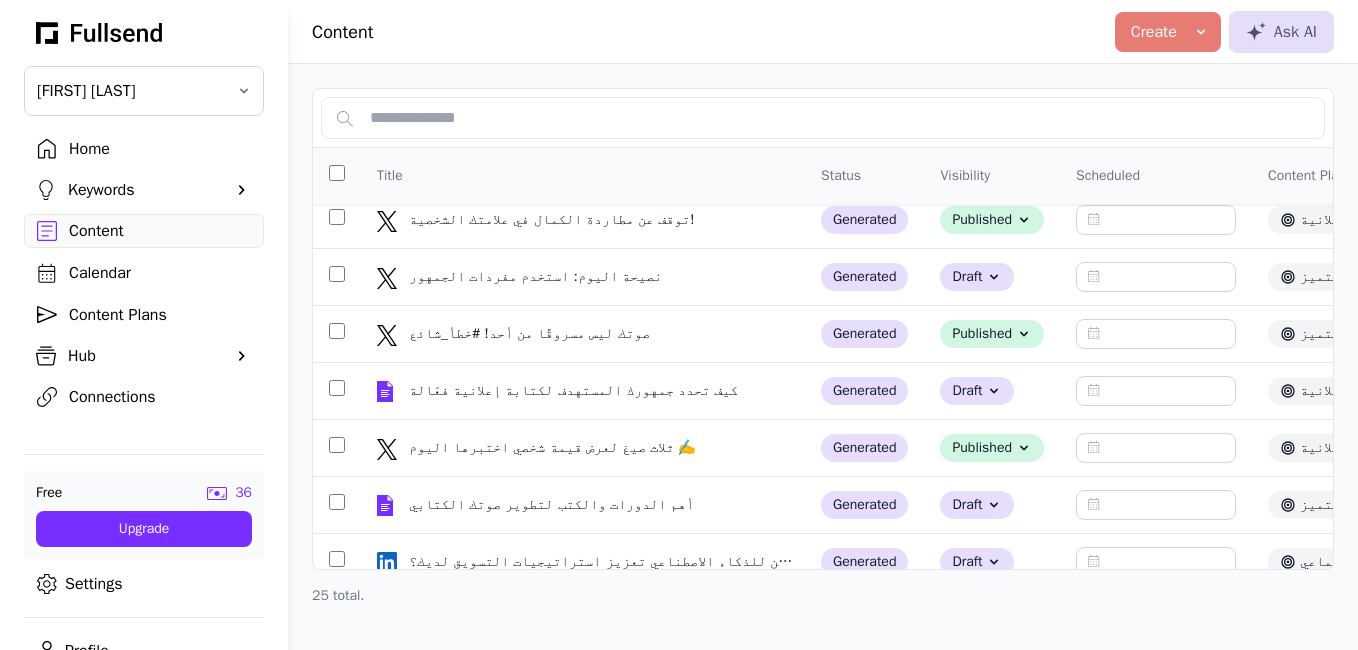 scroll, scrollTop: 474, scrollLeft: 0, axis: vertical 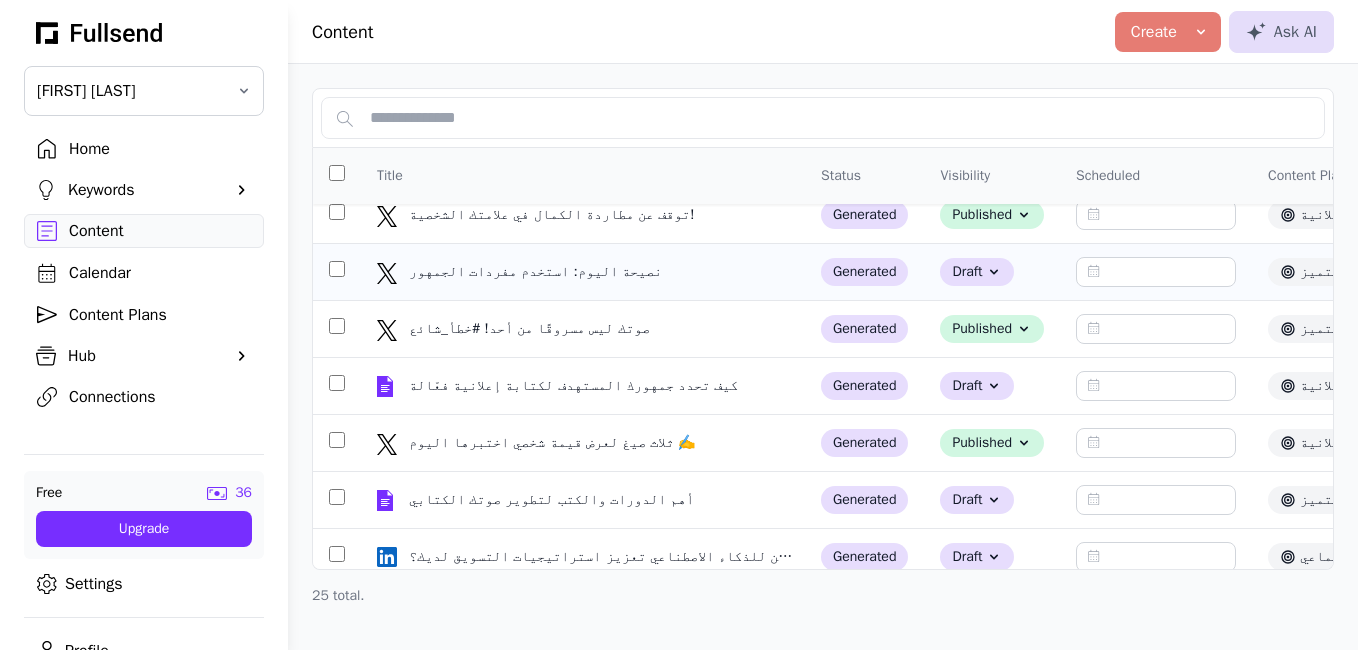 click on "نصيحة اليوم: استخدم مفردات الجمهور نصيحة اليوم: استخدم مفردات الجمهور" 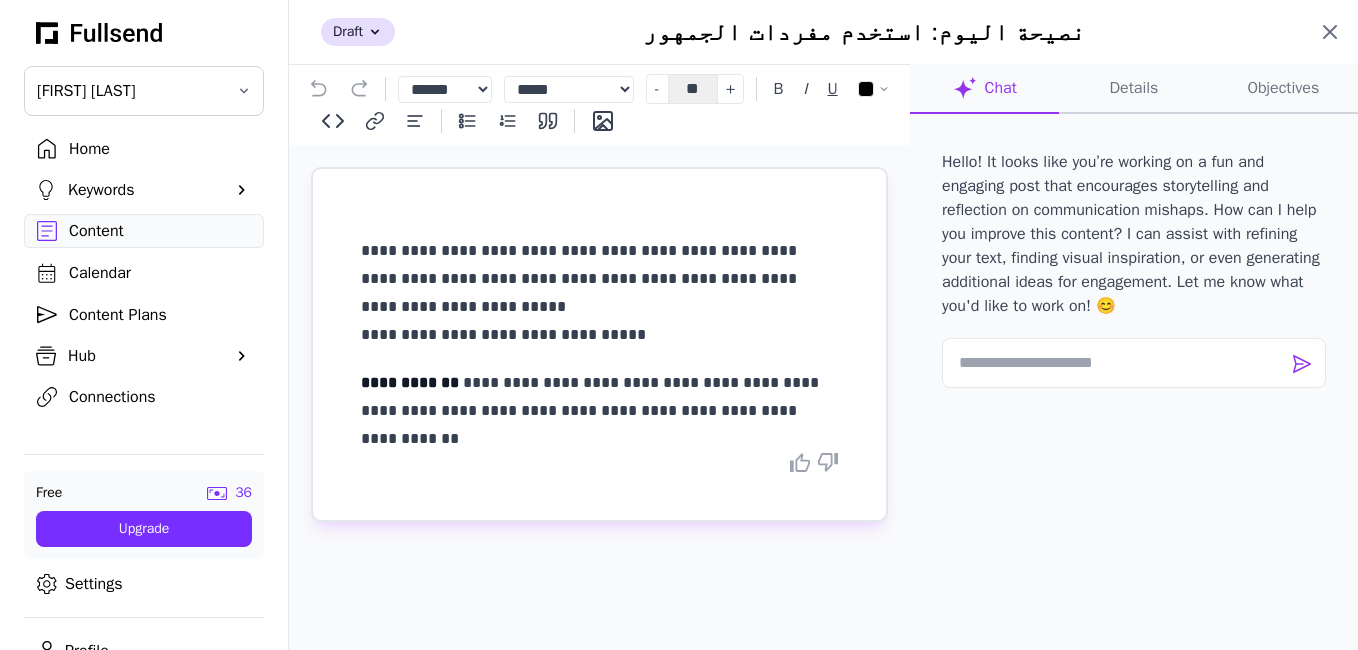 click 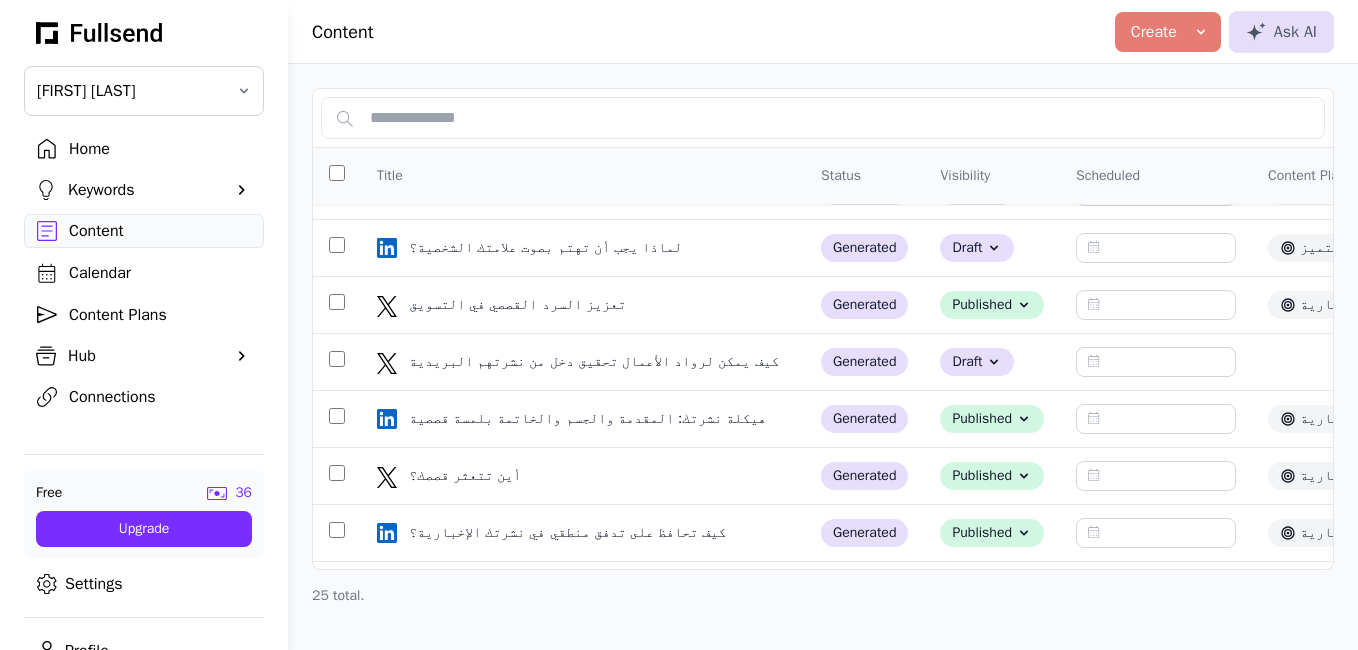 scroll, scrollTop: 898, scrollLeft: 0, axis: vertical 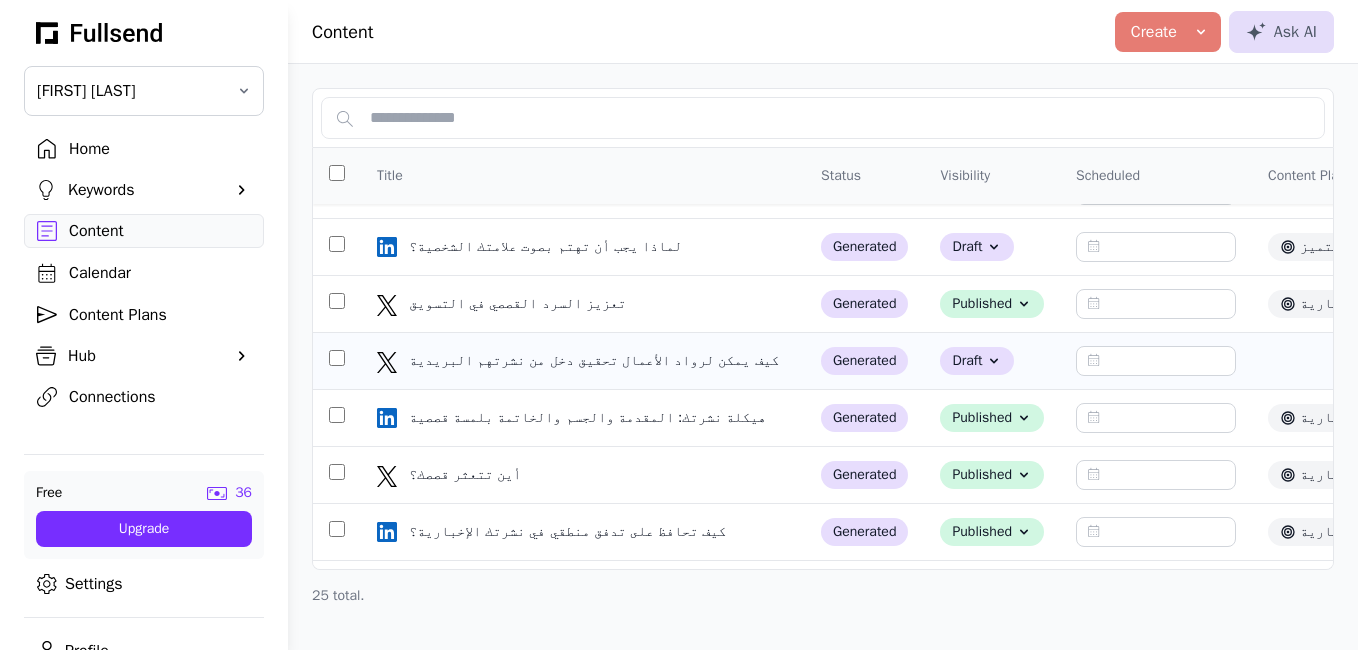 click on "كيف يمكن لرواد الأعمال تحقيق دخل من نشرتهم البريدية كيف يمكن لرواد الأعمال تحقيق دخل من نشرتهم البريدية" 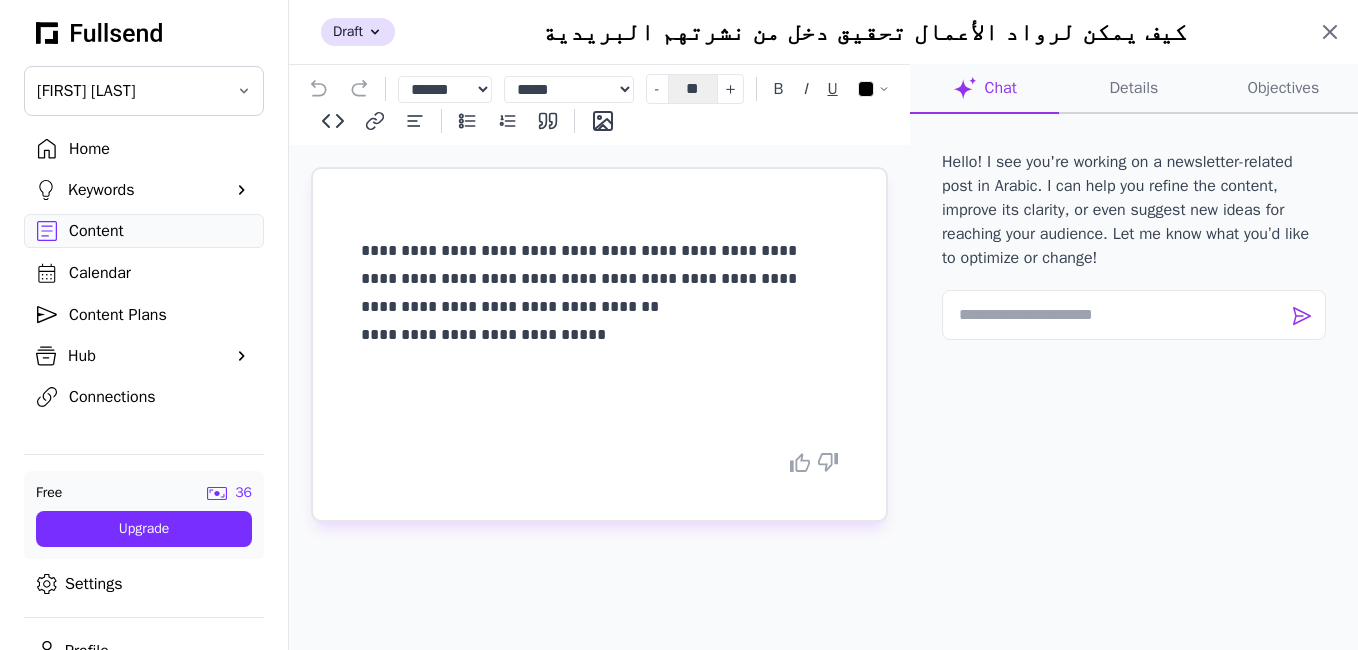 click 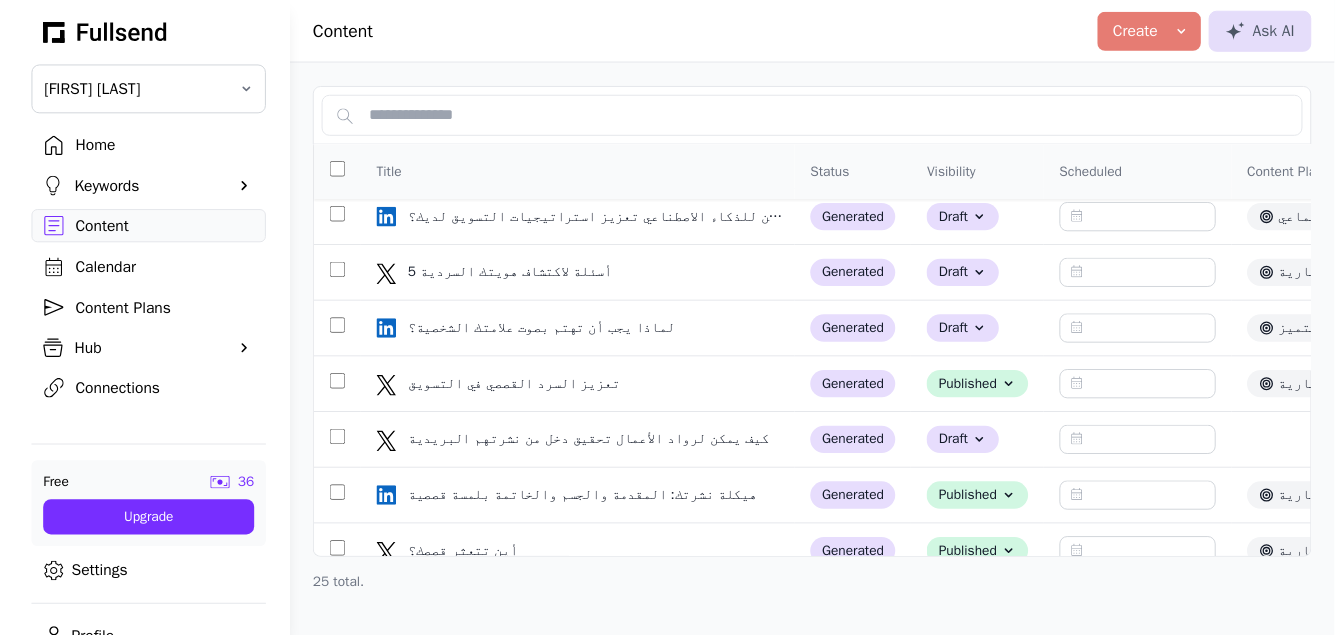scroll, scrollTop: 807, scrollLeft: 0, axis: vertical 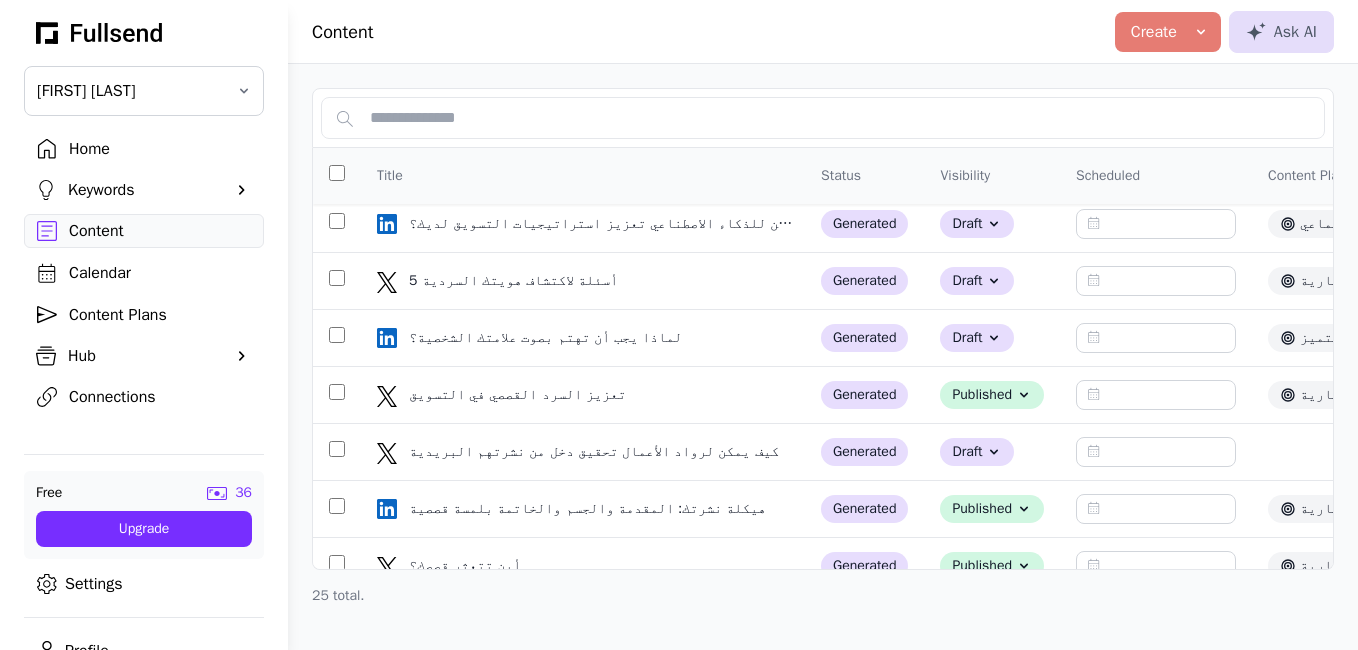 click on "Content Plans" at bounding box center (160, 315) 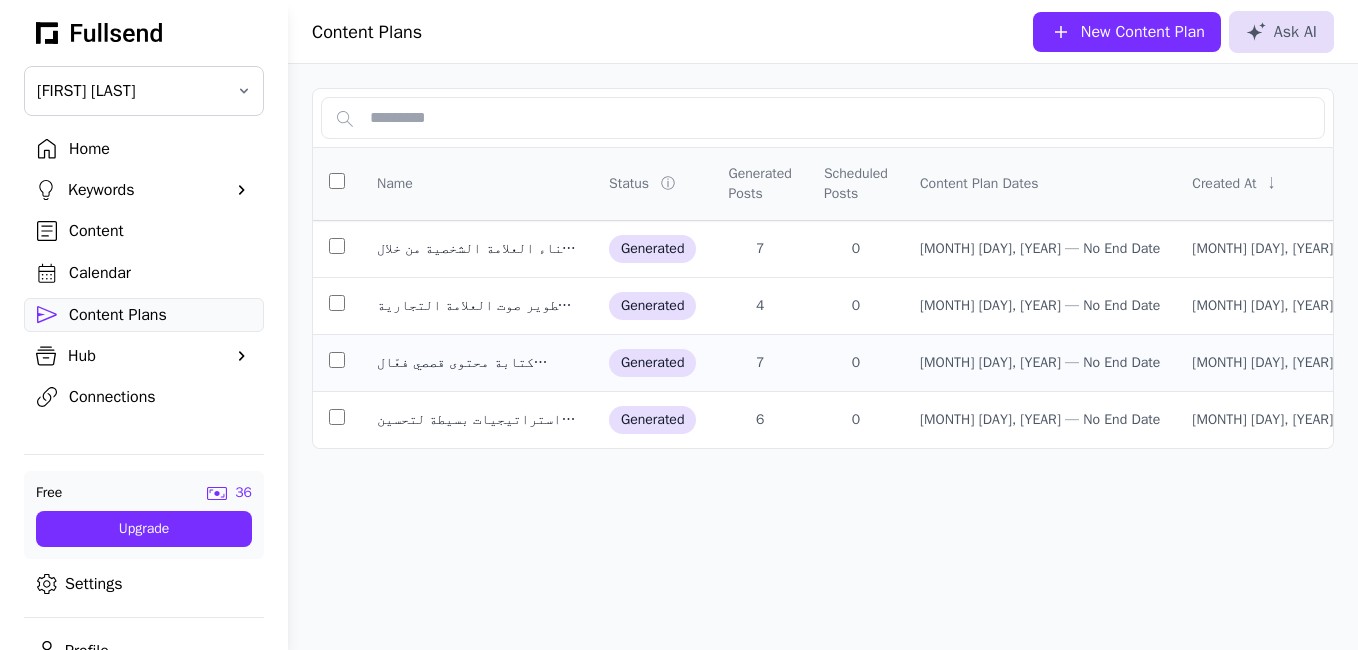 click on "0" 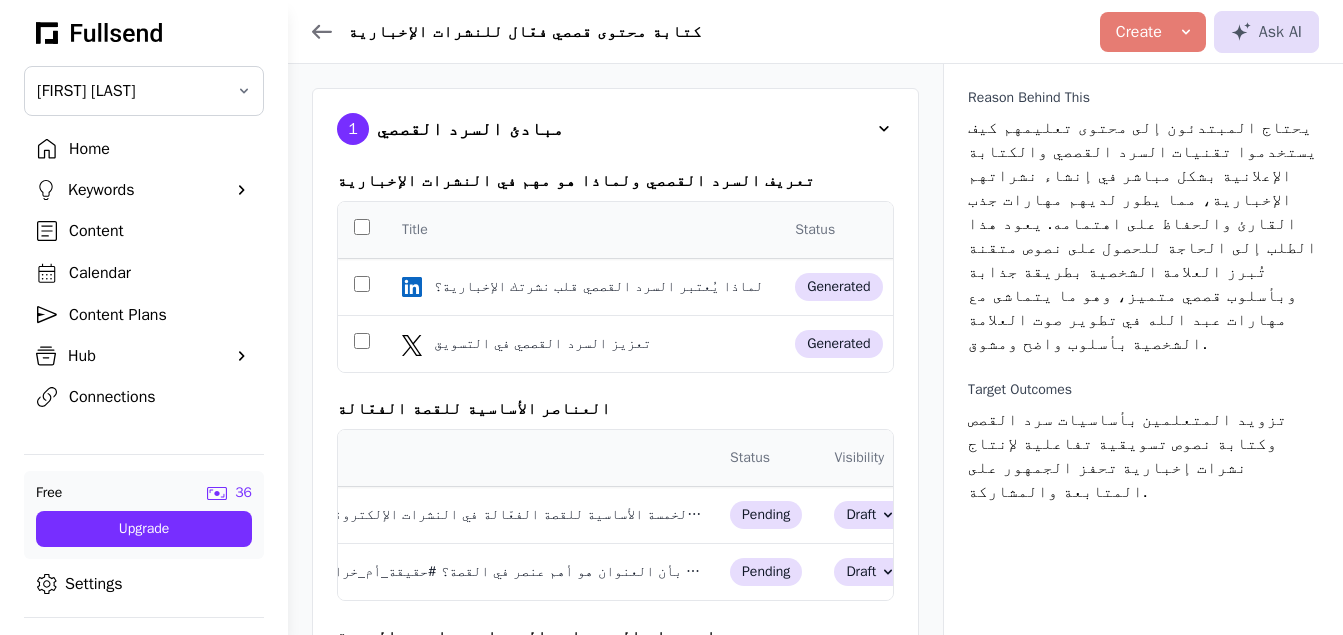 scroll, scrollTop: 0, scrollLeft: 138, axis: horizontal 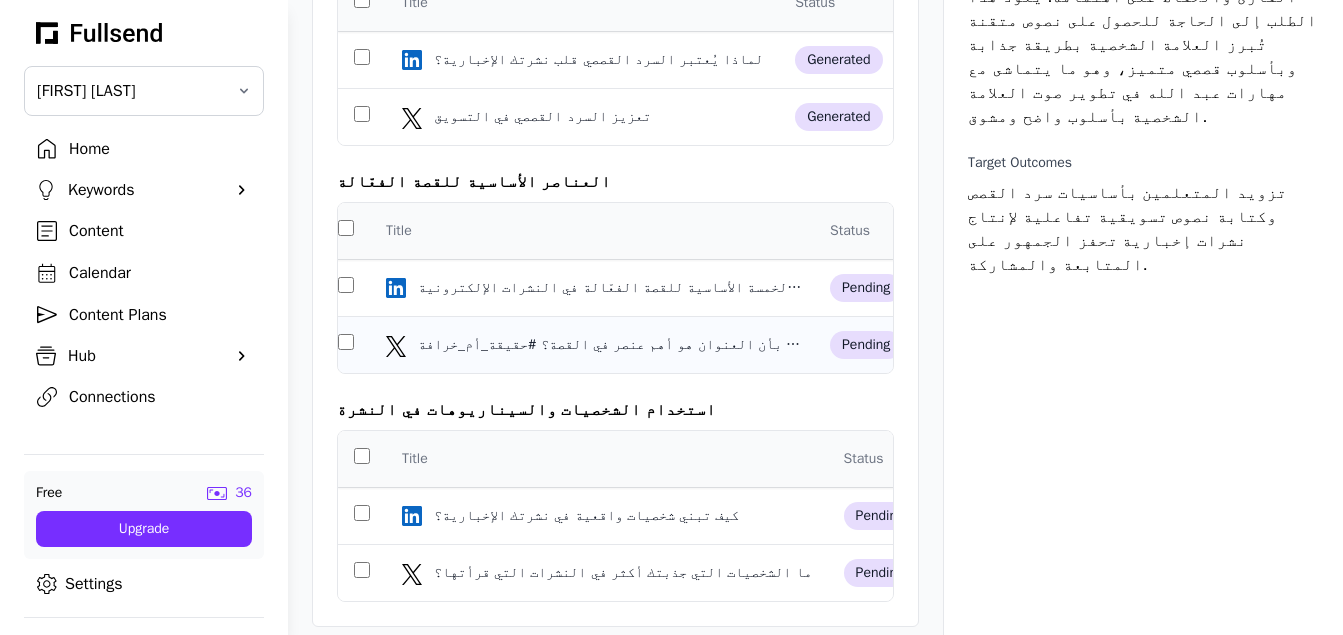 click on "القول بأن العنوان هو أهم عنصر في القصة؟ #حقيقة_أم_خرافة القول بأن العنوان هو أهم عنصر في القصة؟ #حقيقة_أم_خرافة" 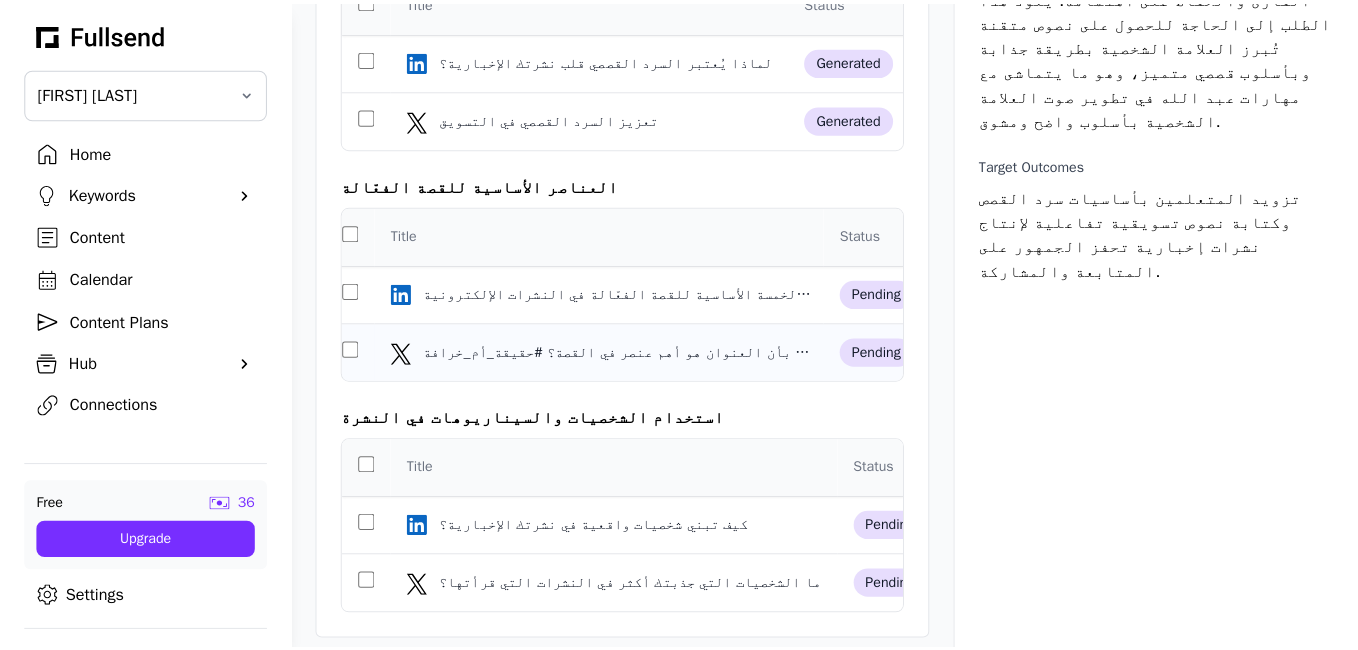 scroll, scrollTop: 0, scrollLeft: 0, axis: both 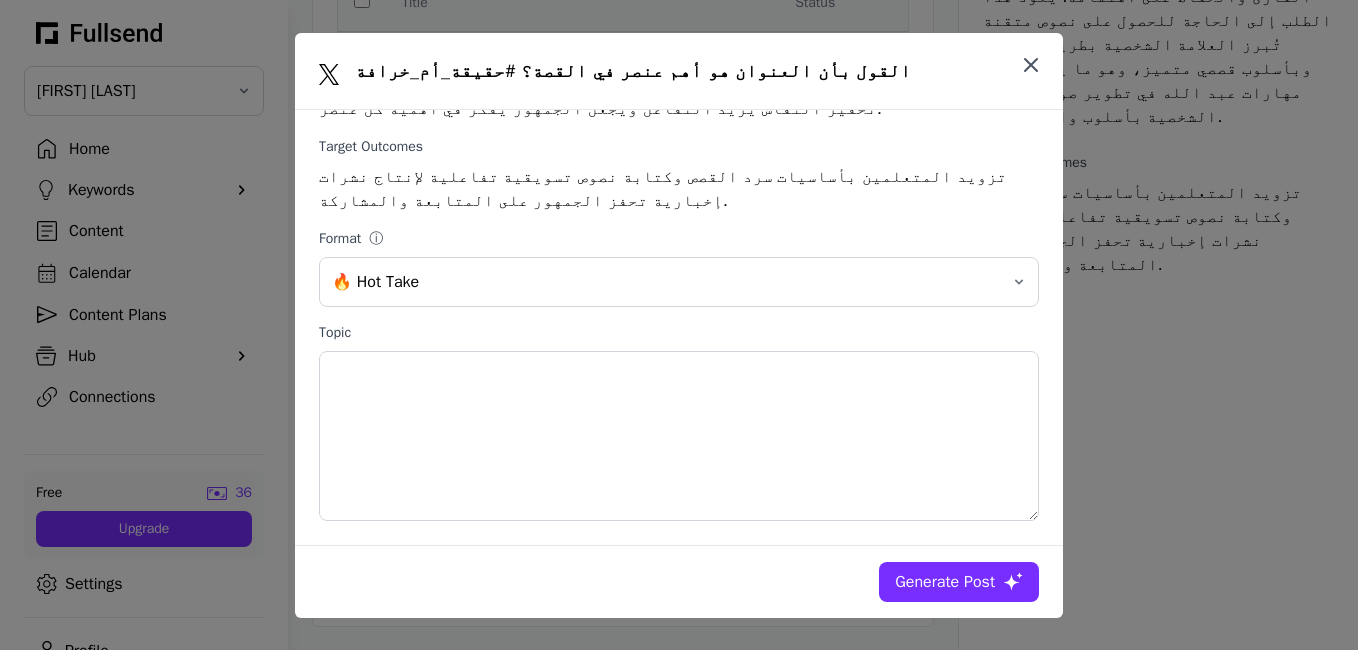 click 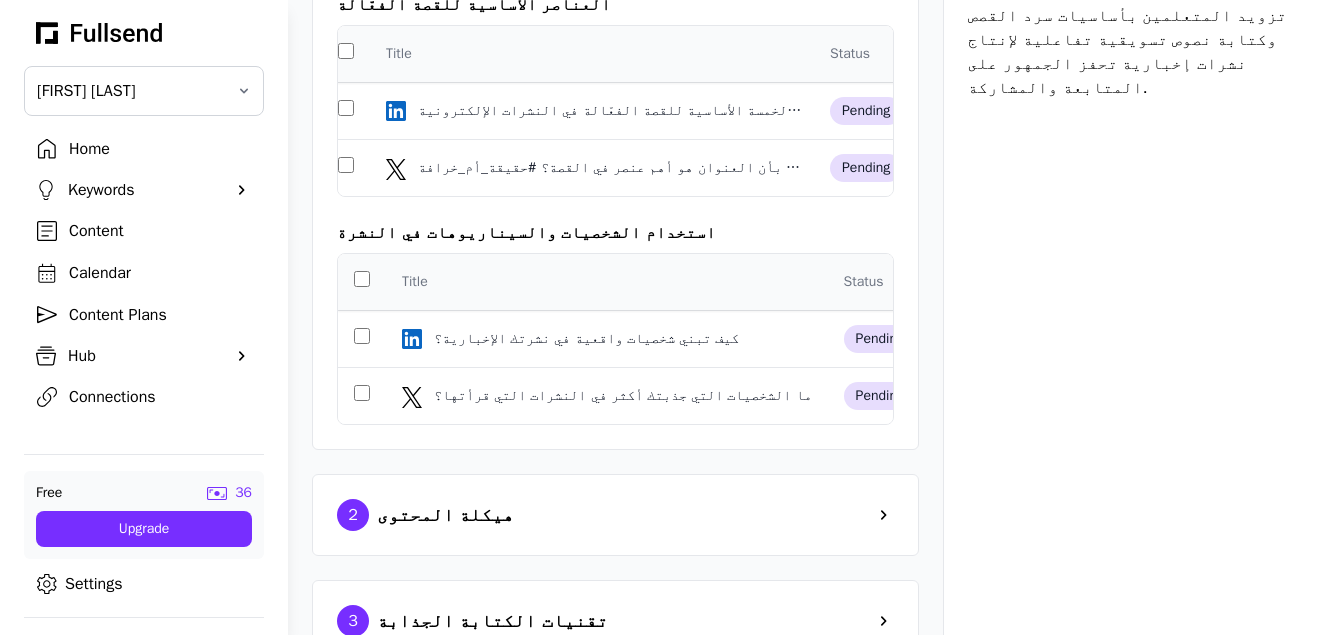 scroll, scrollTop: 405, scrollLeft: 0, axis: vertical 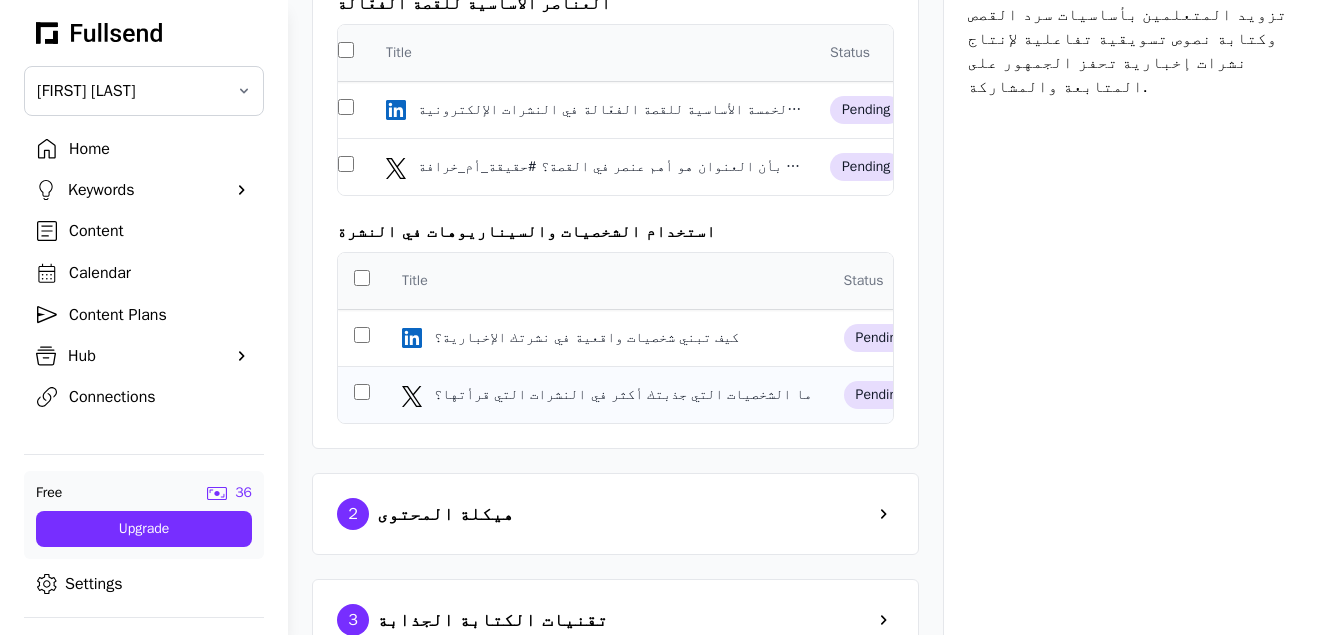 click on "ما الشخصيات التي جذبتك أكثر في النشرات التي قرأتها؟" at bounding box center [625, 395] 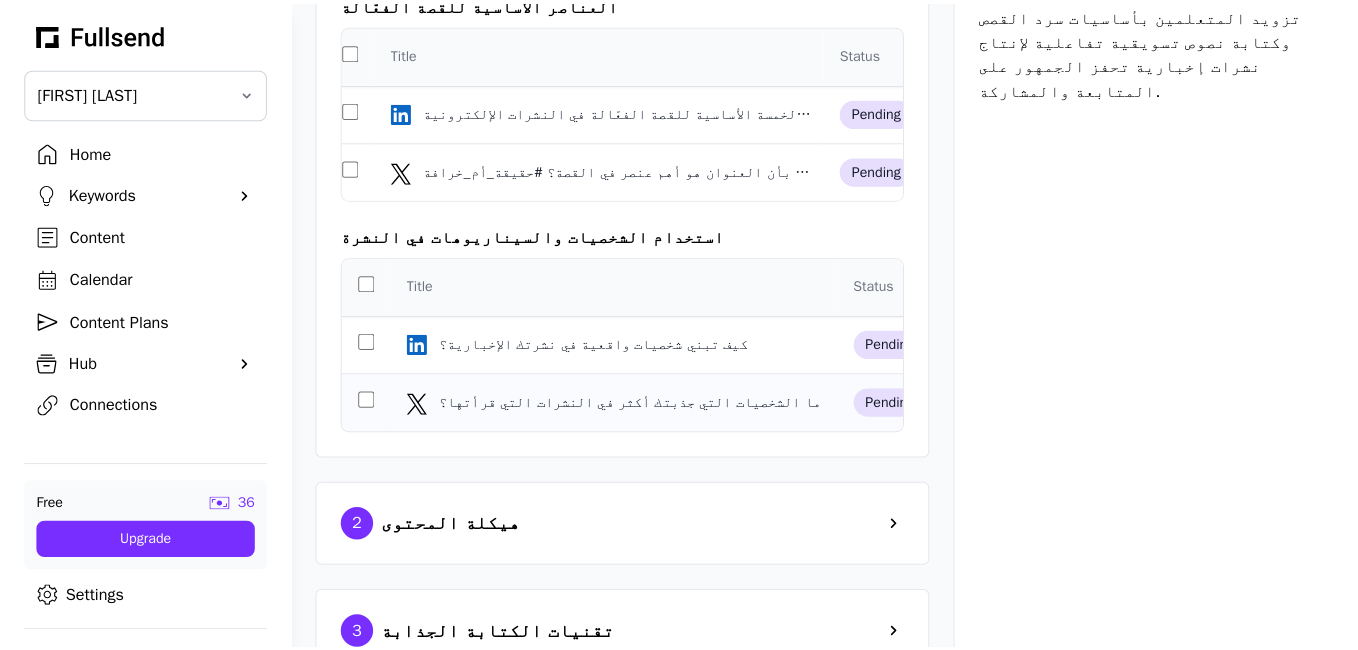 scroll, scrollTop: 0, scrollLeft: 0, axis: both 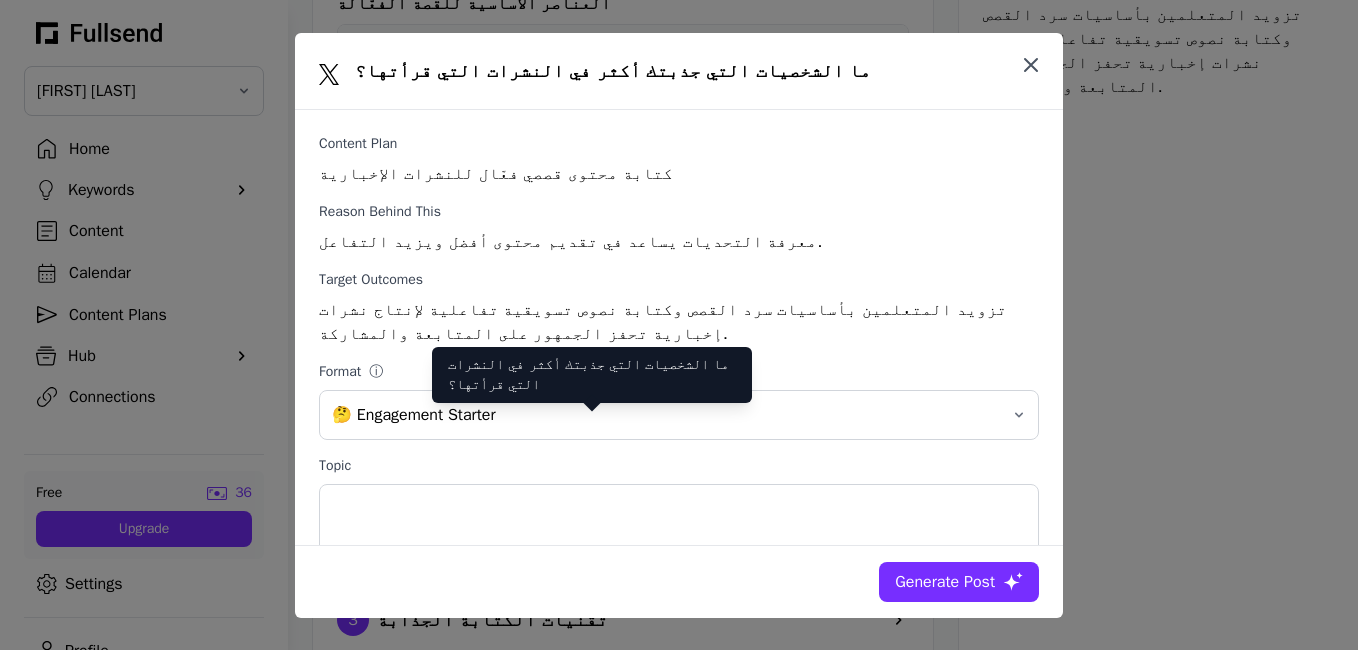 click 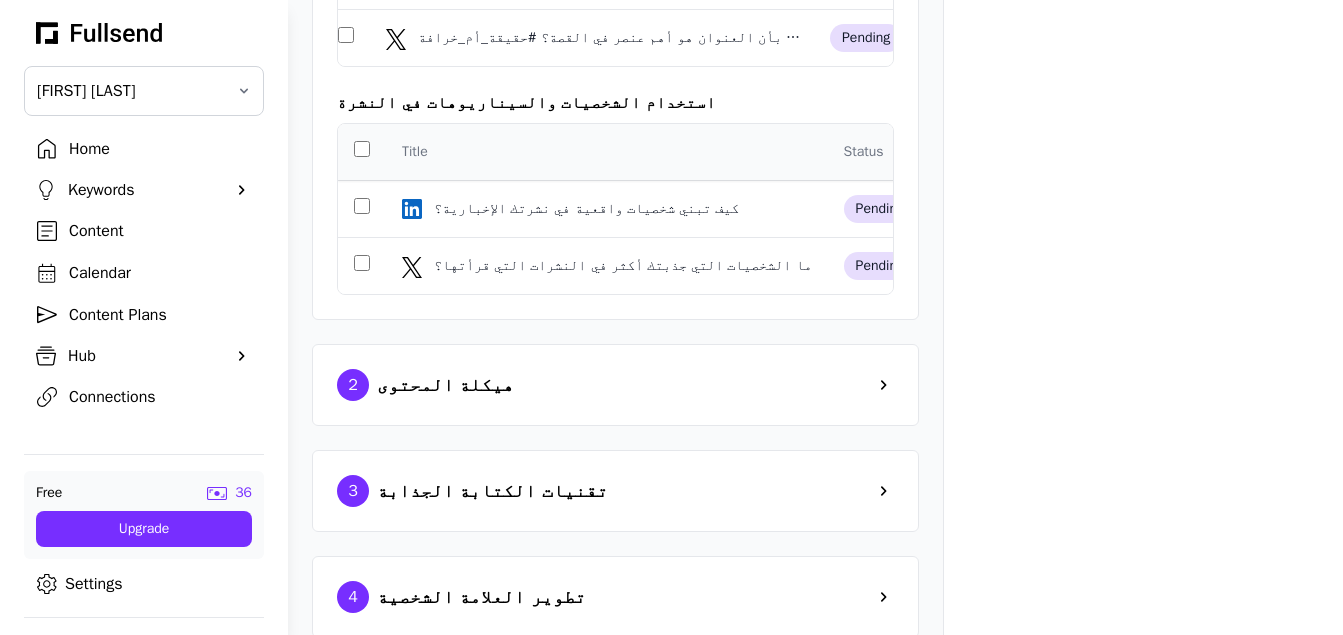 scroll, scrollTop: 531, scrollLeft: 0, axis: vertical 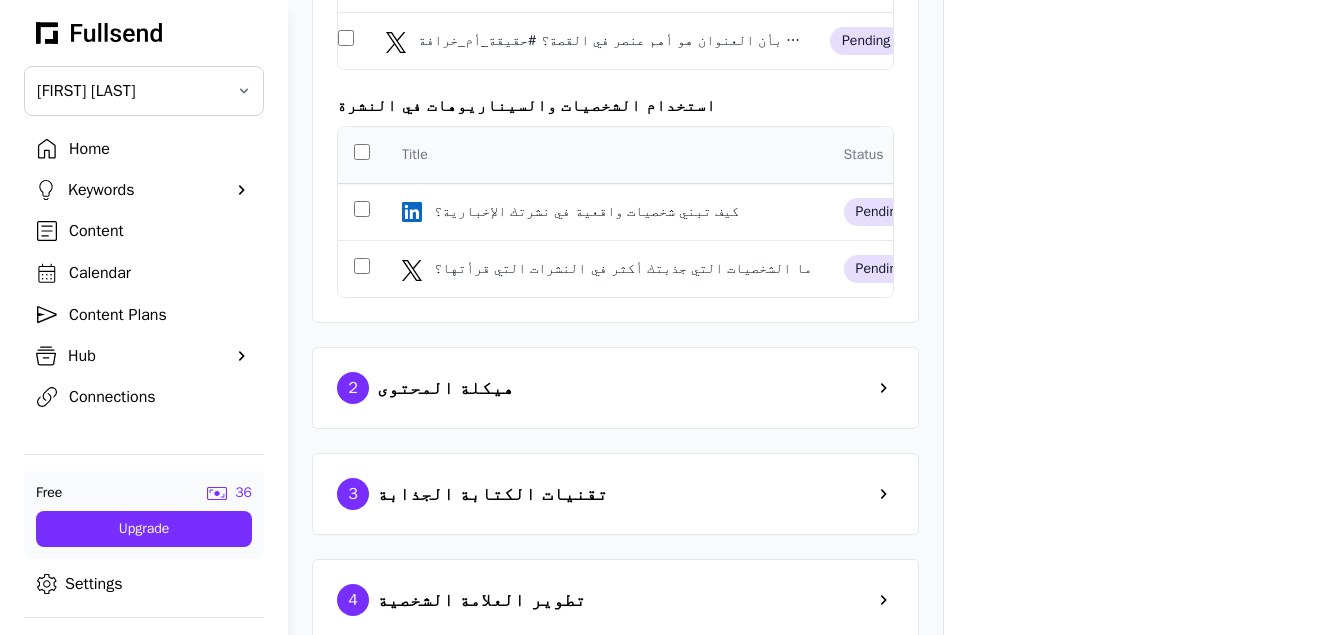 click on "2  هيكلة المحتوى" at bounding box center [615, 388] 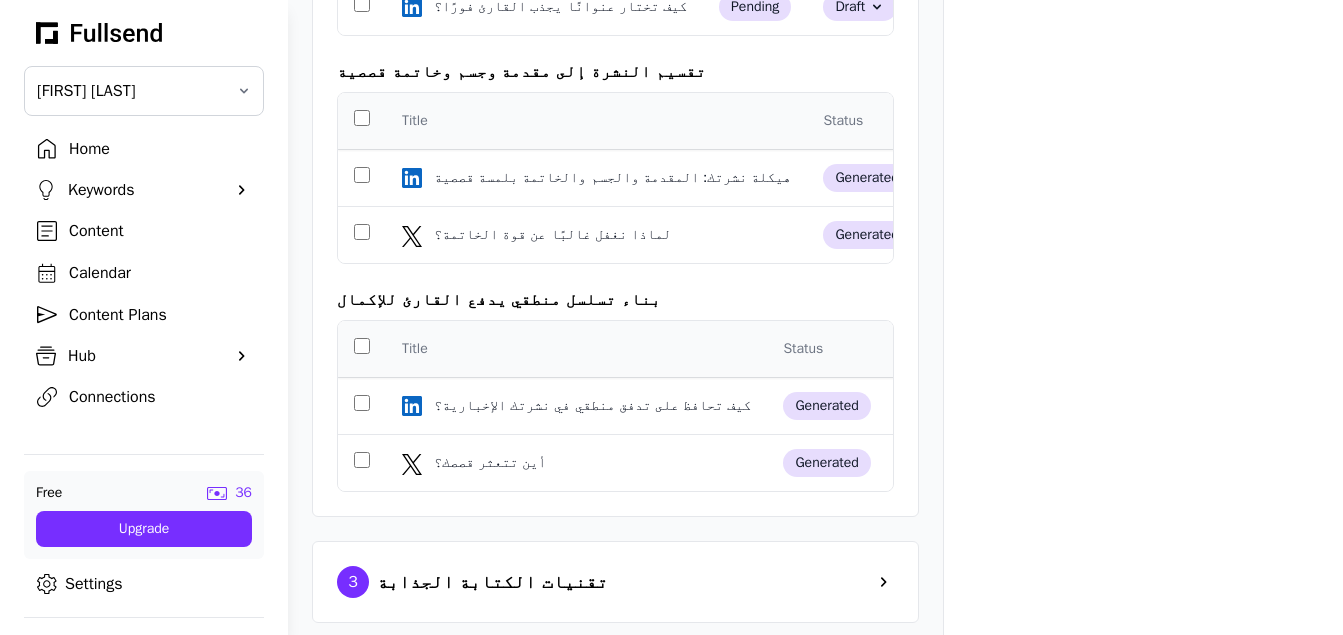 scroll, scrollTop: 1071, scrollLeft: 0, axis: vertical 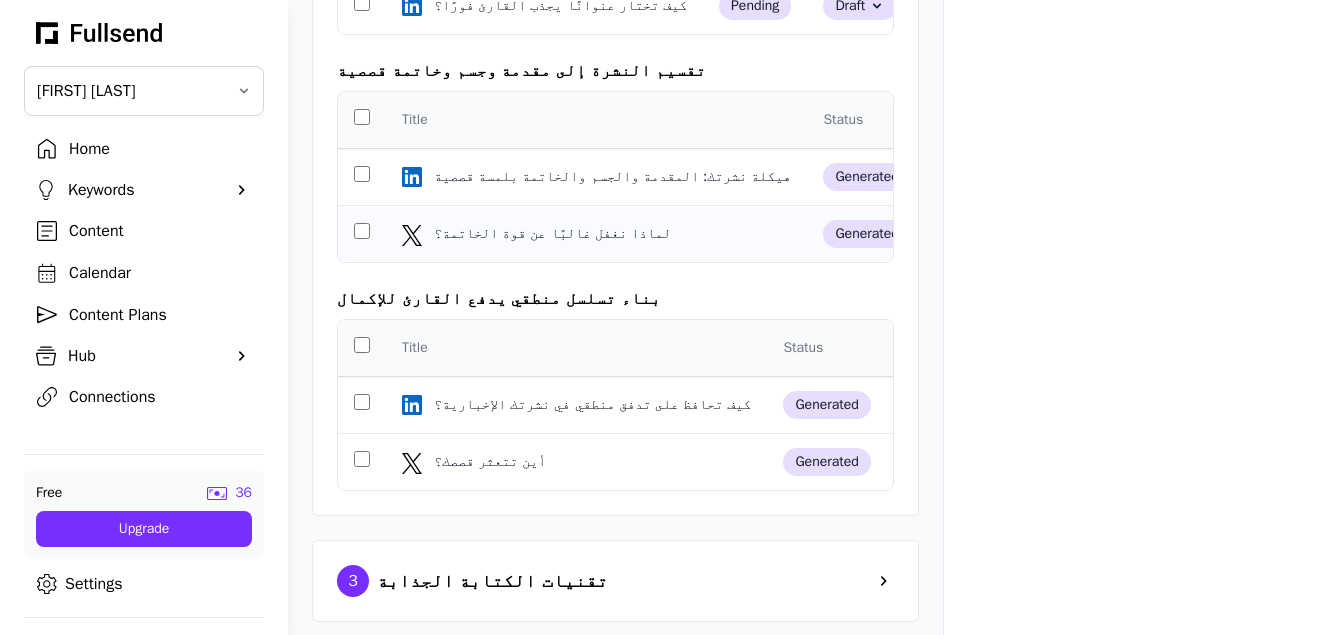 click on "لماذا نغفل غالبًا عن قوة الخاتمة؟" at bounding box center [554, 234] 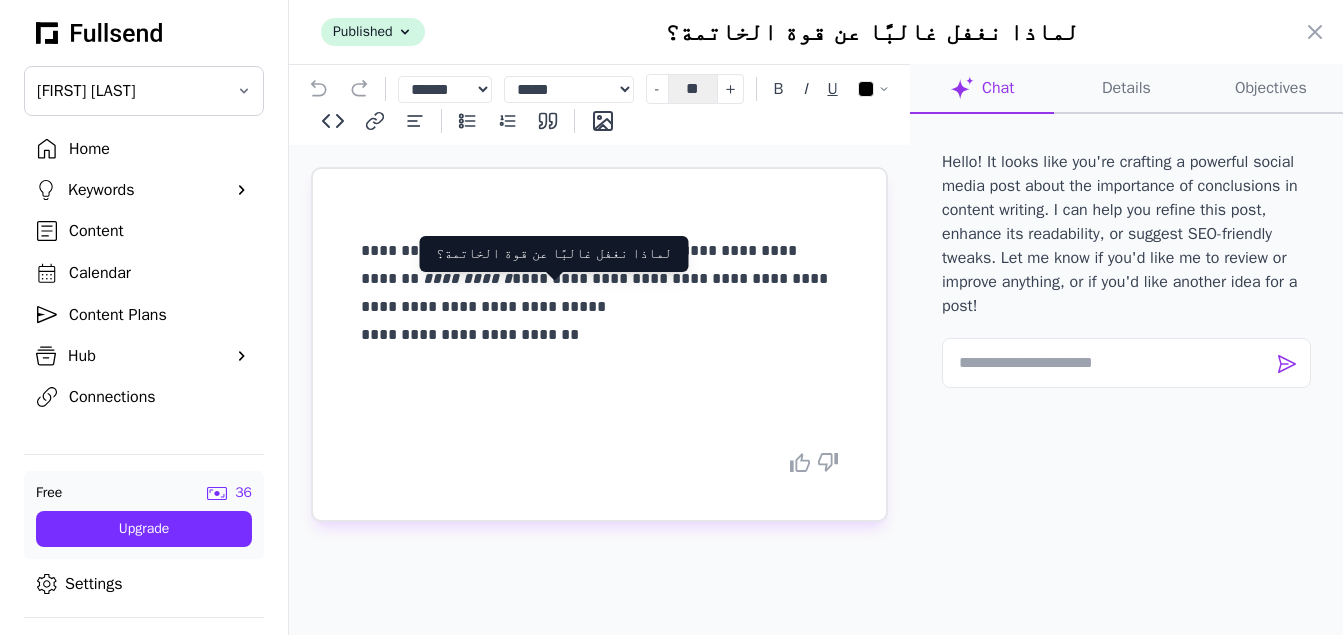 click on "Published  Saving لماذا نغفل غالبًا عن قوة الخاتمة؟ Close panel" at bounding box center [816, 32] 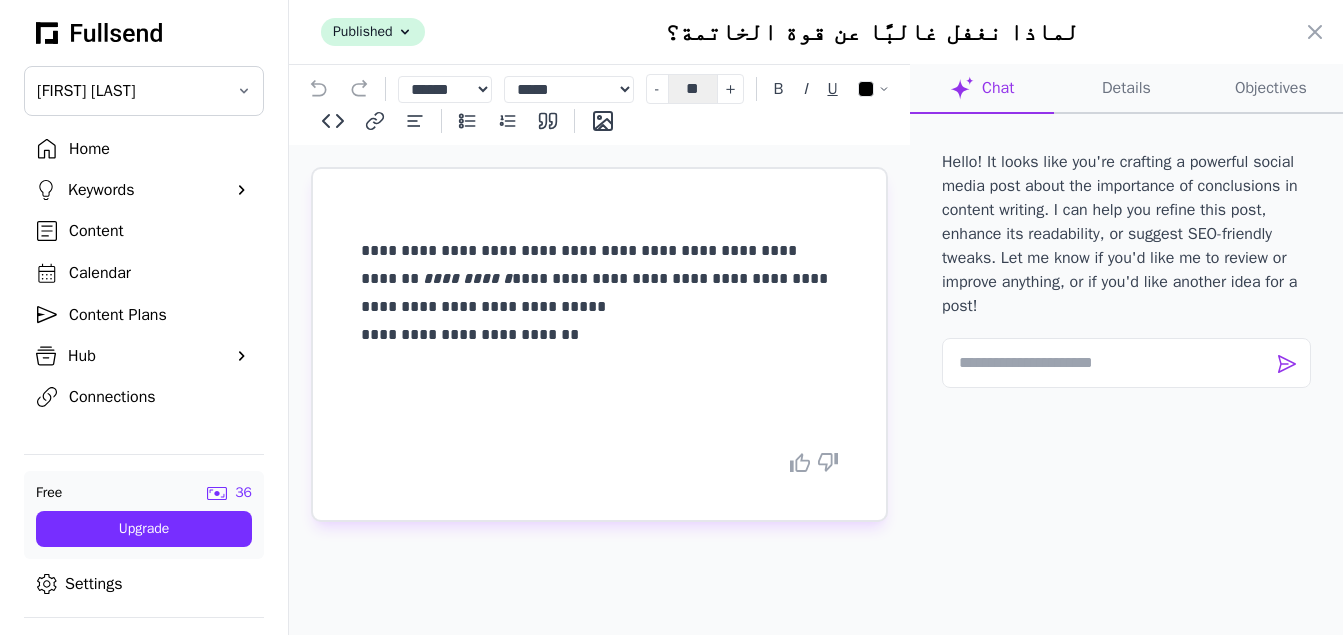 click on "Published  Saving لماذا نغفل غالبًا عن قوة الخاتمة؟ Close panel" at bounding box center [816, 32] 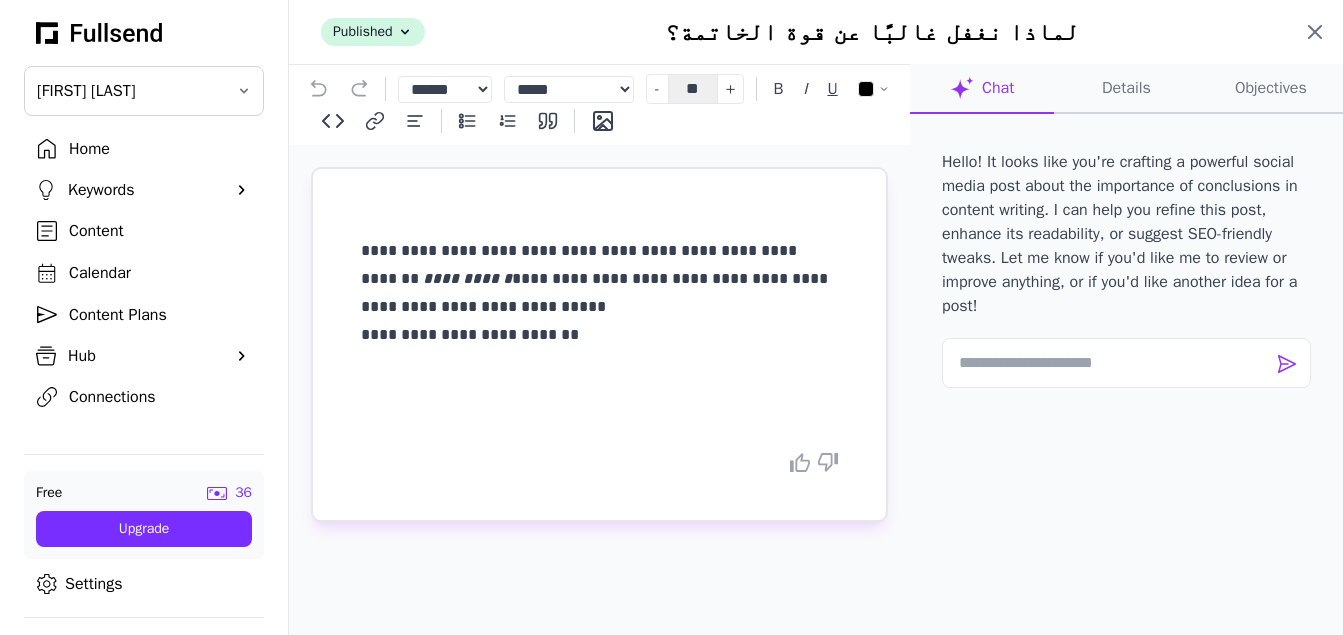 click 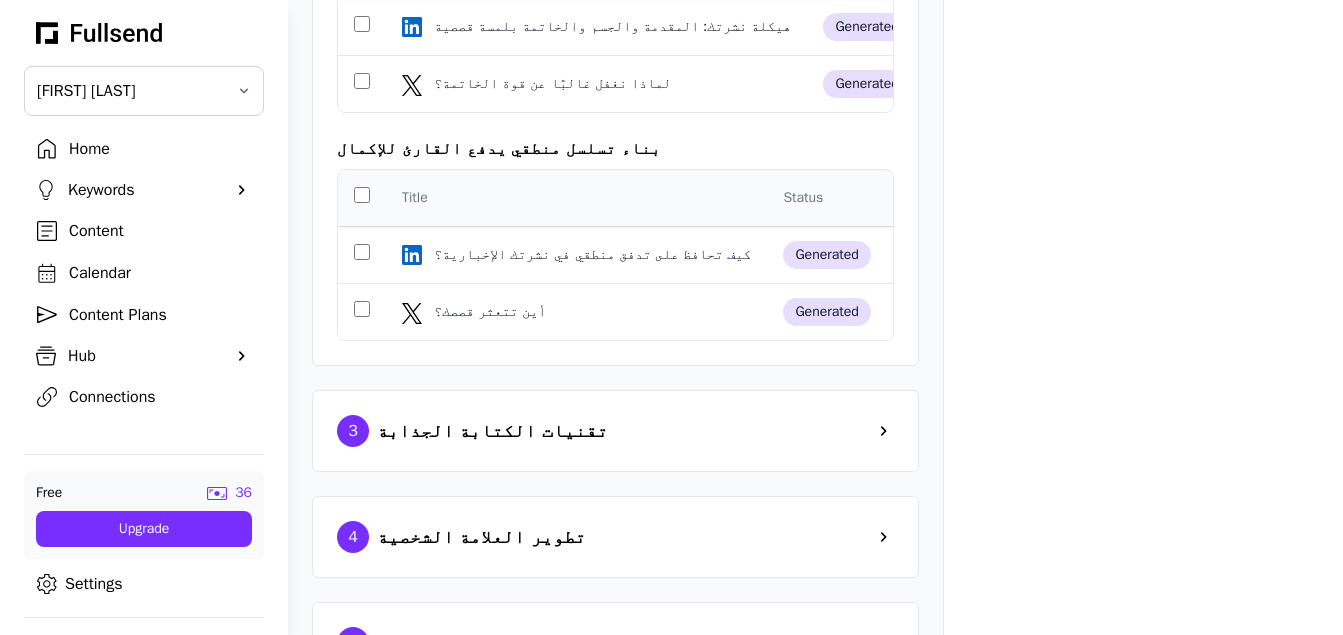scroll, scrollTop: 1245, scrollLeft: 0, axis: vertical 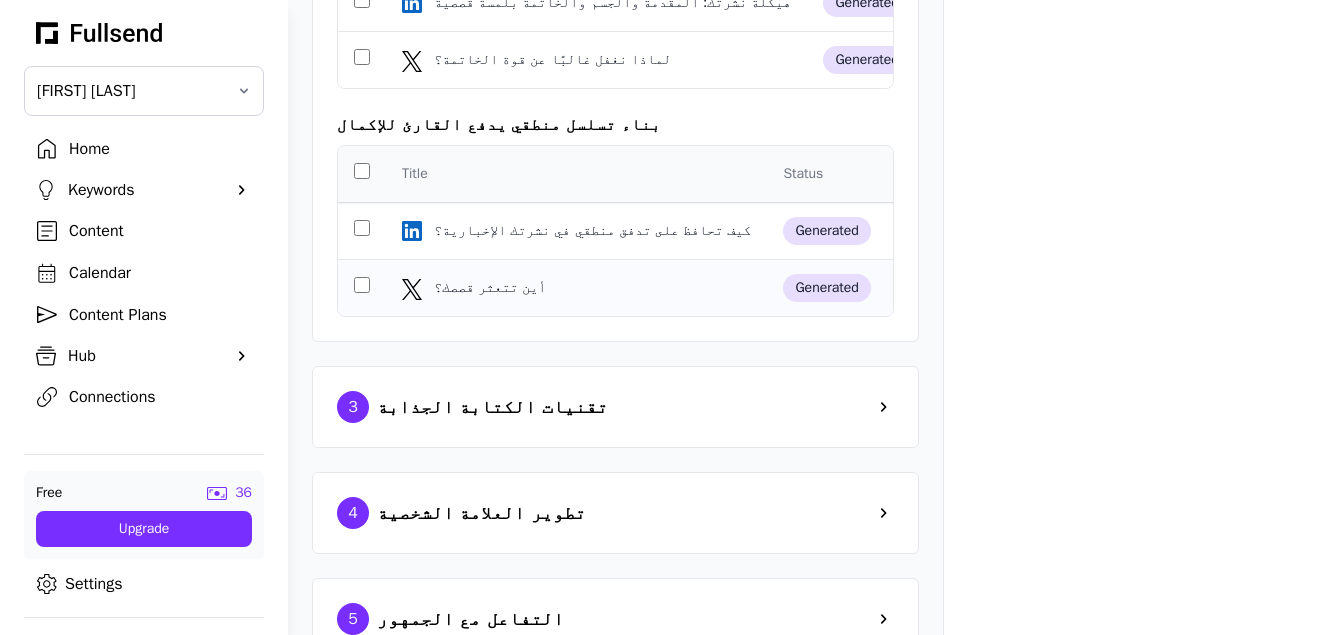 click on "أين تتعثر قصصك؟ أين تتعثر قصصك؟" 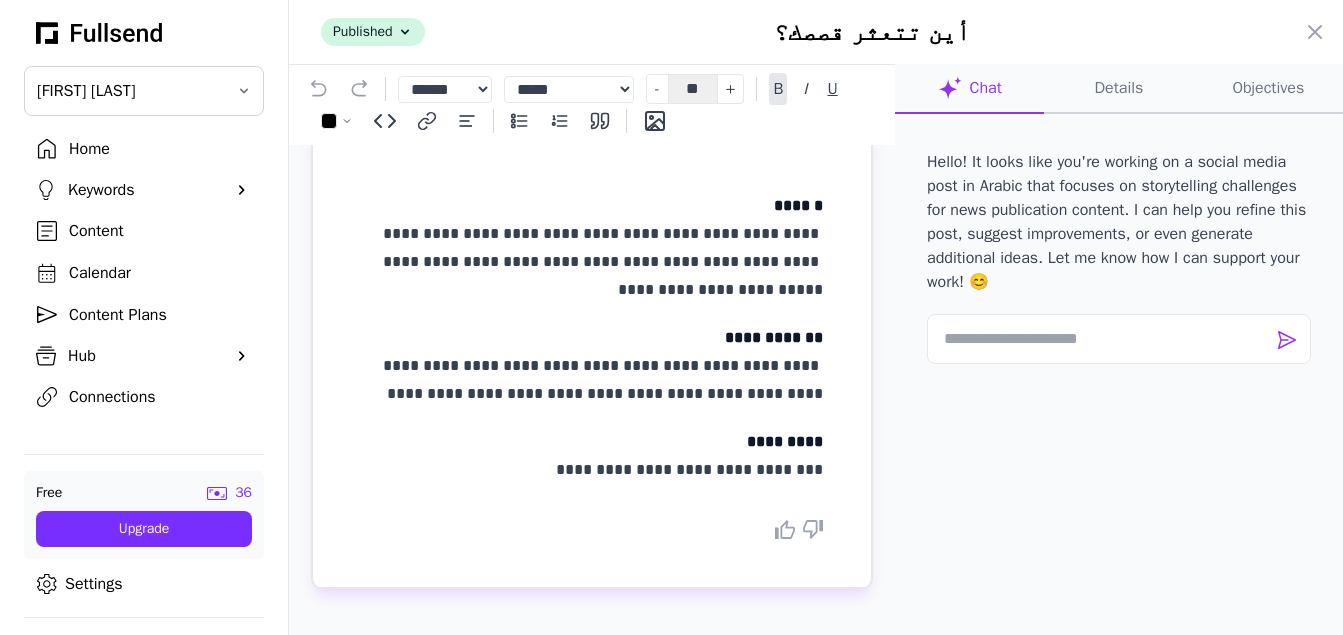 scroll, scrollTop: 47, scrollLeft: 0, axis: vertical 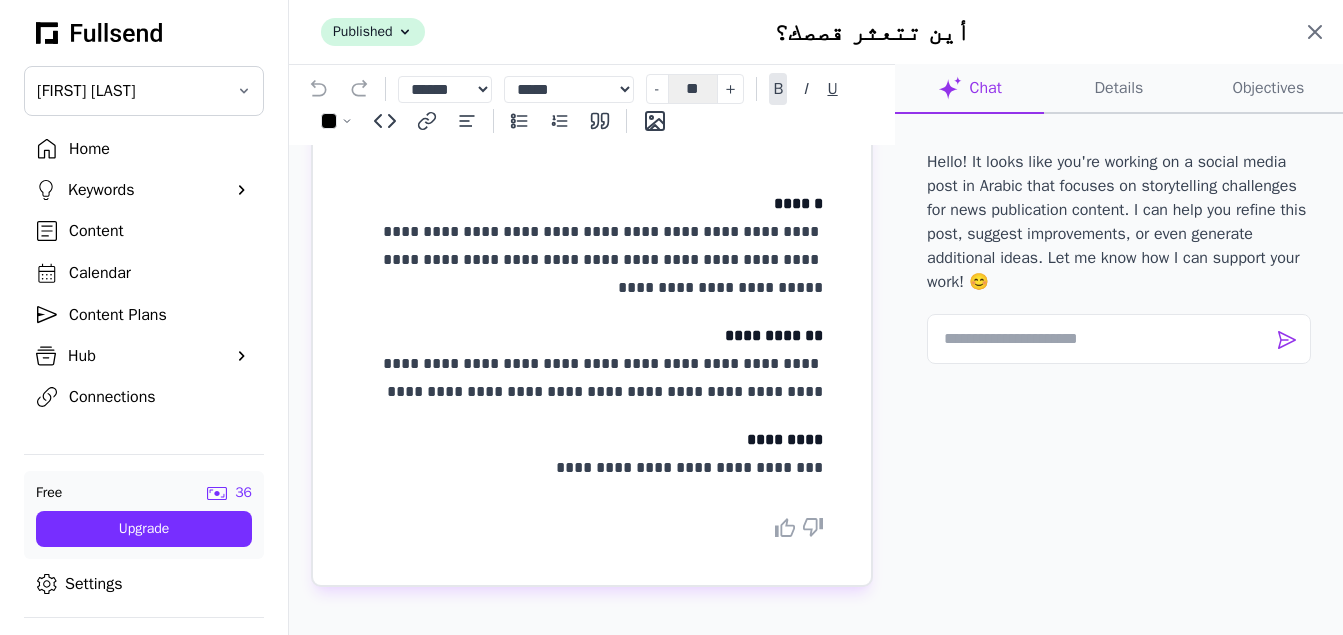 click 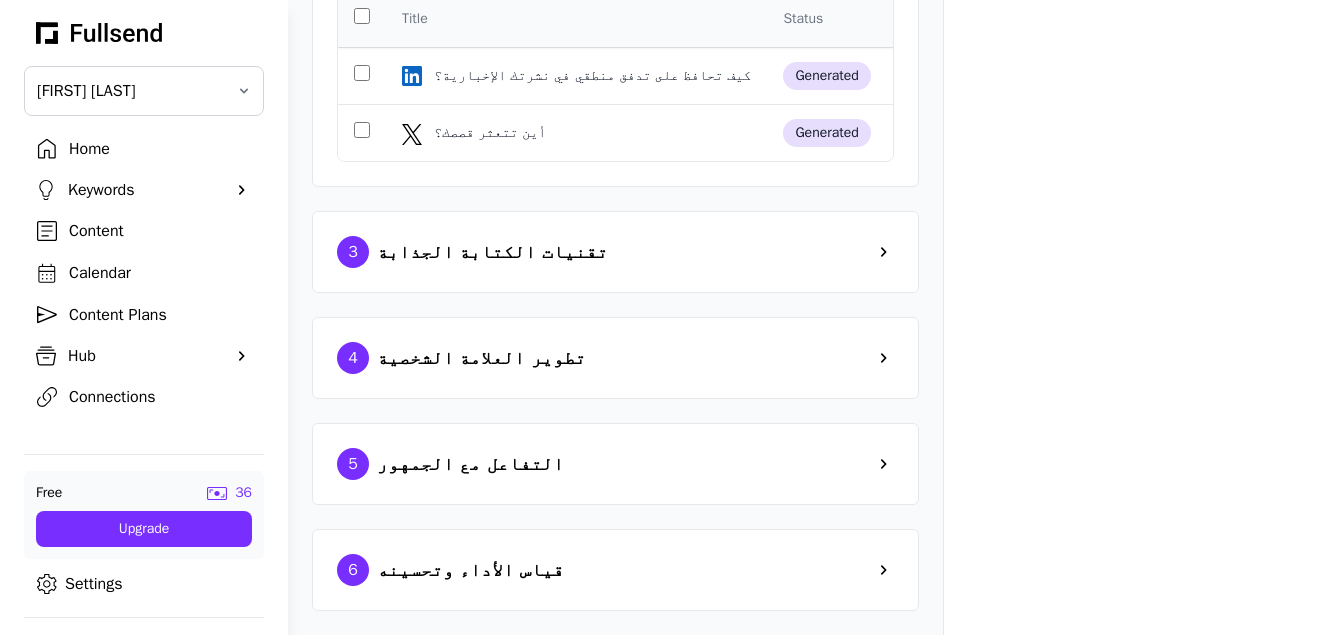 scroll, scrollTop: 1443, scrollLeft: 0, axis: vertical 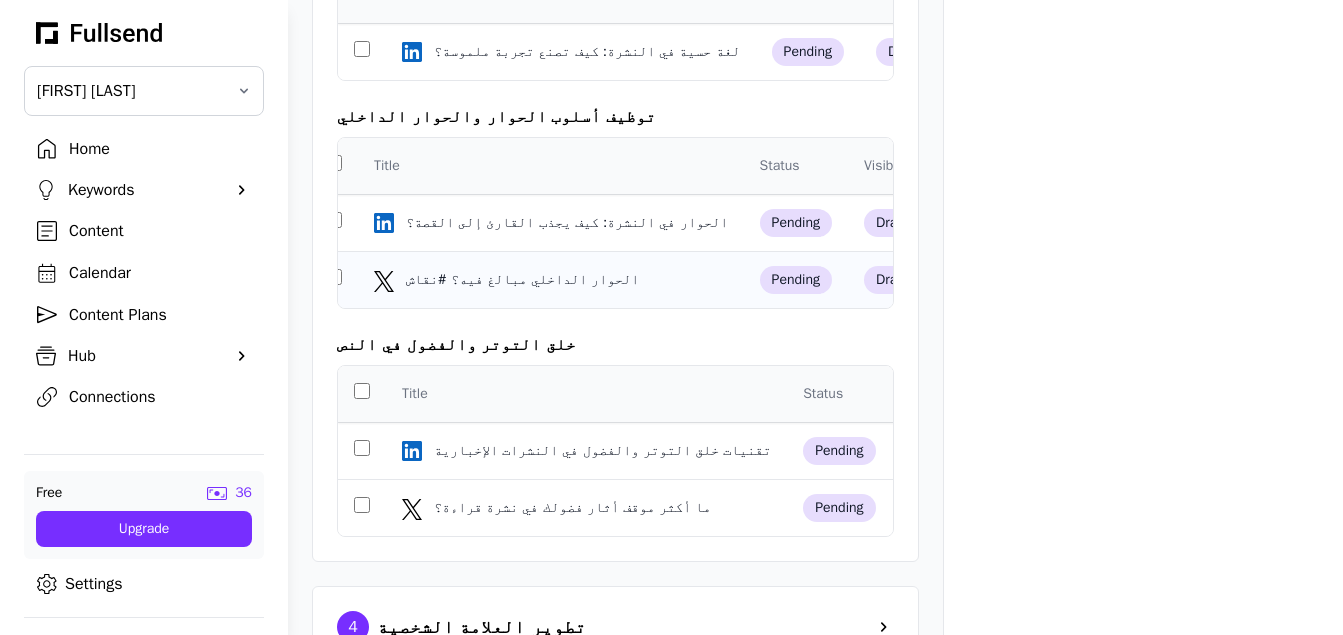 click on "الحوار الداخلي مبالغ فيه؟ #نقاش الحوار الداخلي مبالغ فيه؟ #نقاش" 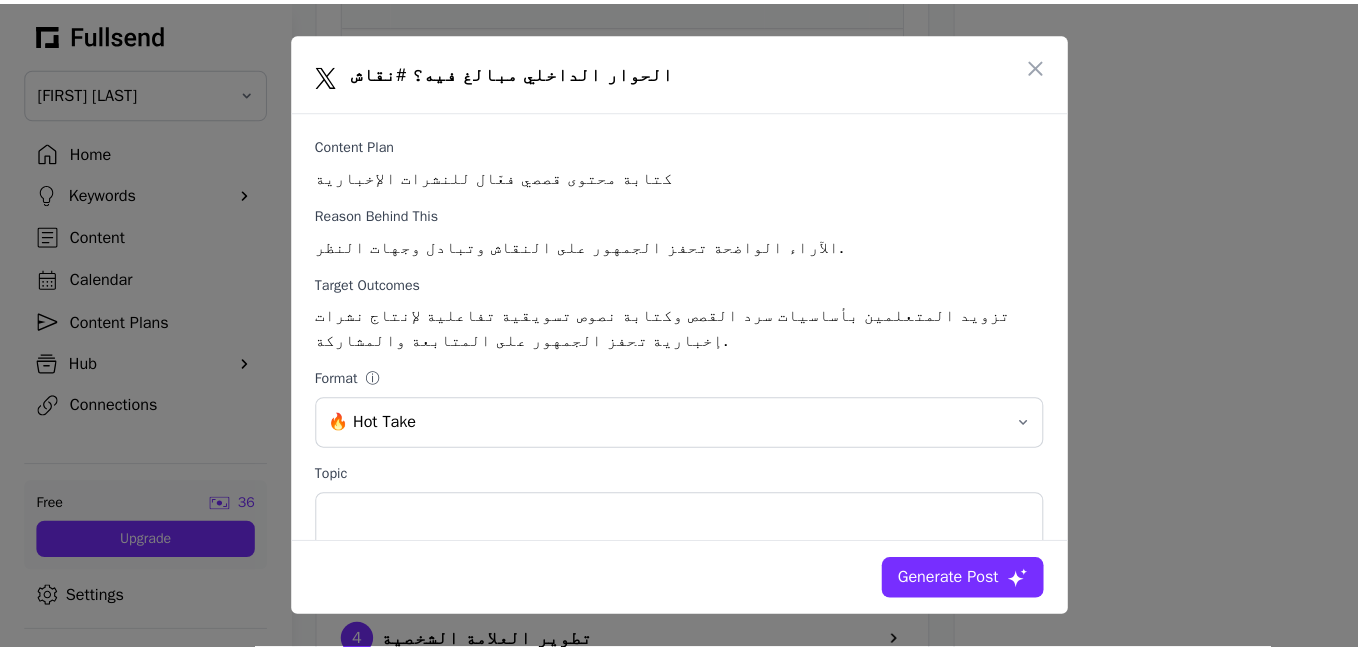scroll, scrollTop: 0, scrollLeft: 0, axis: both 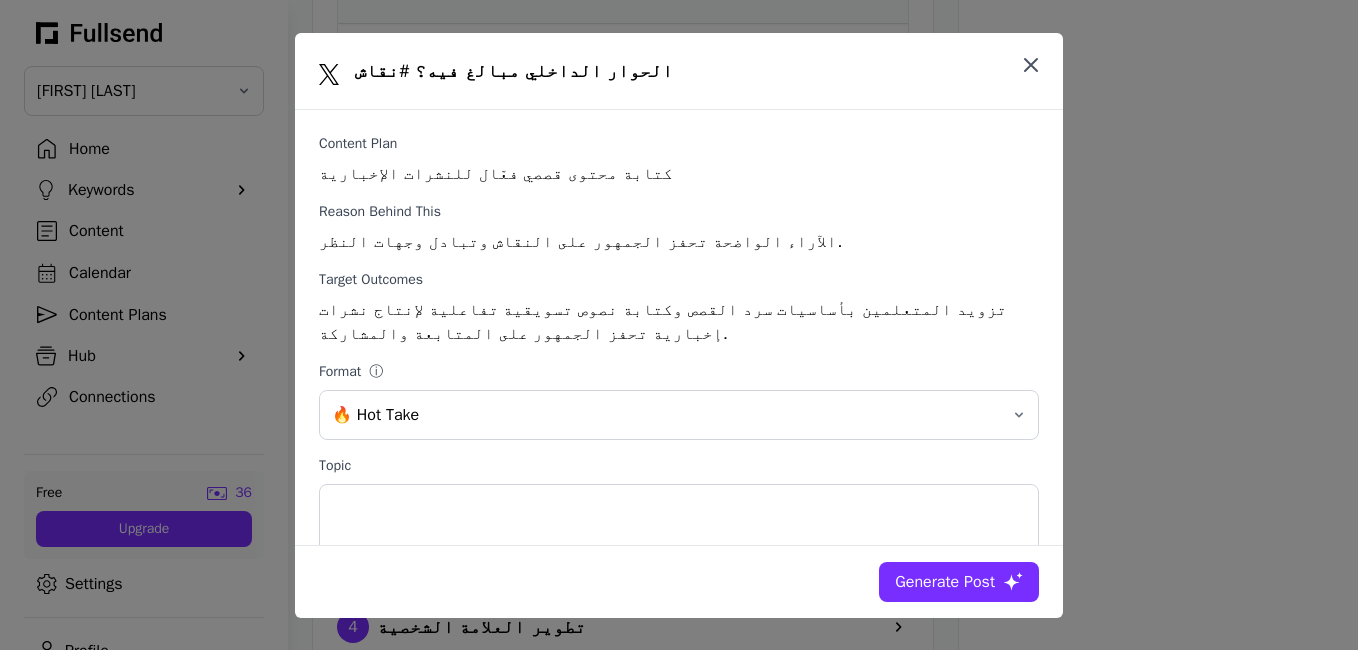 click 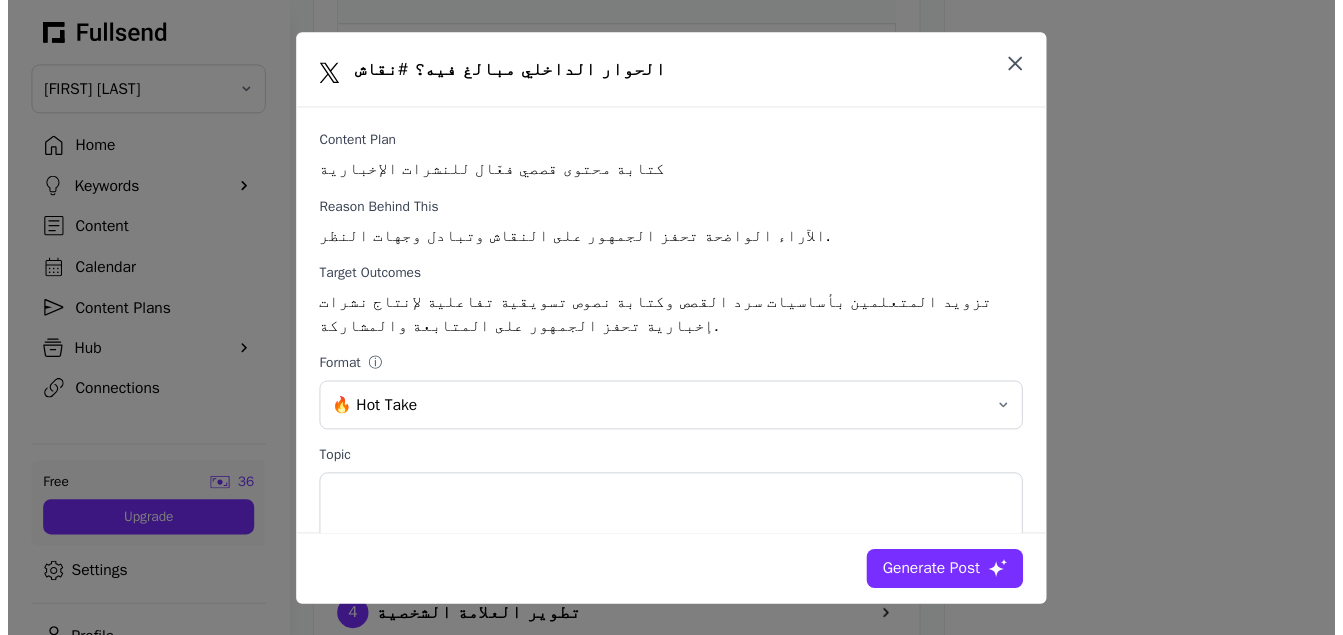 scroll, scrollTop: 1758, scrollLeft: 0, axis: vertical 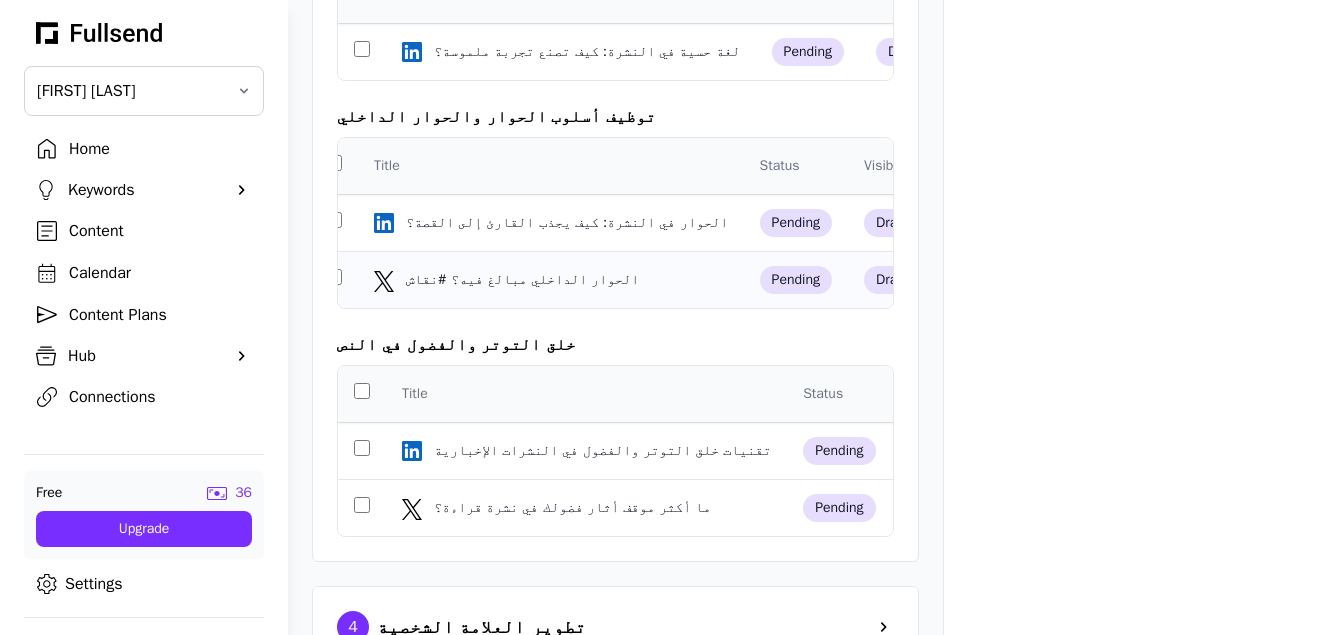 click on "الحوار الداخلي مبالغ فيه؟ #نقاش الحوار الداخلي مبالغ فيه؟ #نقاش" 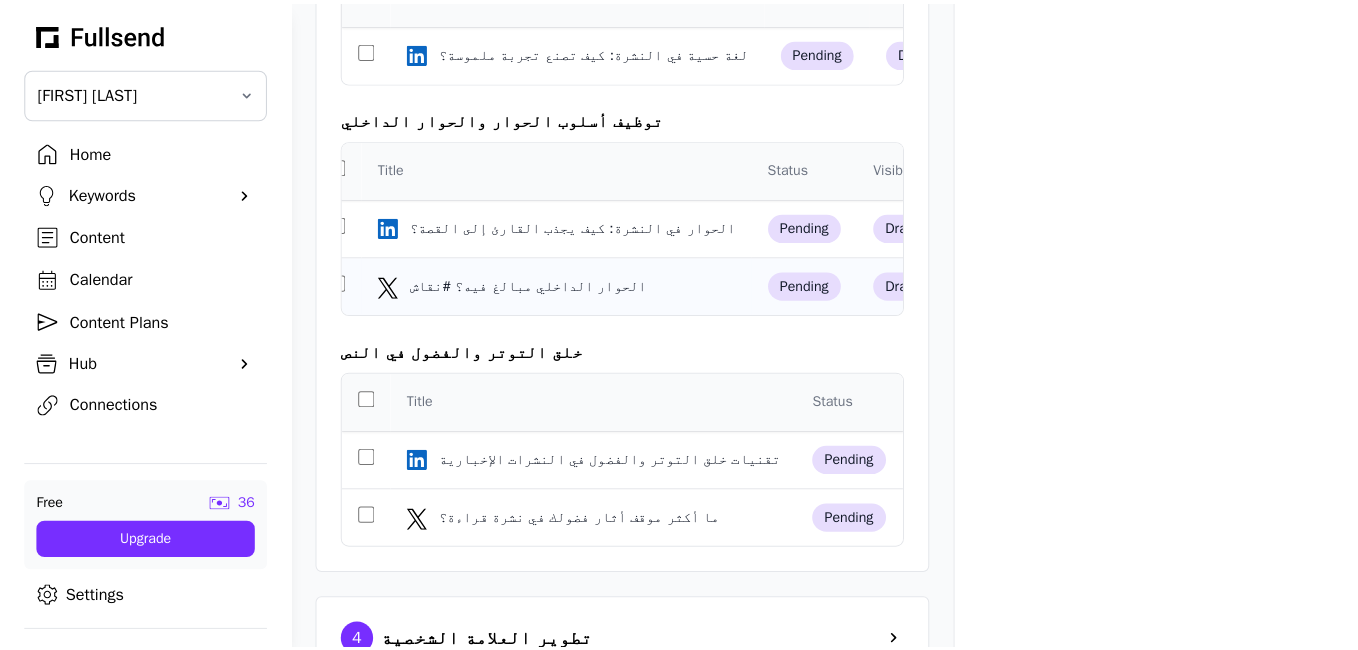 scroll, scrollTop: 0, scrollLeft: 0, axis: both 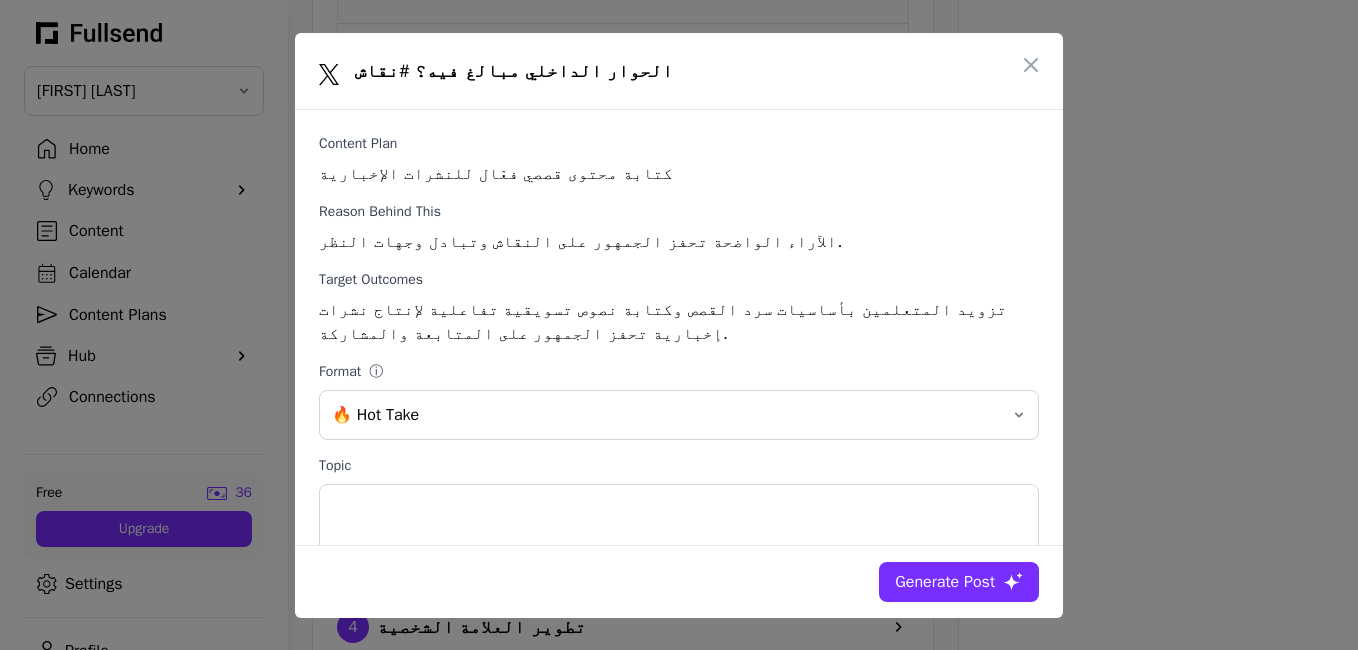 click on "Generate Post" at bounding box center (945, 582) 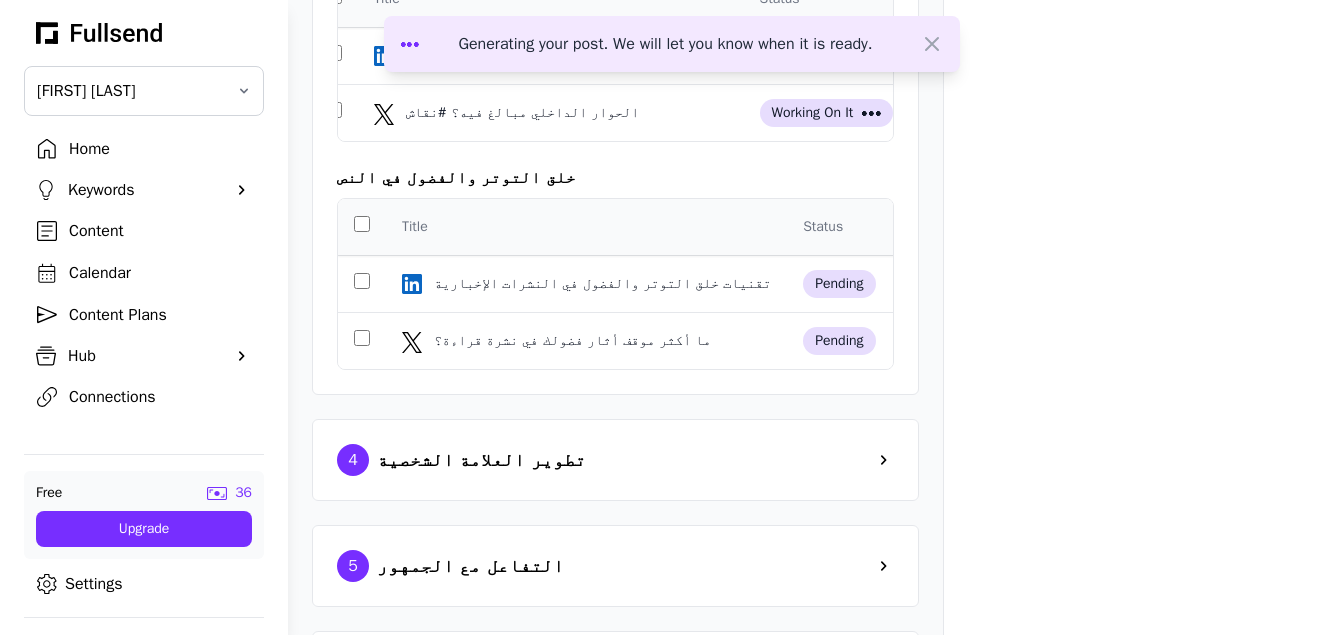 scroll, scrollTop: 1926, scrollLeft: 0, axis: vertical 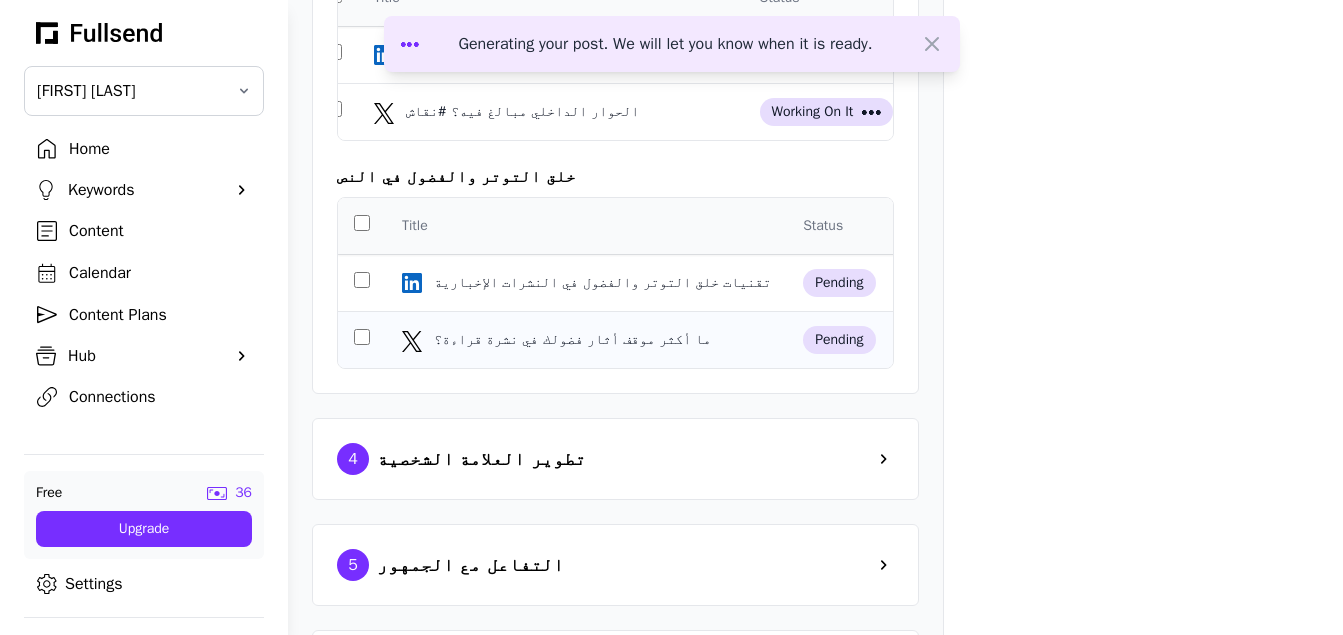 click on "ما أكثر موقف أثار فضولك في نشرة قراءة؟ ما أكثر موقف أثار فضولك في نشرة قراءة؟" 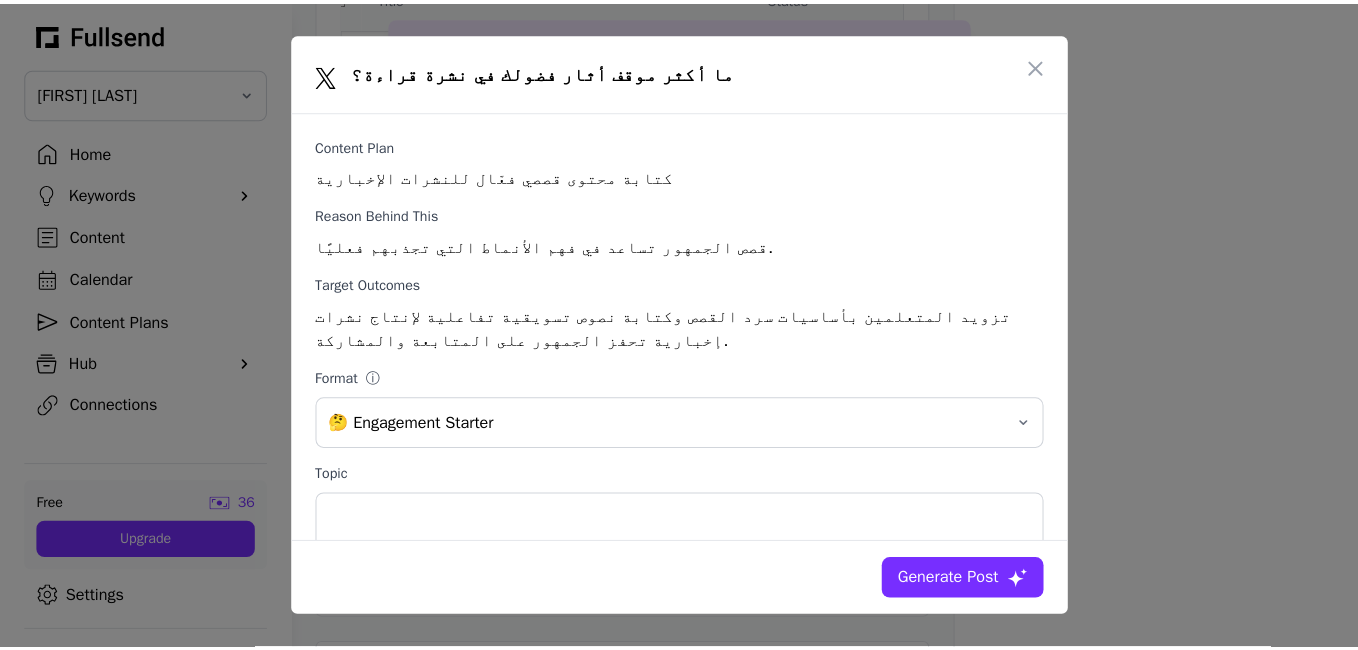 scroll, scrollTop: 0, scrollLeft: 0, axis: both 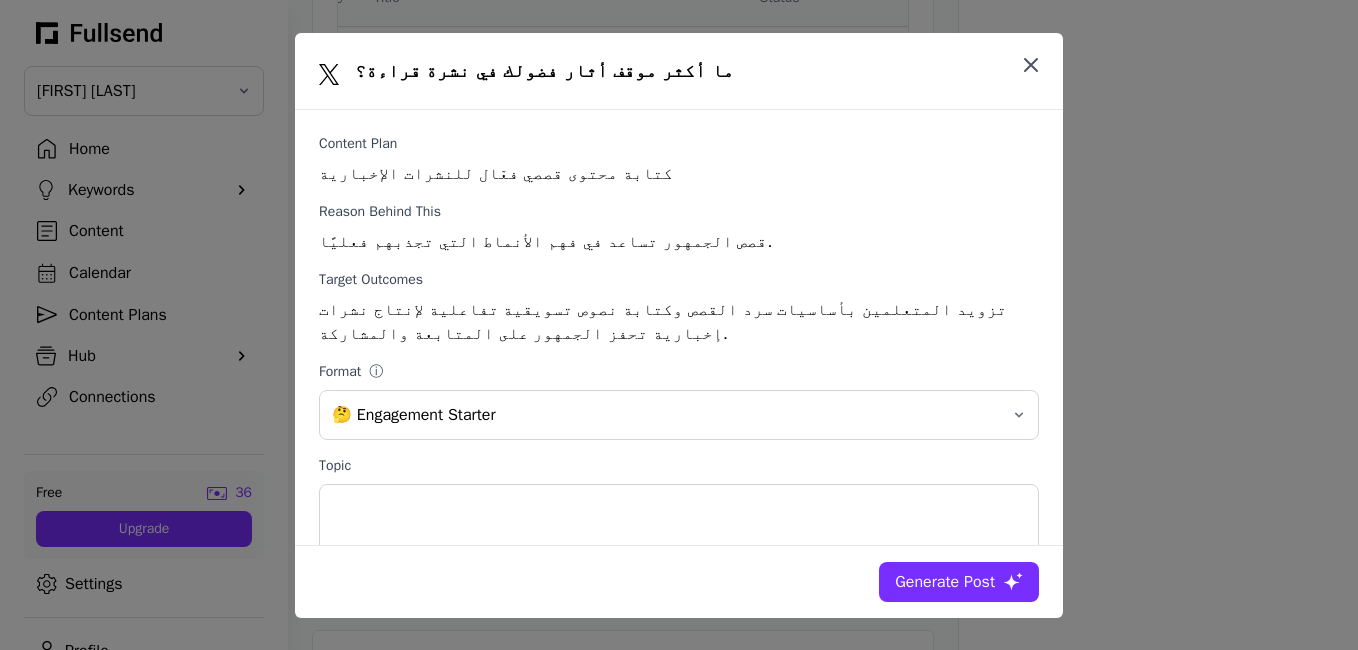 click 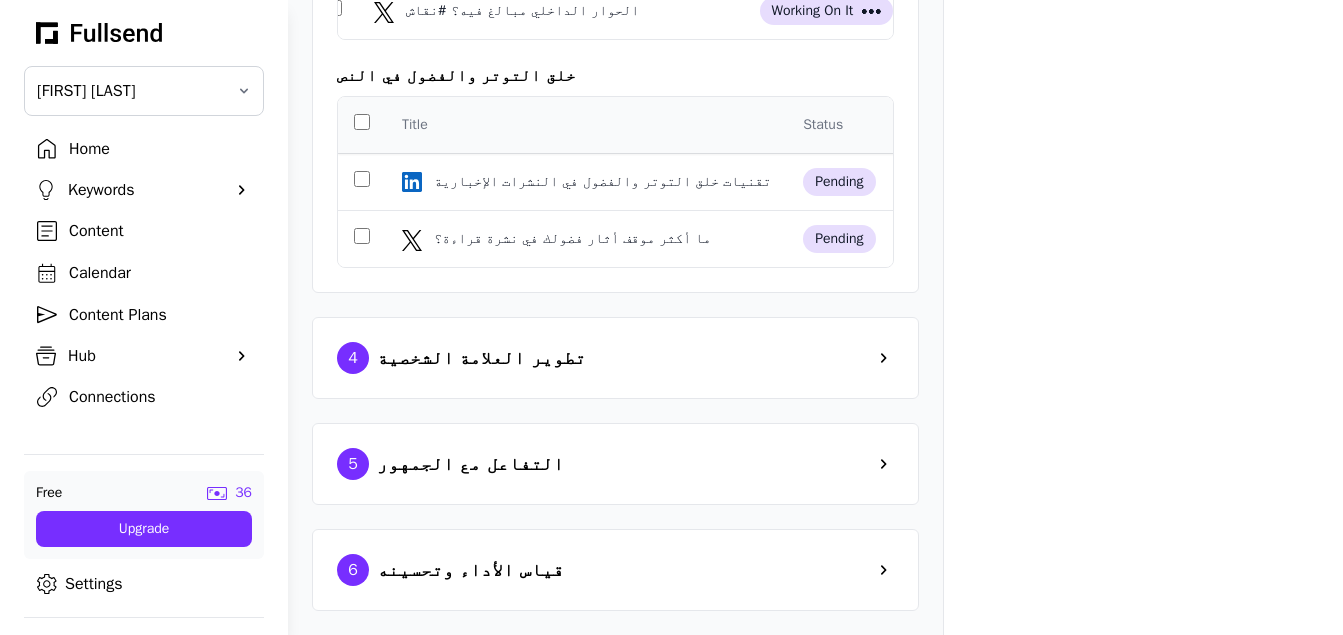 scroll, scrollTop: 2162, scrollLeft: 0, axis: vertical 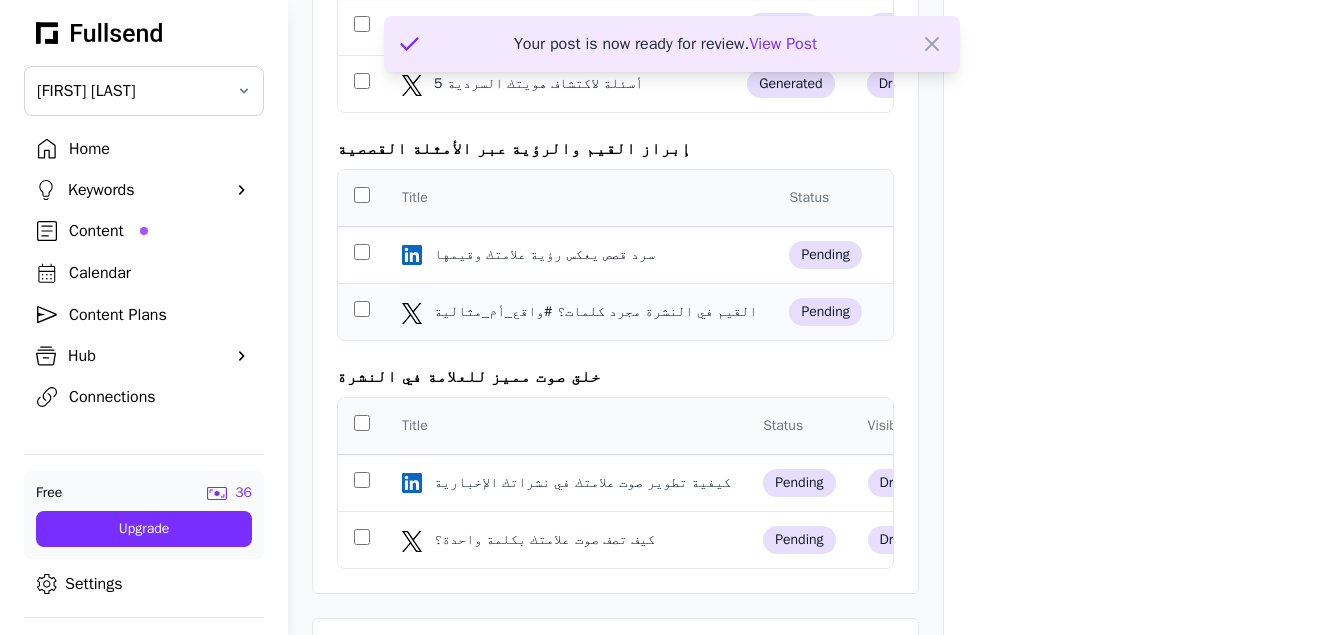 click on "القيم في النشرة مجرد كلمات؟ #واقع_أم_مثالية" at bounding box center (597, 312) 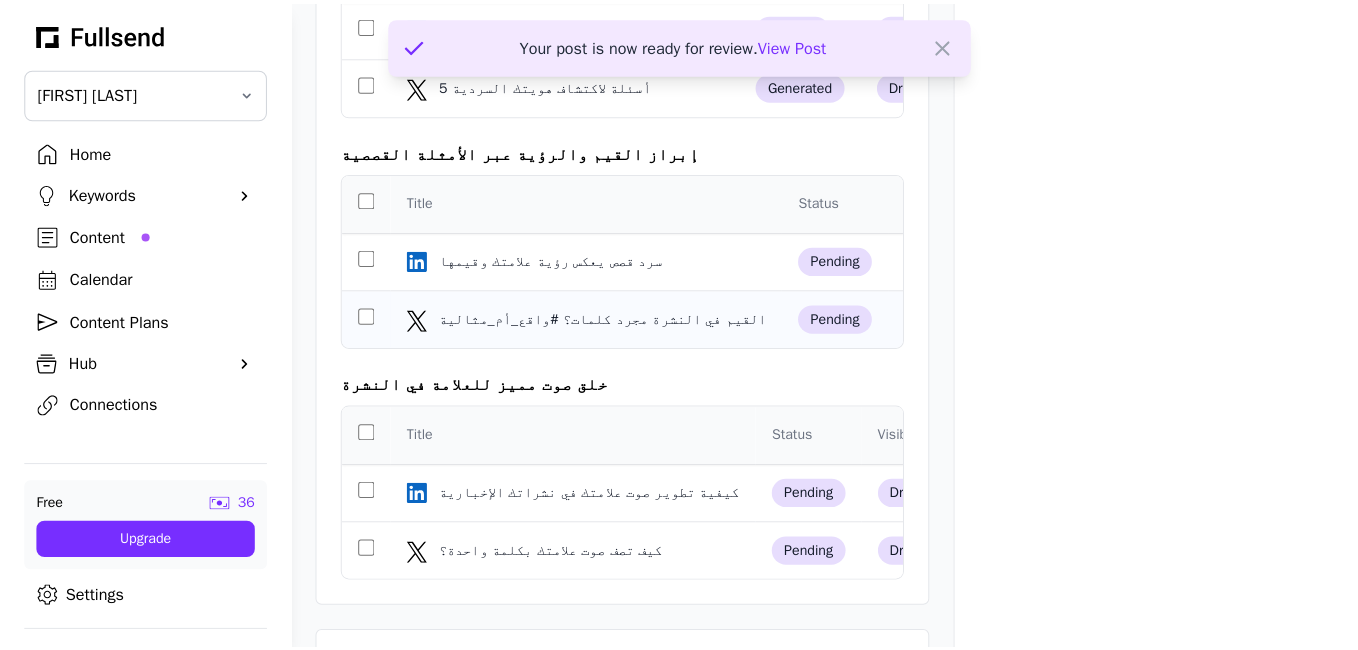 scroll, scrollTop: 0, scrollLeft: 0, axis: both 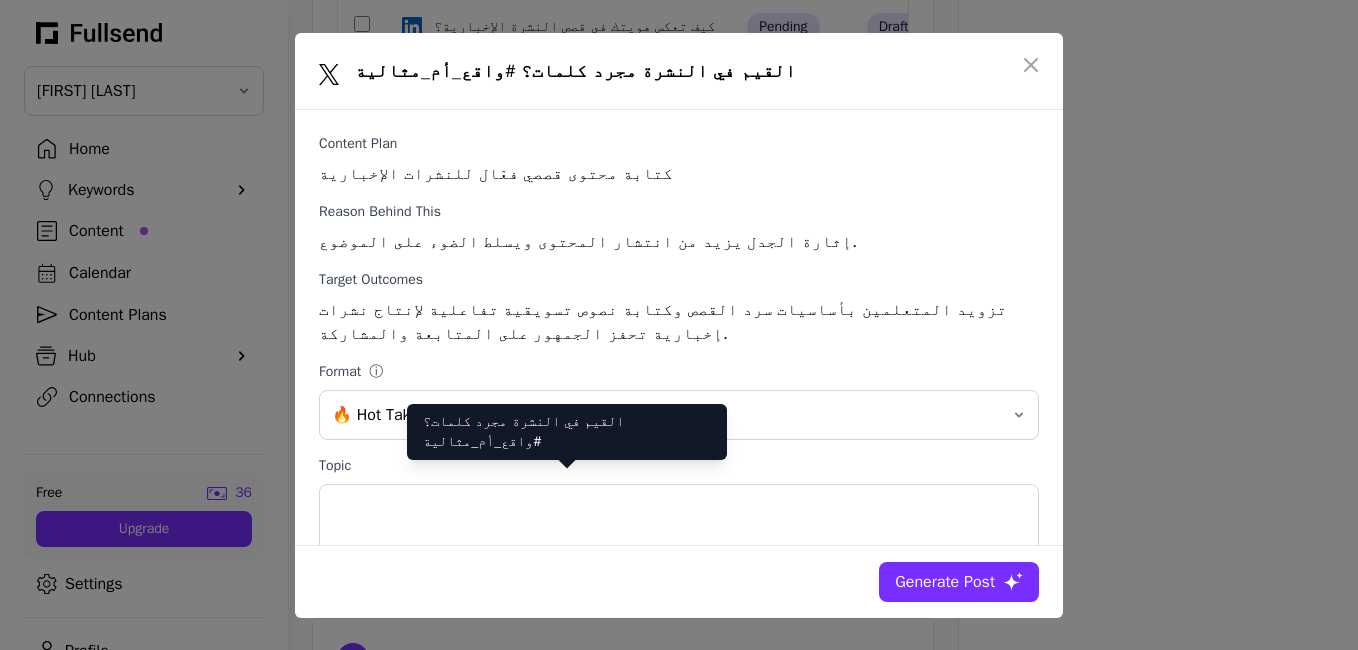 click on "Generate Post" at bounding box center [945, 582] 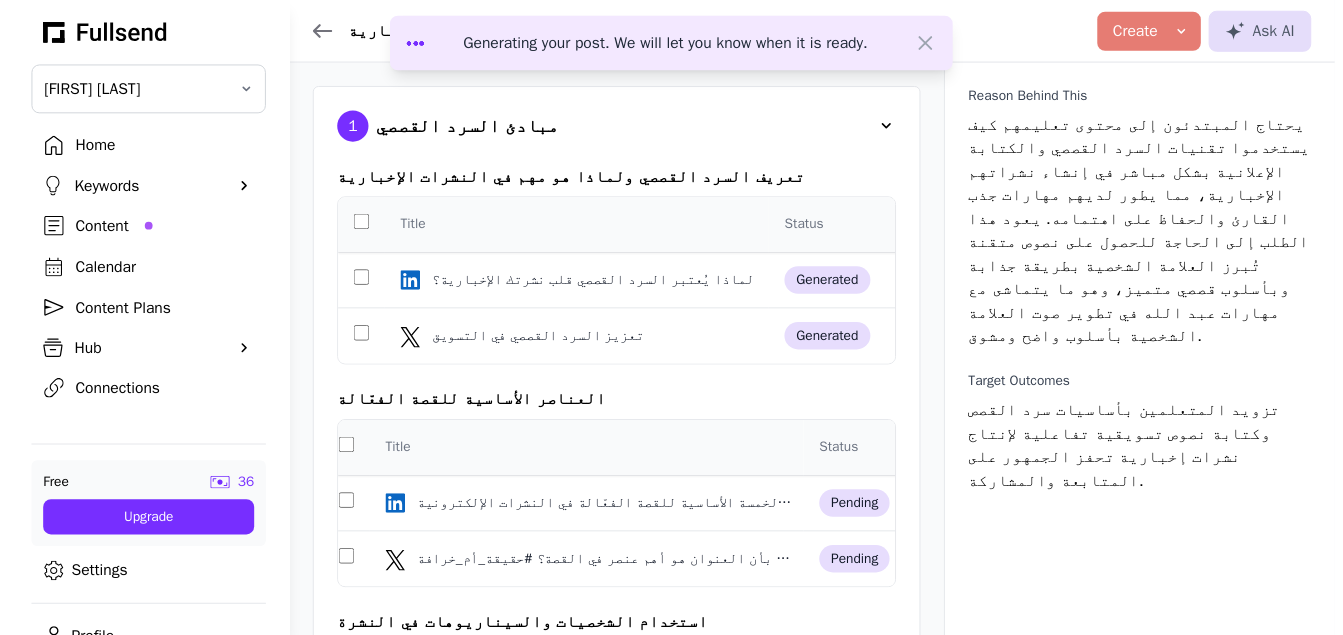 scroll, scrollTop: 2516, scrollLeft: 0, axis: vertical 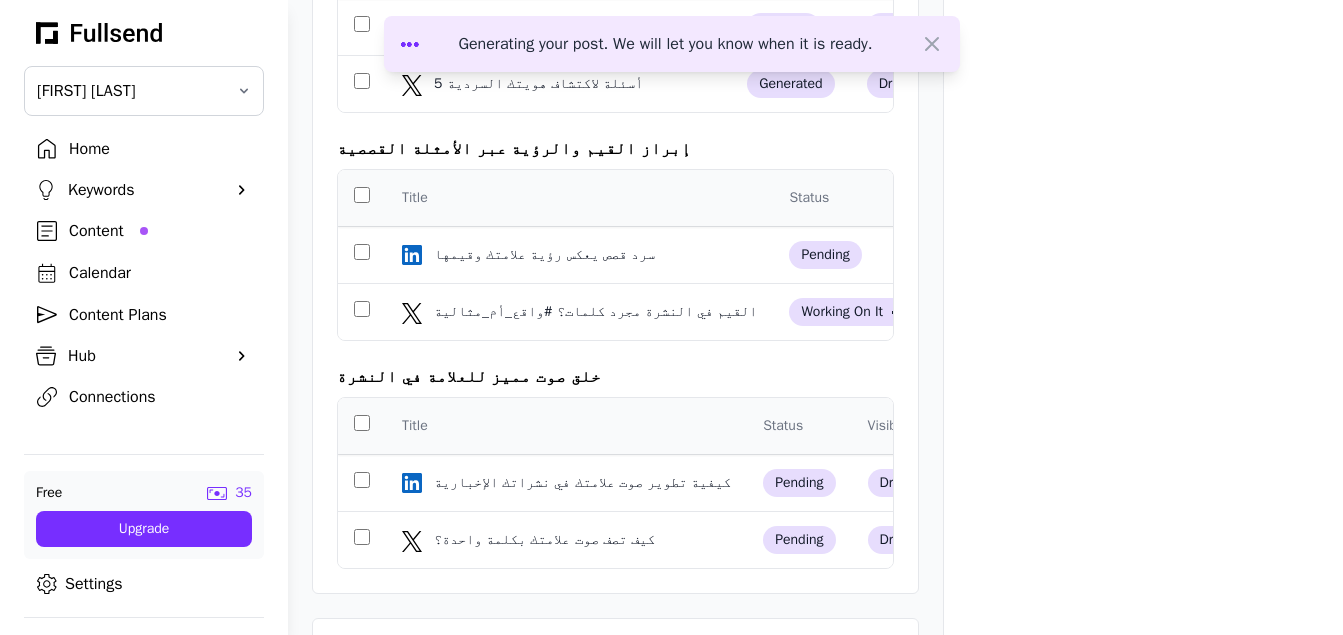 click on "Content" at bounding box center (160, 231) 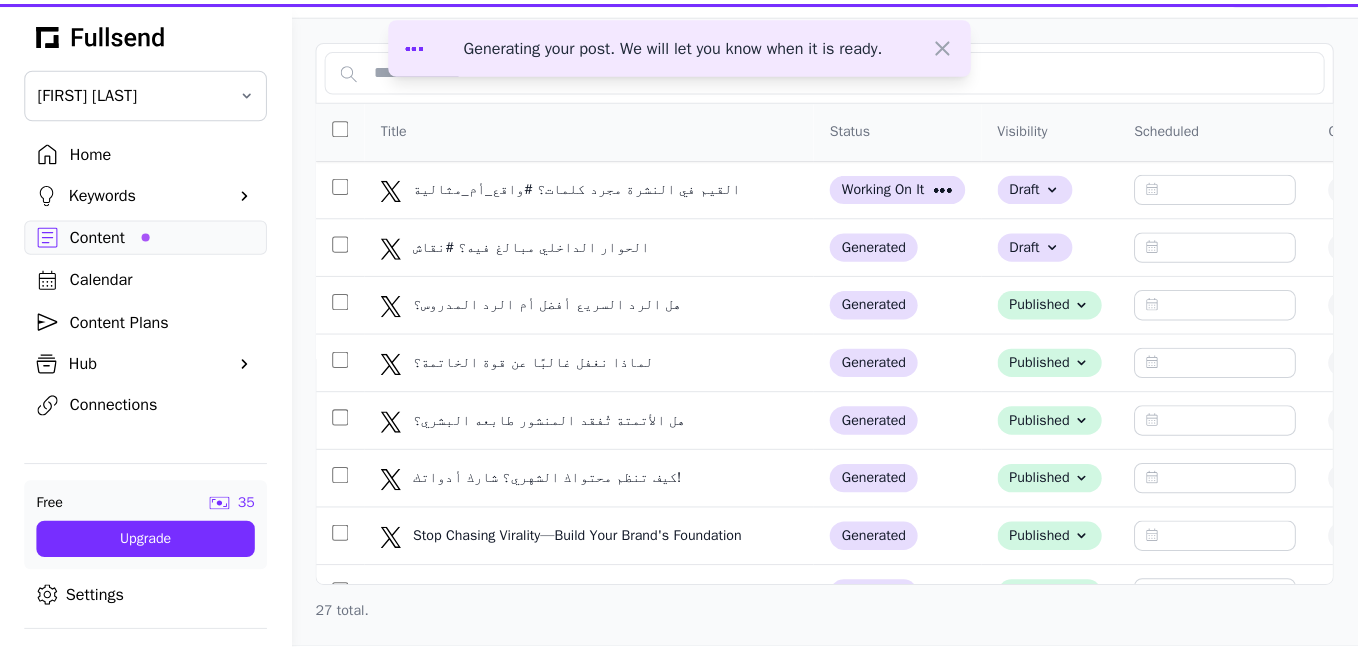 scroll, scrollTop: 0, scrollLeft: 0, axis: both 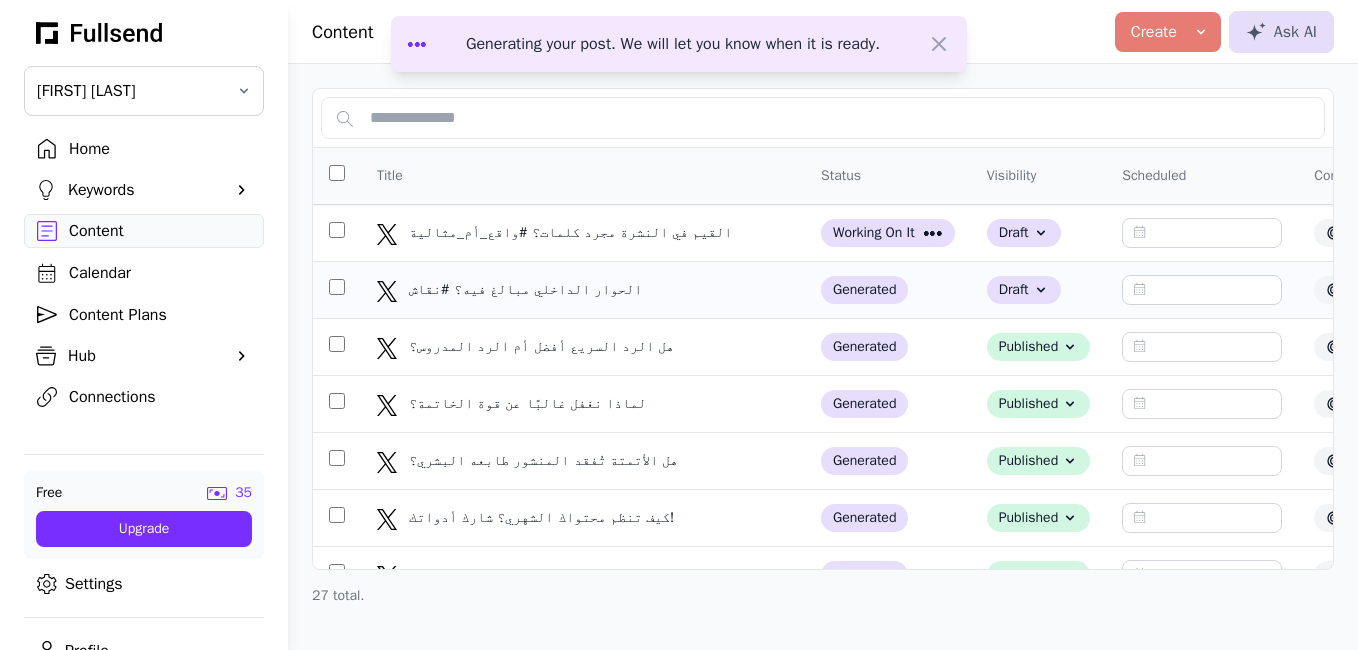 click on "الحوار الداخلي مبالغ فيه؟ #نقاش الحوار الداخلي مبالغ فيه؟ #نقاش" 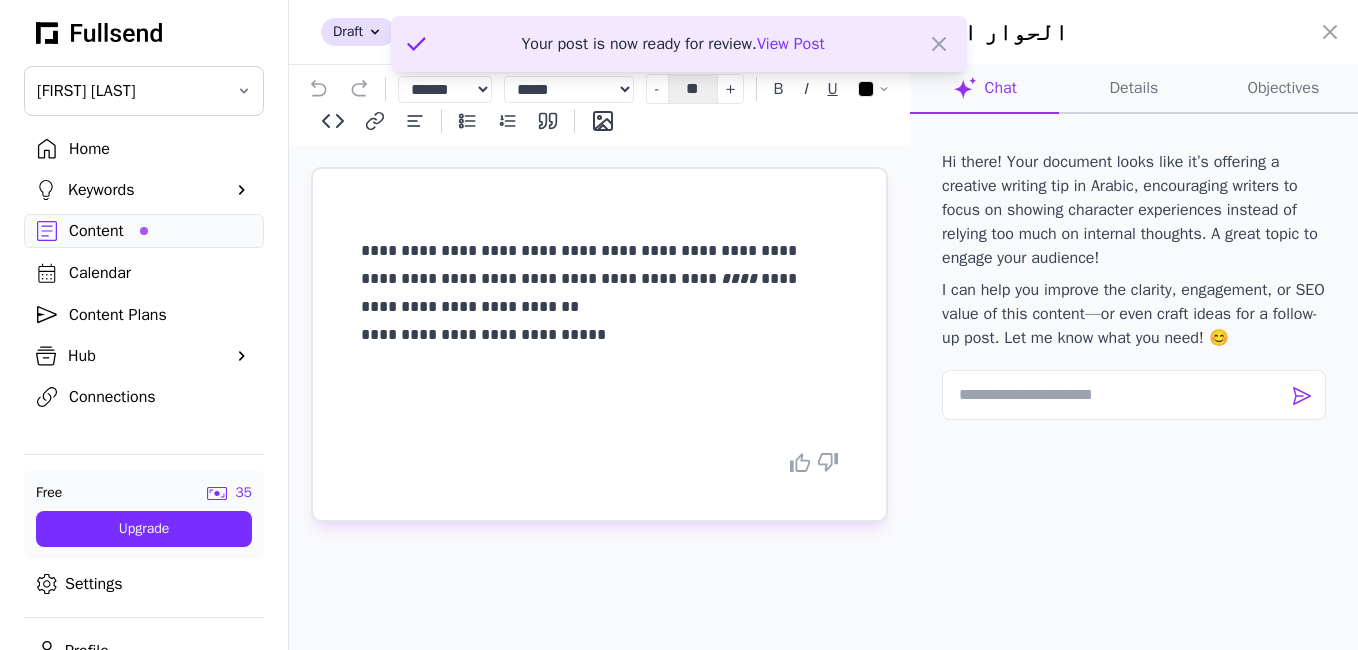 click on "View Post" at bounding box center (791, 44) 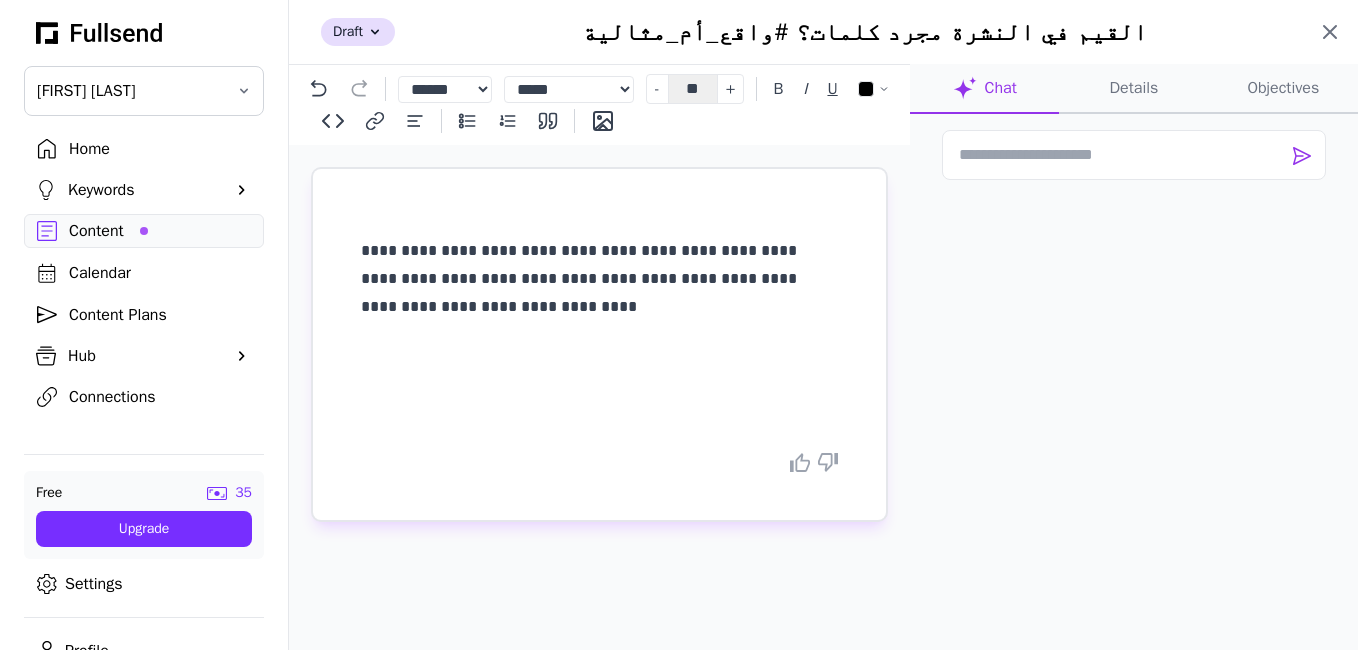 click 